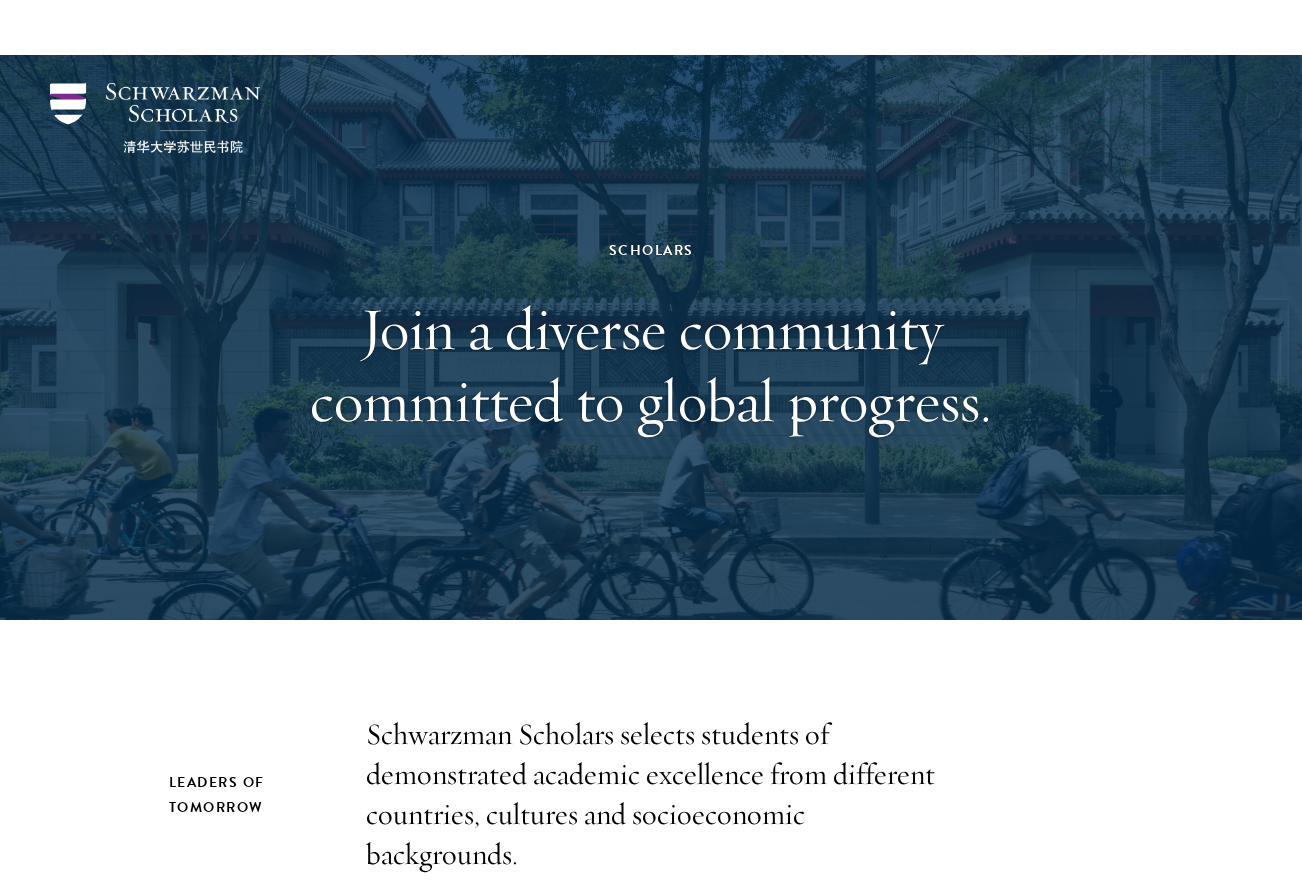 scroll, scrollTop: 468, scrollLeft: 0, axis: vertical 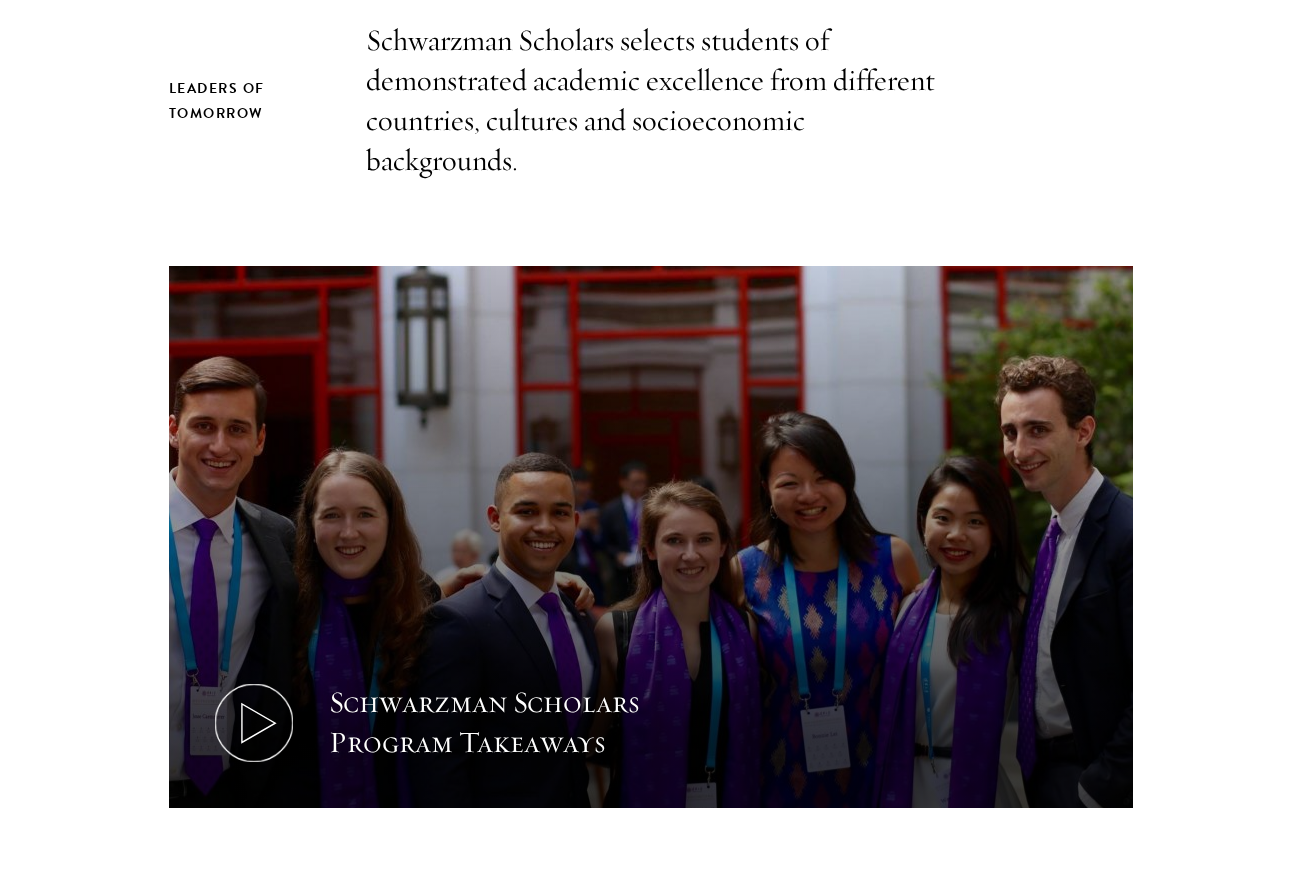 click on "Schwarzman Scholars Program Takeaways" at bounding box center [651, 537] 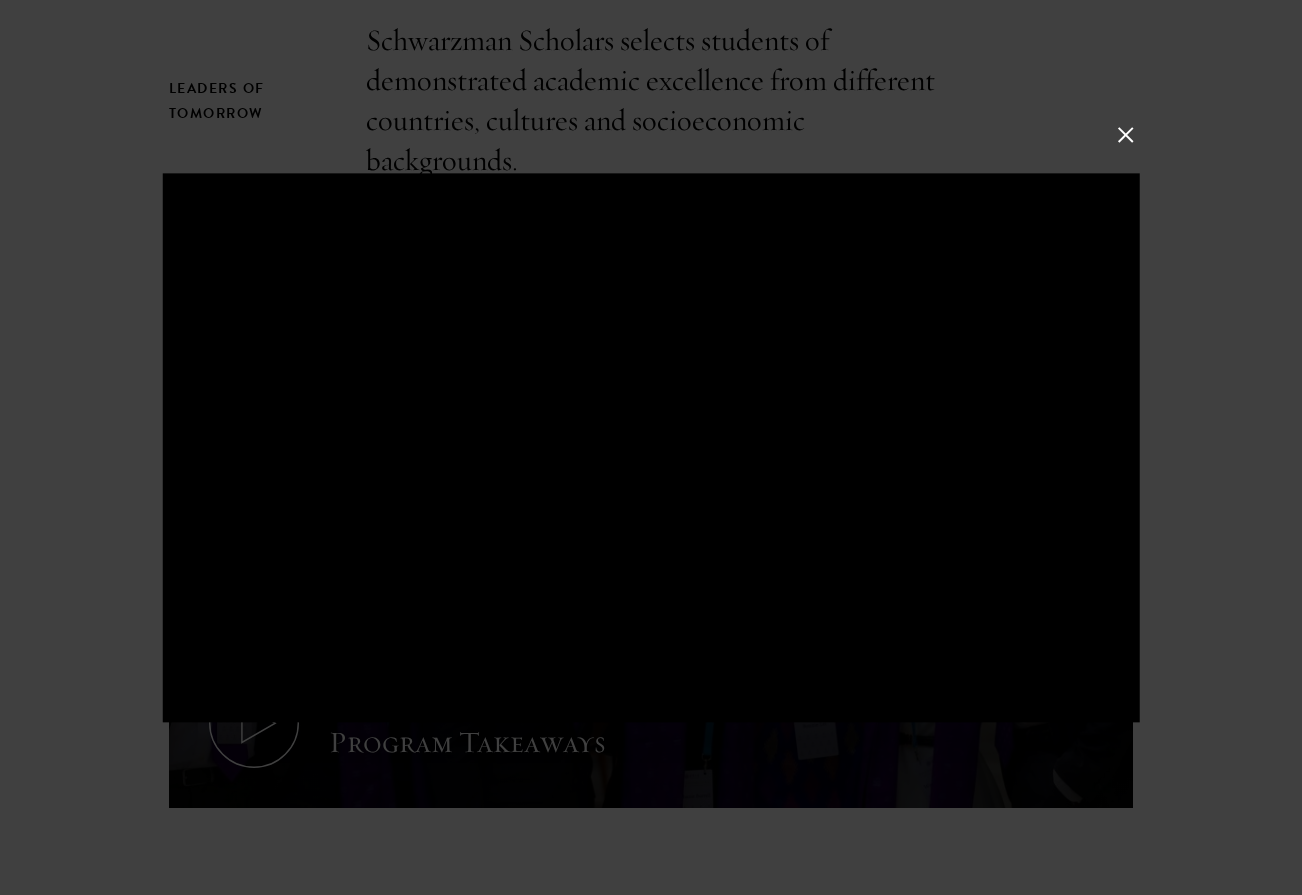 click at bounding box center (1126, 134) 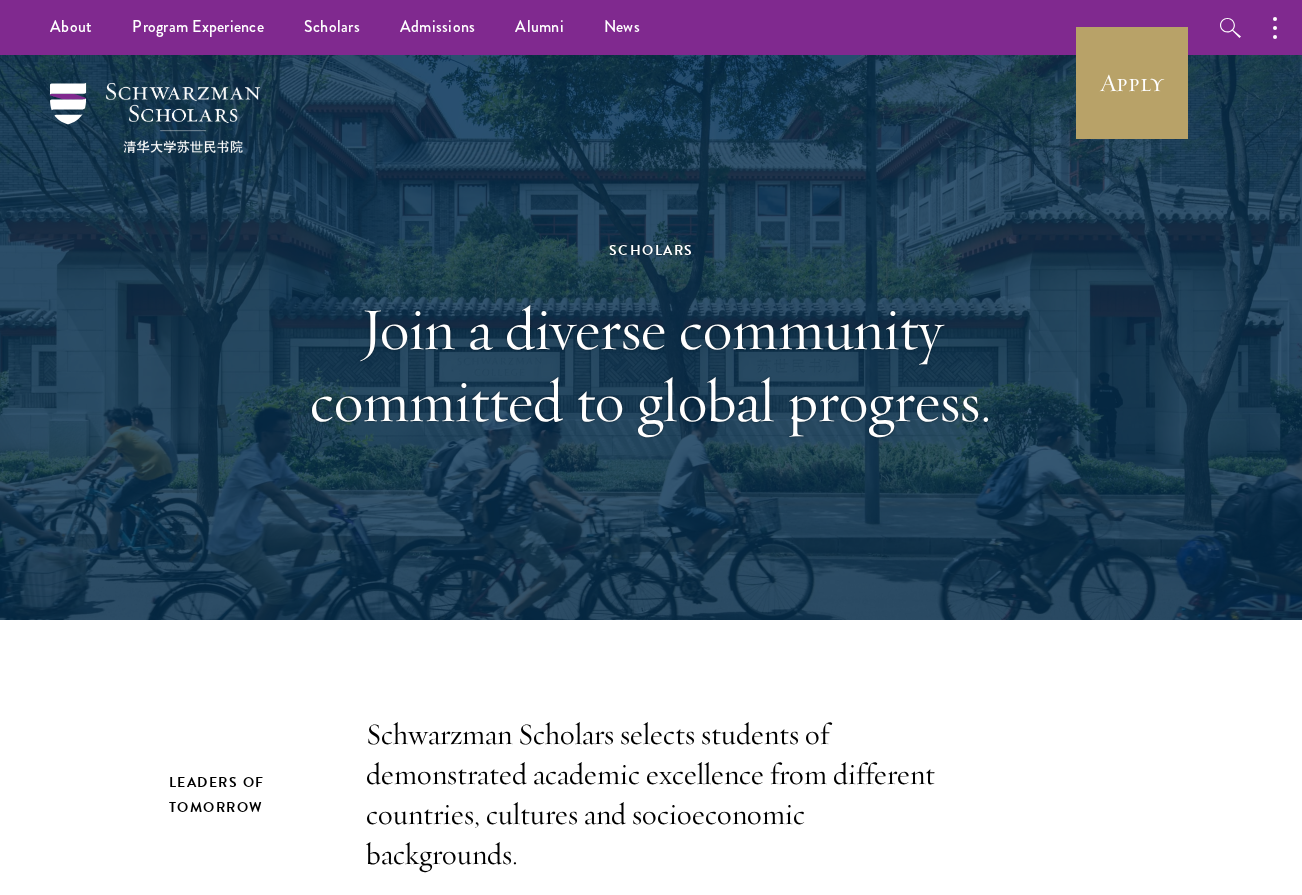 scroll, scrollTop: 0, scrollLeft: 0, axis: both 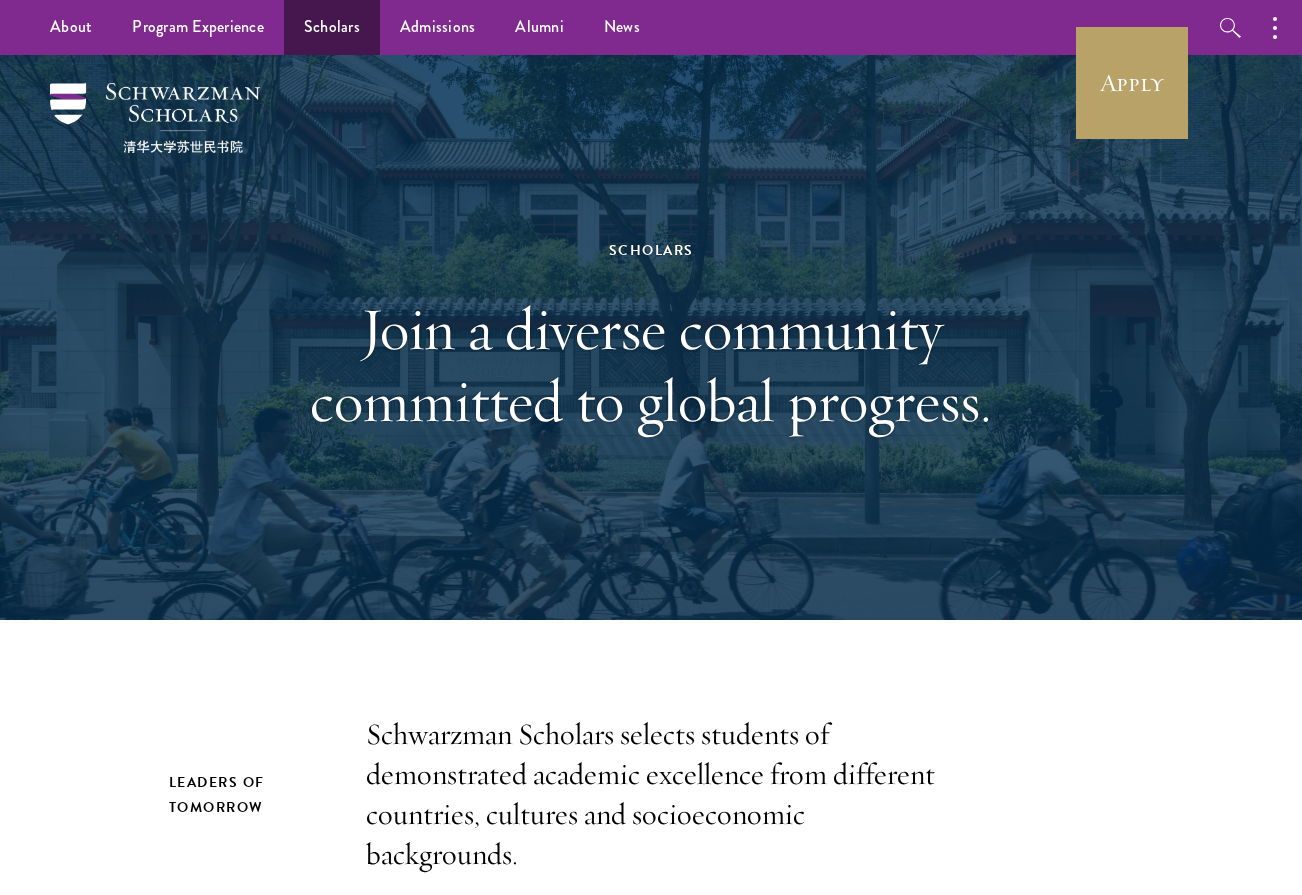 click on "Scholars" at bounding box center (332, 27) 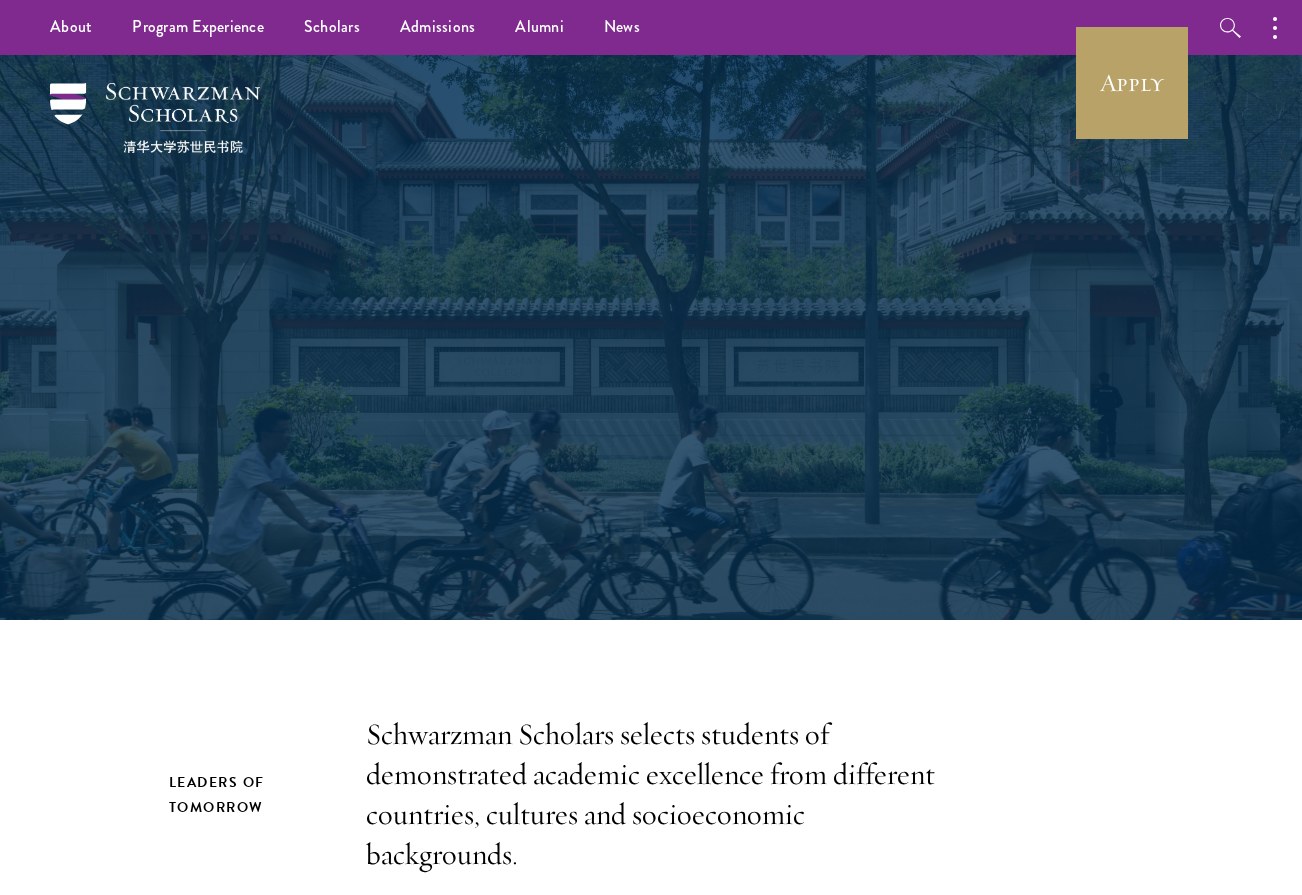 scroll, scrollTop: 0, scrollLeft: 0, axis: both 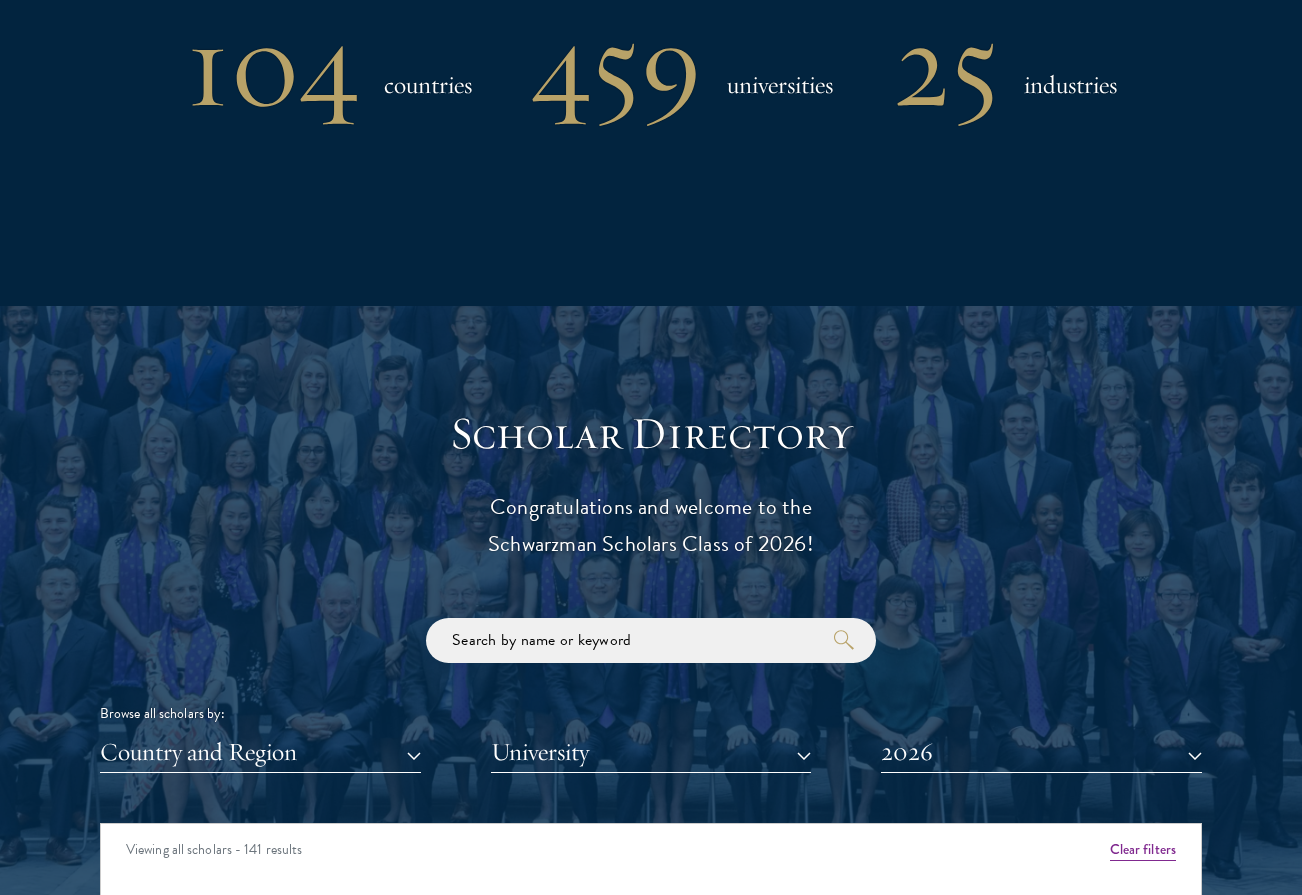 click on "104" at bounding box center [272, 65] 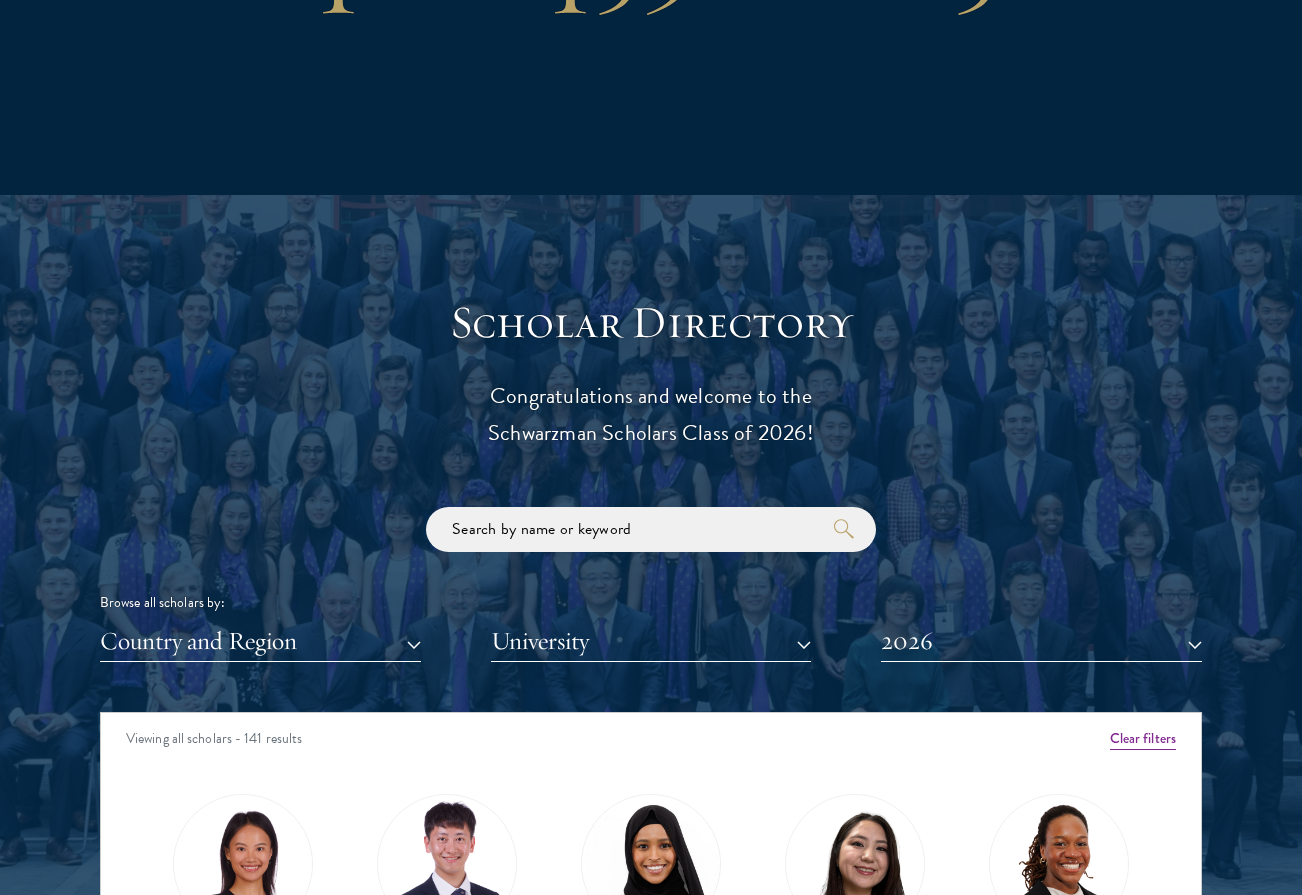 scroll, scrollTop: 1885, scrollLeft: 0, axis: vertical 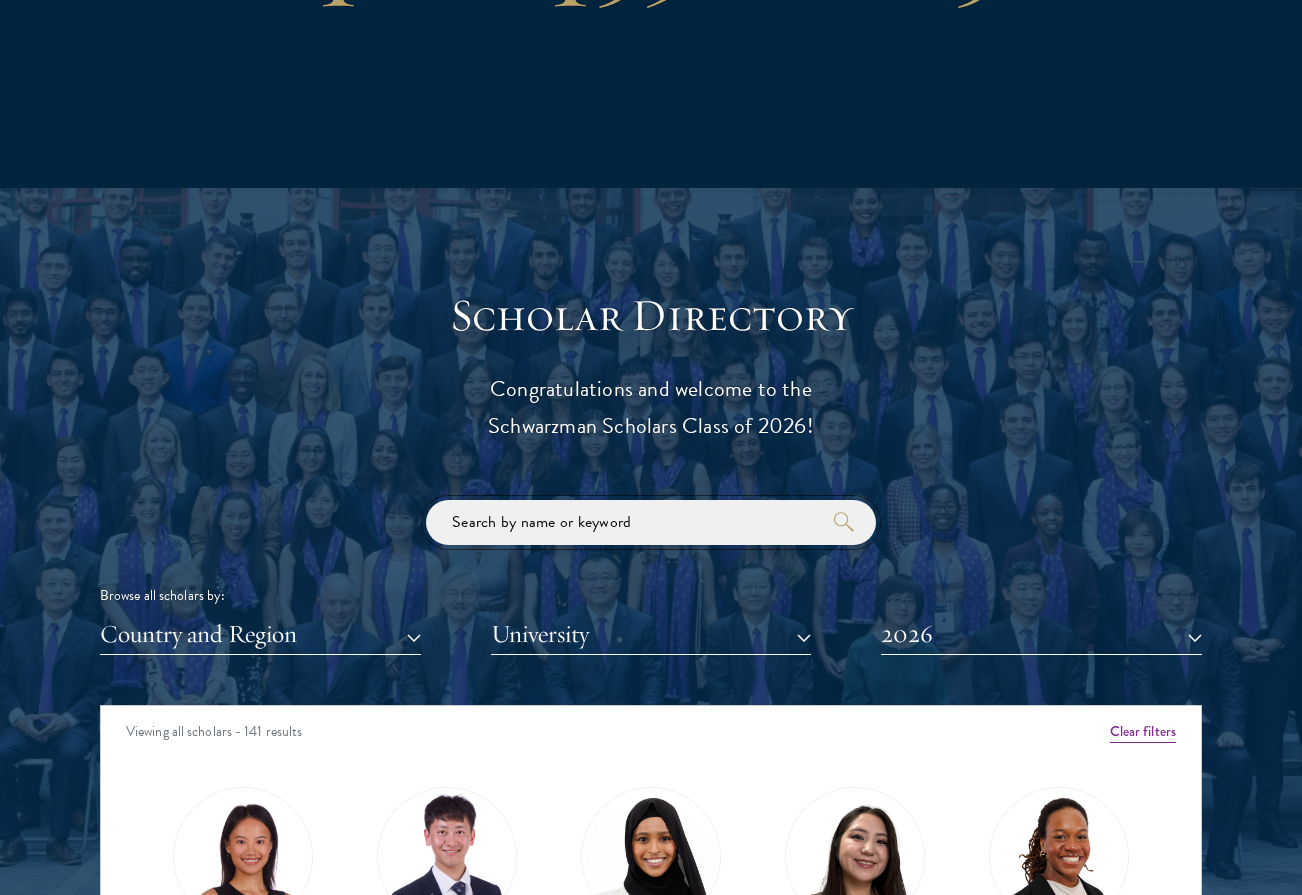 click at bounding box center [651, 522] 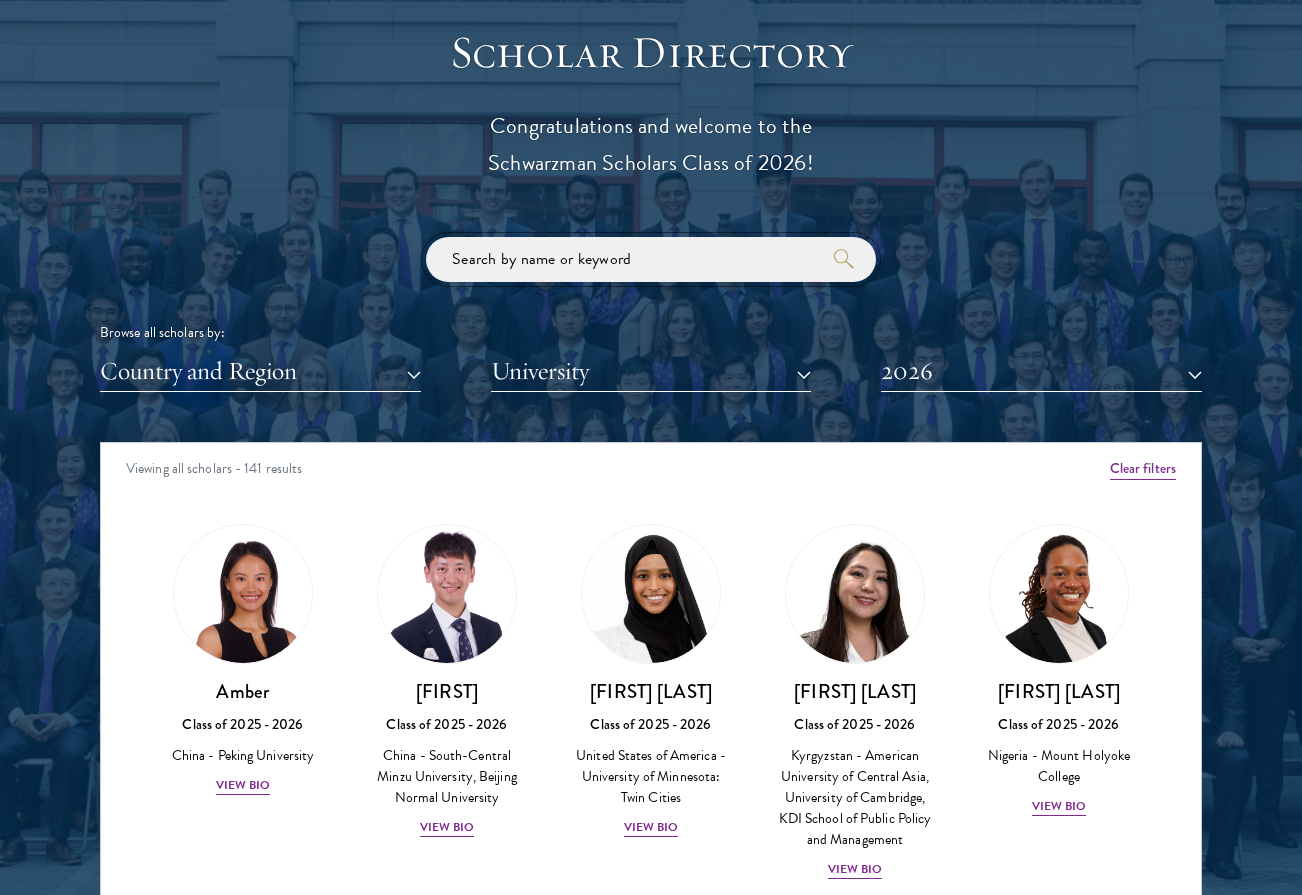 scroll, scrollTop: 2155, scrollLeft: 0, axis: vertical 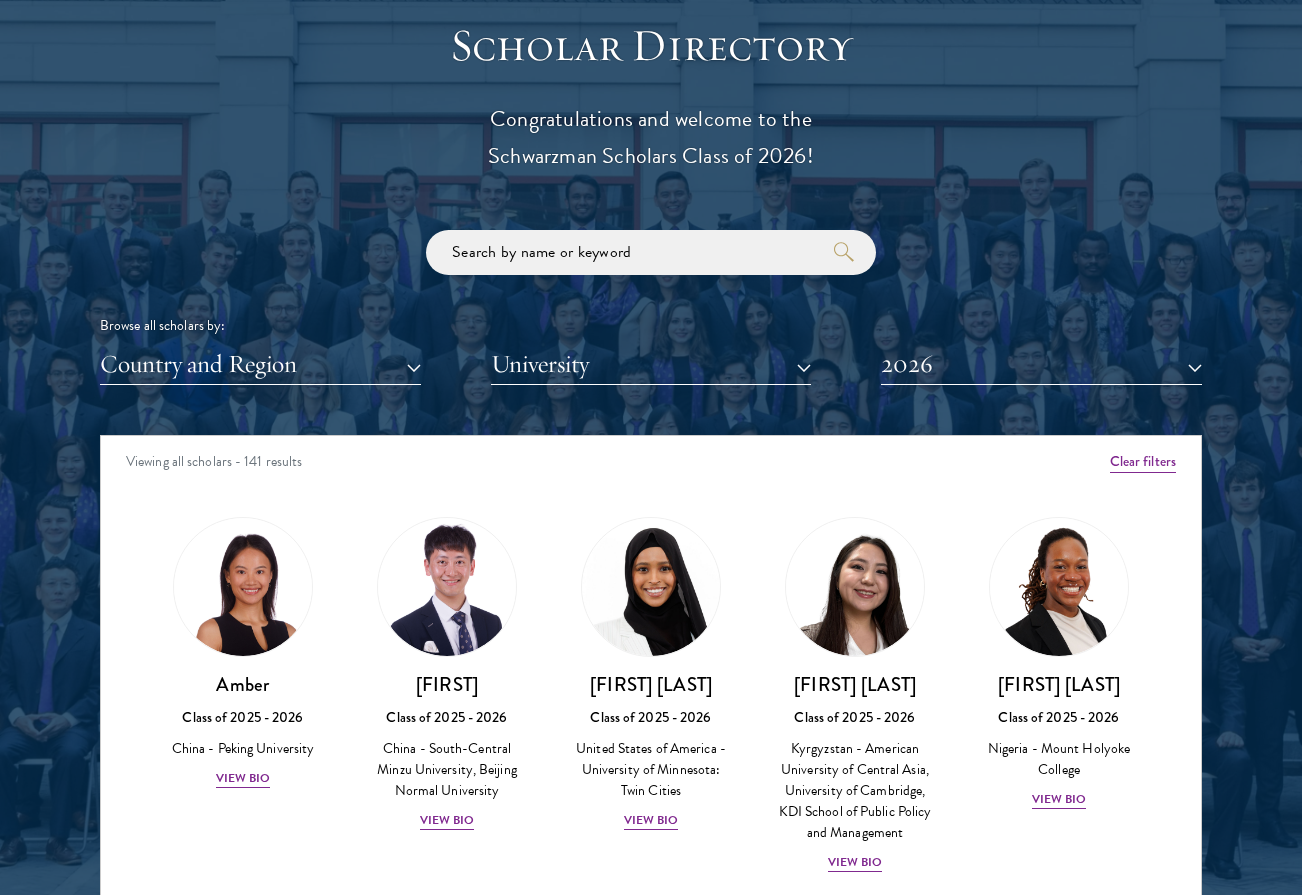 click on "Country and Region" at bounding box center [260, 364] 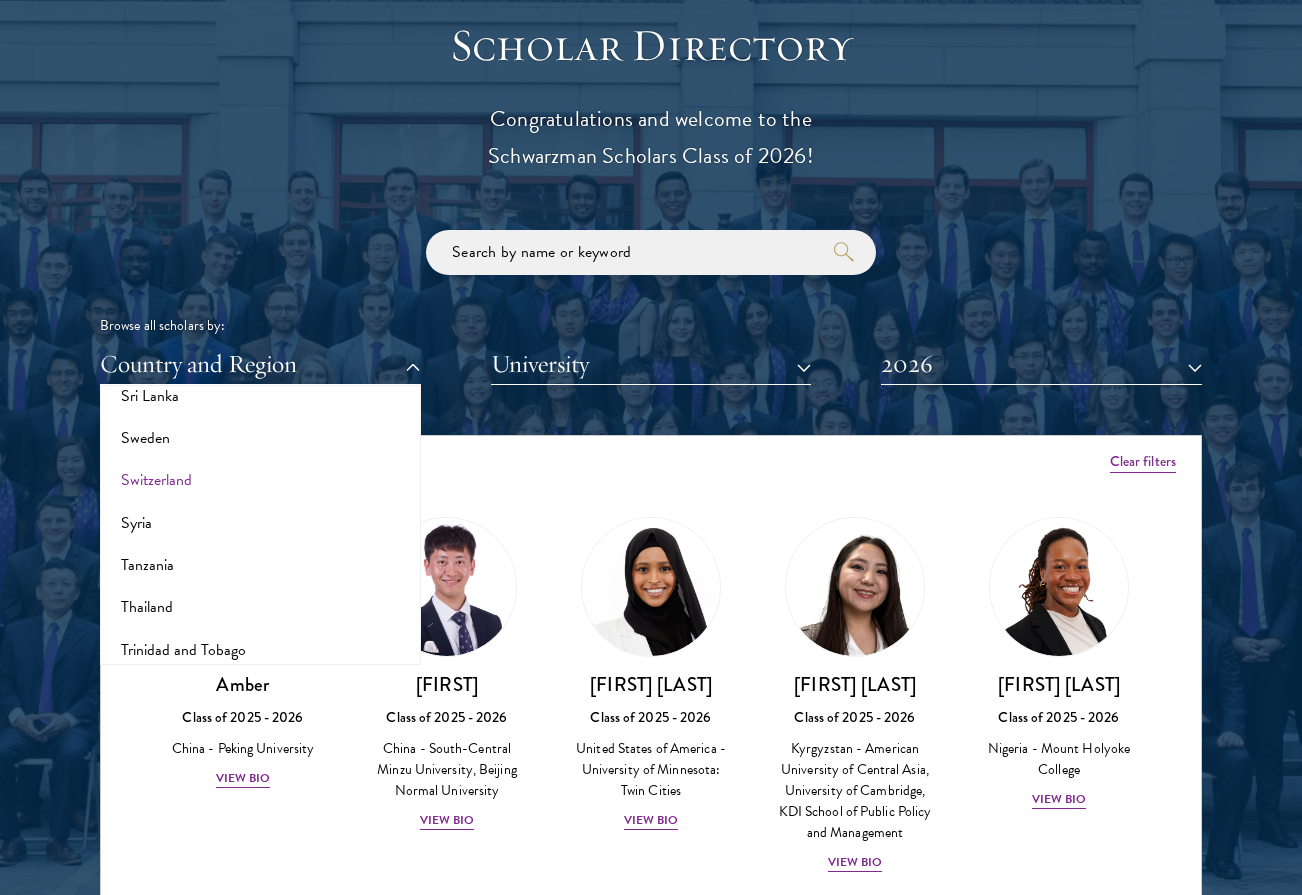 scroll, scrollTop: 3677, scrollLeft: 0, axis: vertical 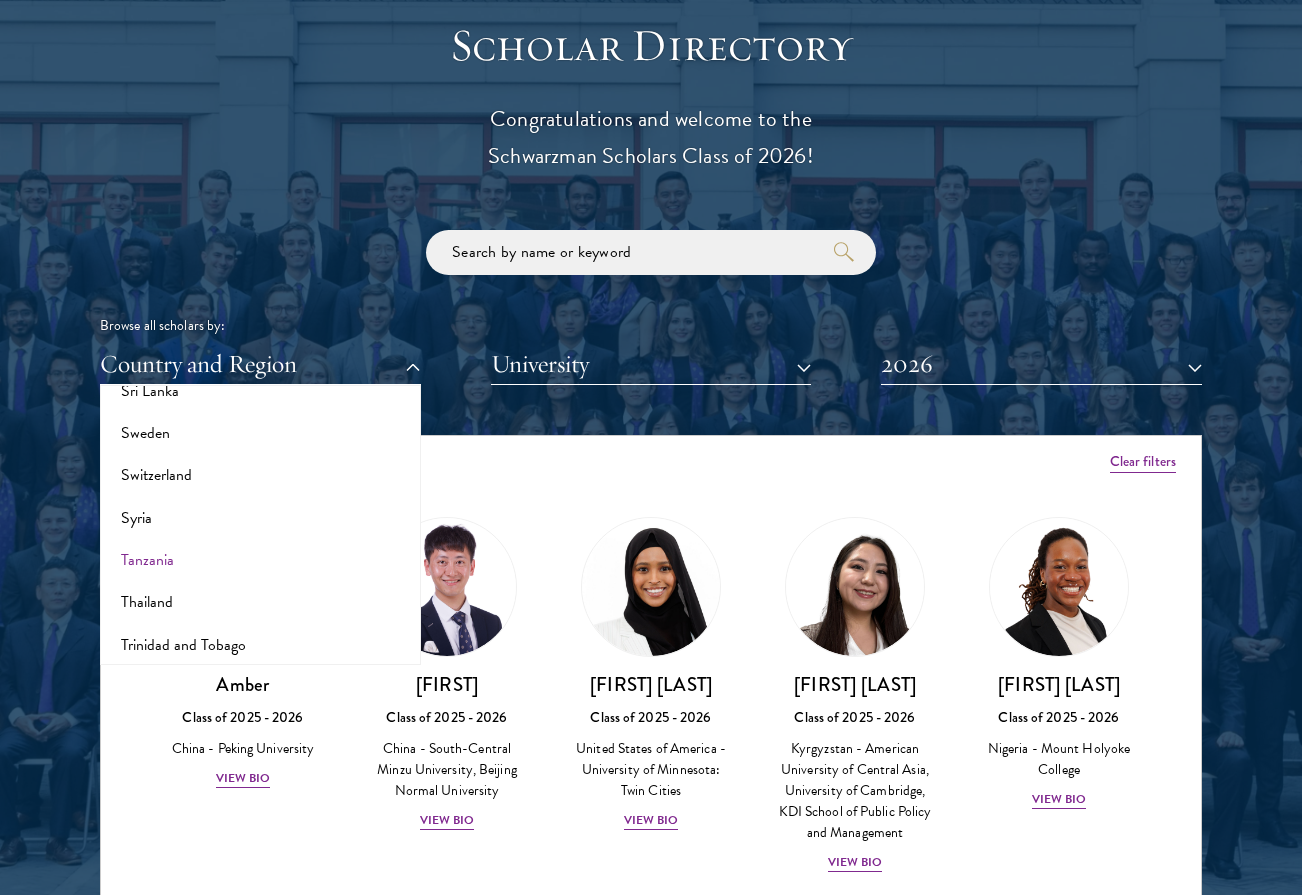 click on "Tanzania" at bounding box center (260, 560) 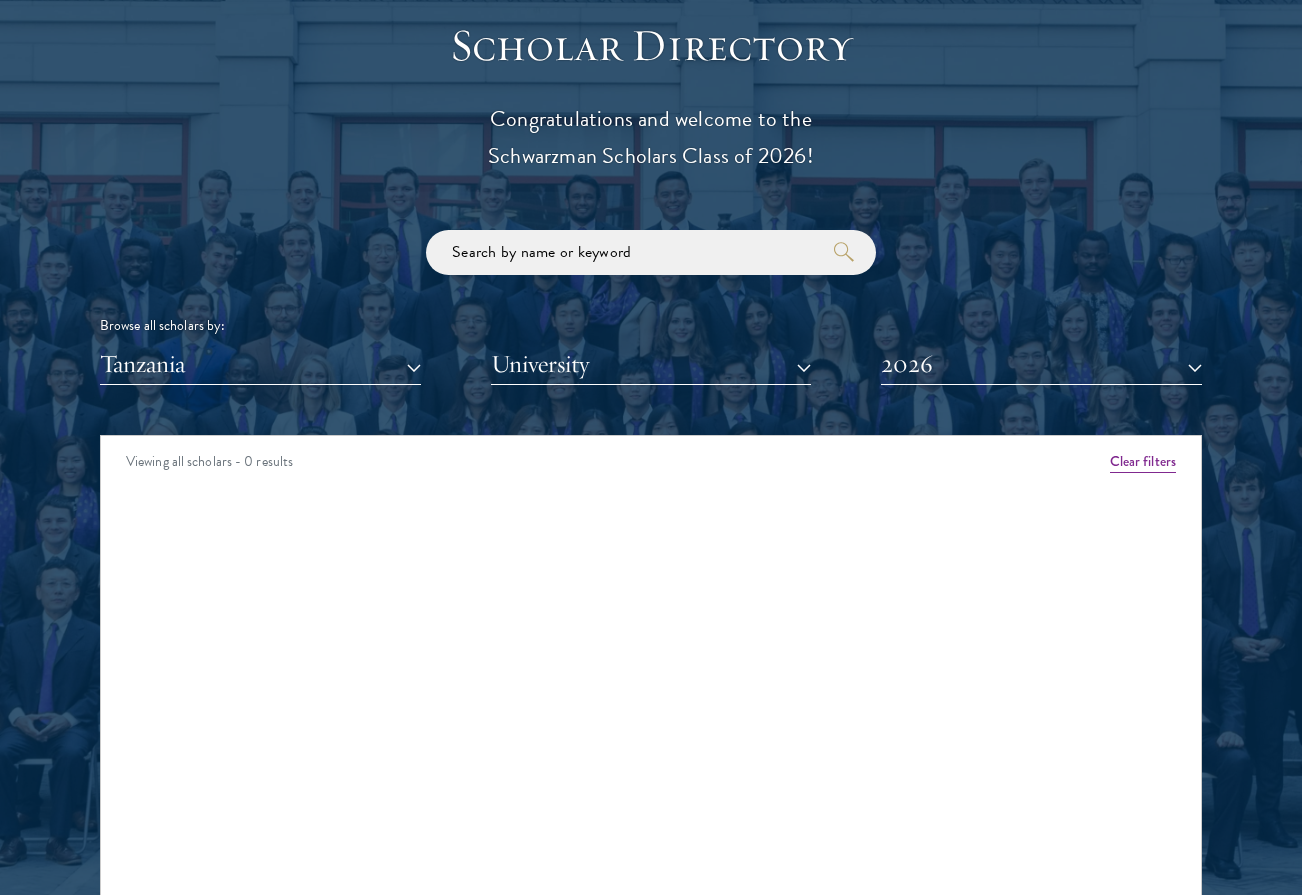 click on "Tanzania" at bounding box center (260, 364) 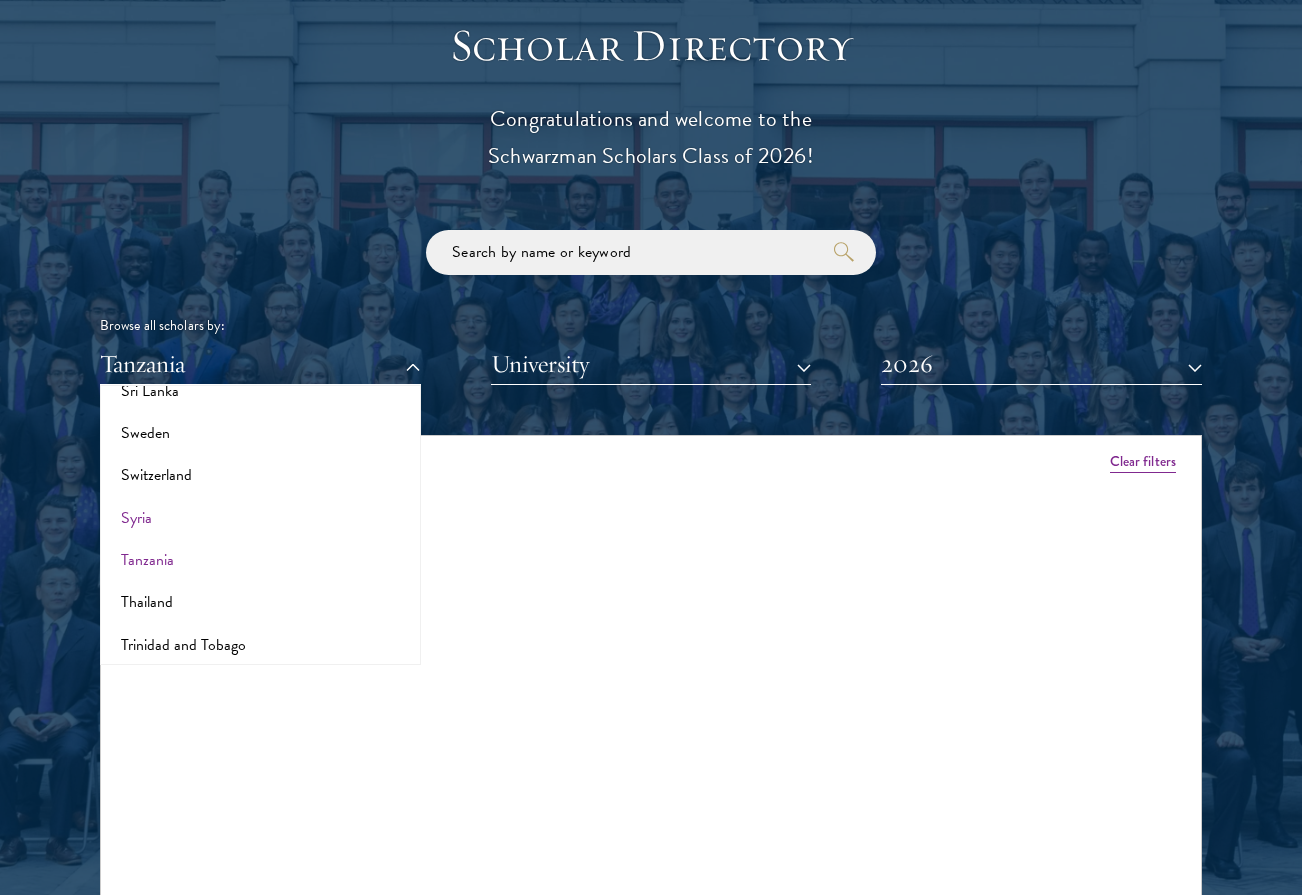 click on "Syria" at bounding box center (260, 518) 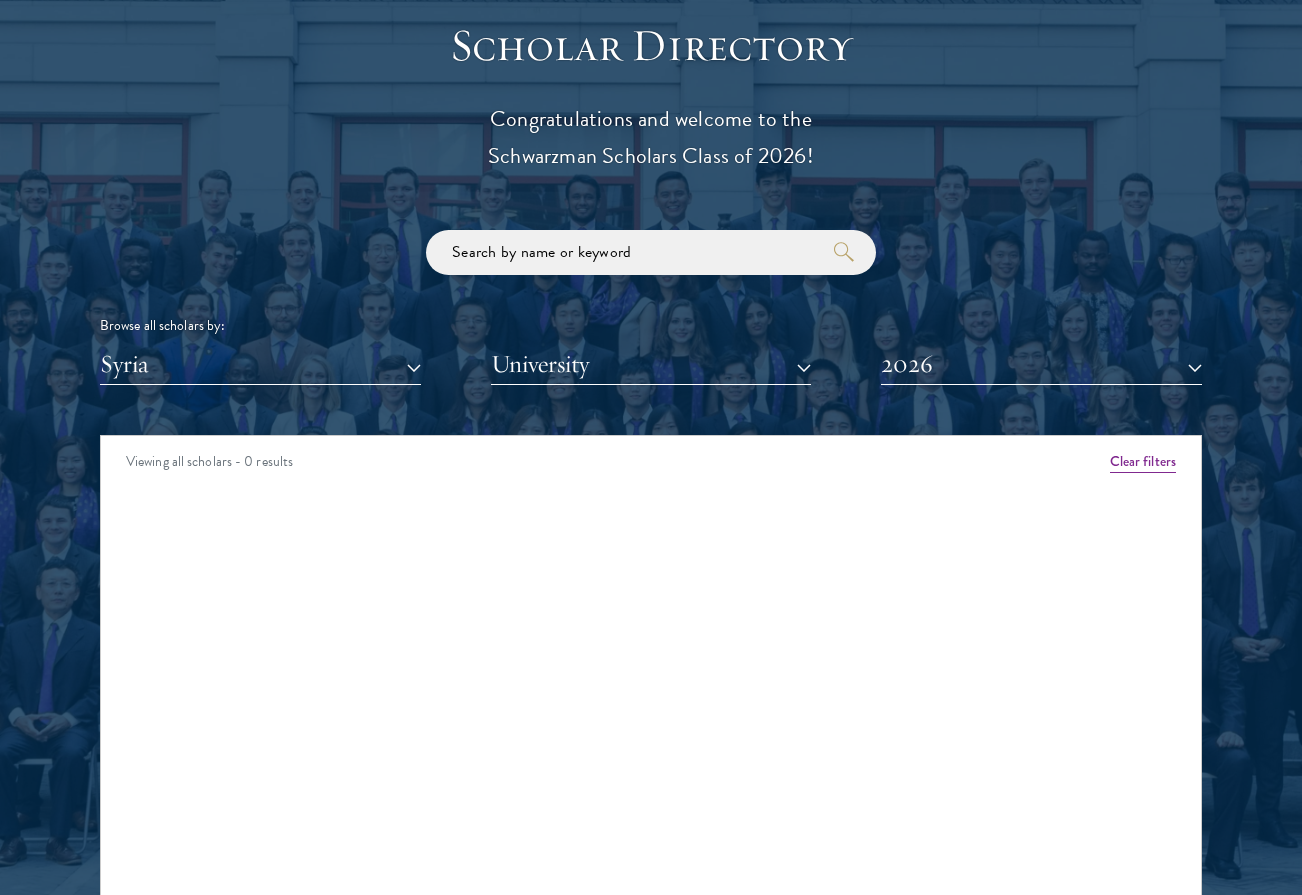 click on "Syria" at bounding box center [260, 364] 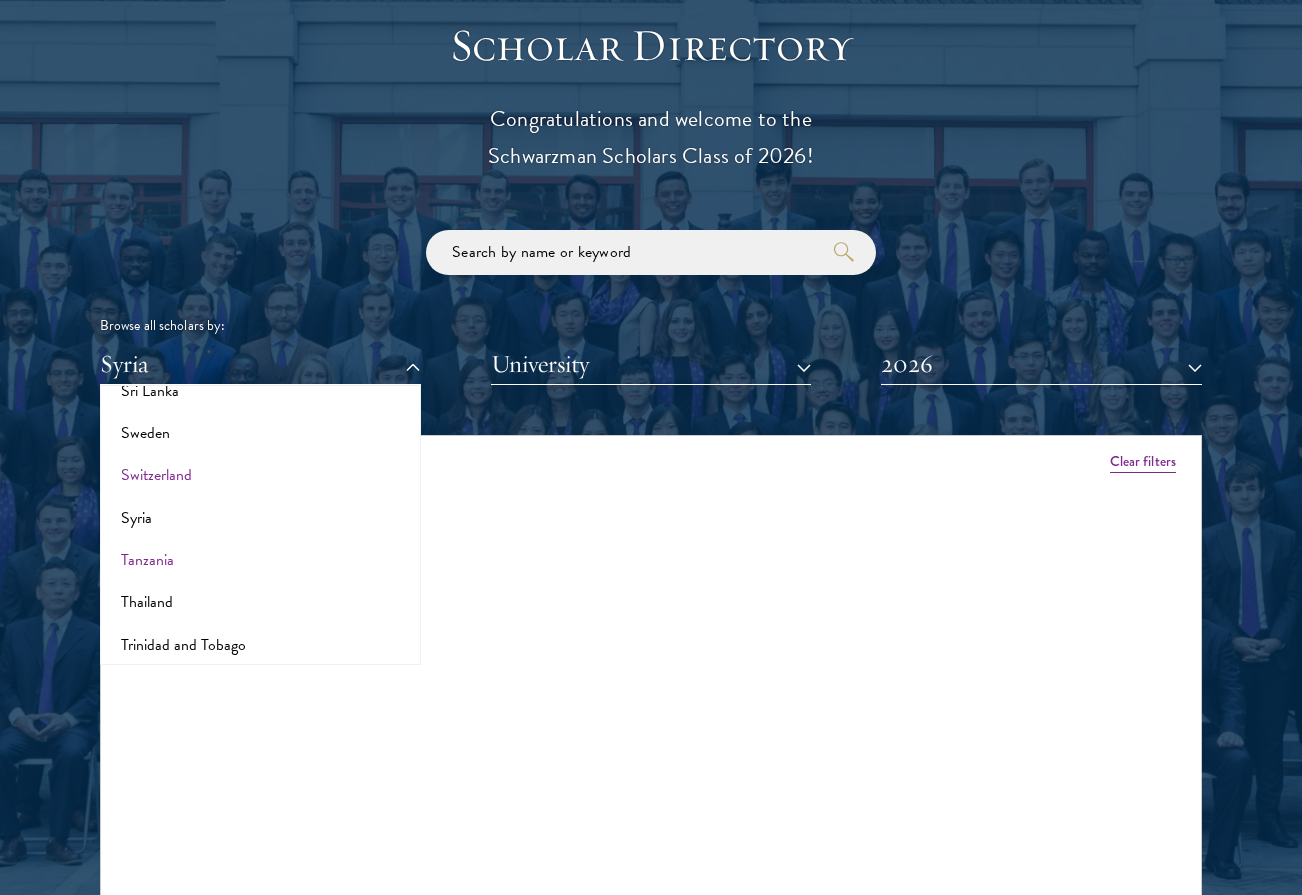 click on "Switzerland" at bounding box center [260, 475] 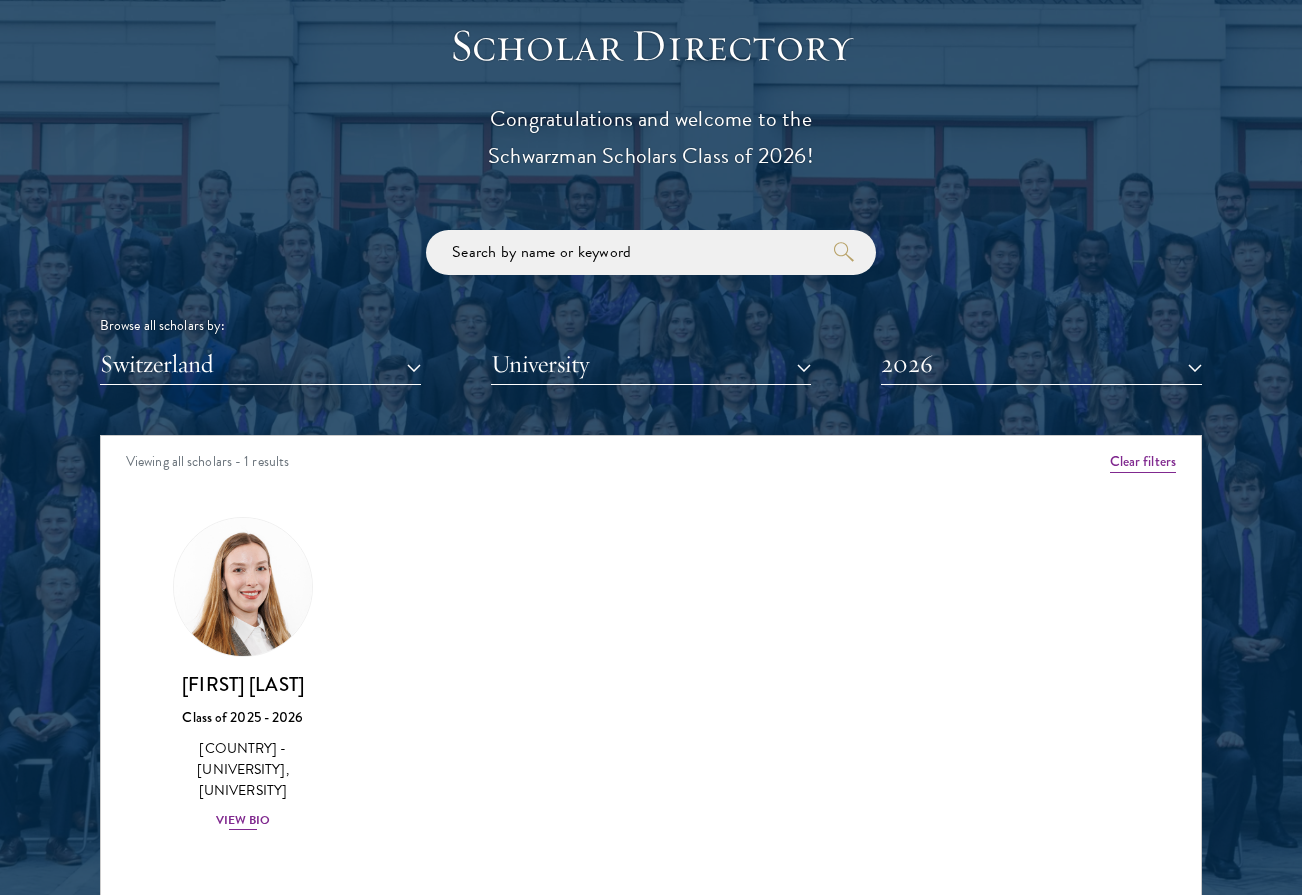 click on "View Bio" at bounding box center [243, 820] 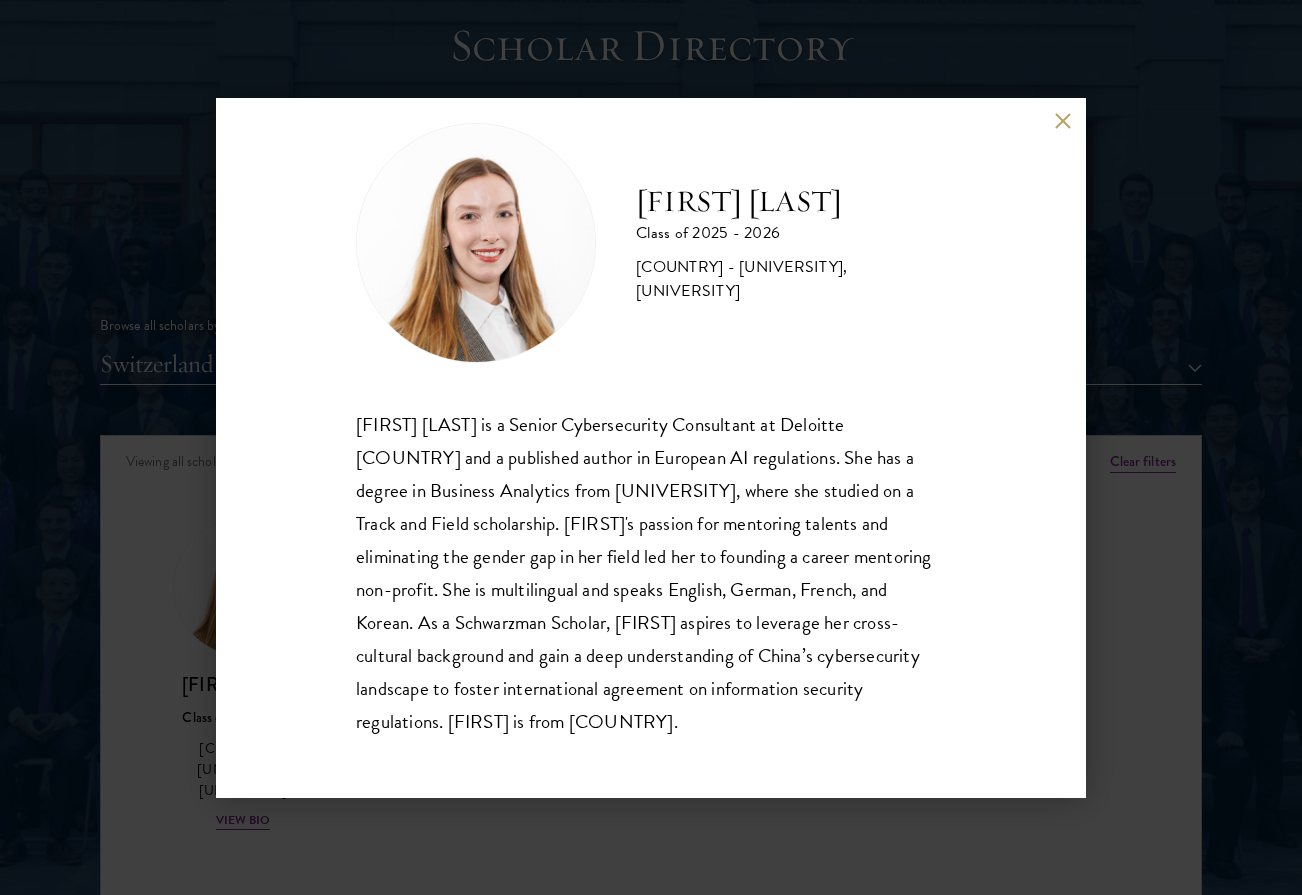 scroll, scrollTop: 35, scrollLeft: 0, axis: vertical 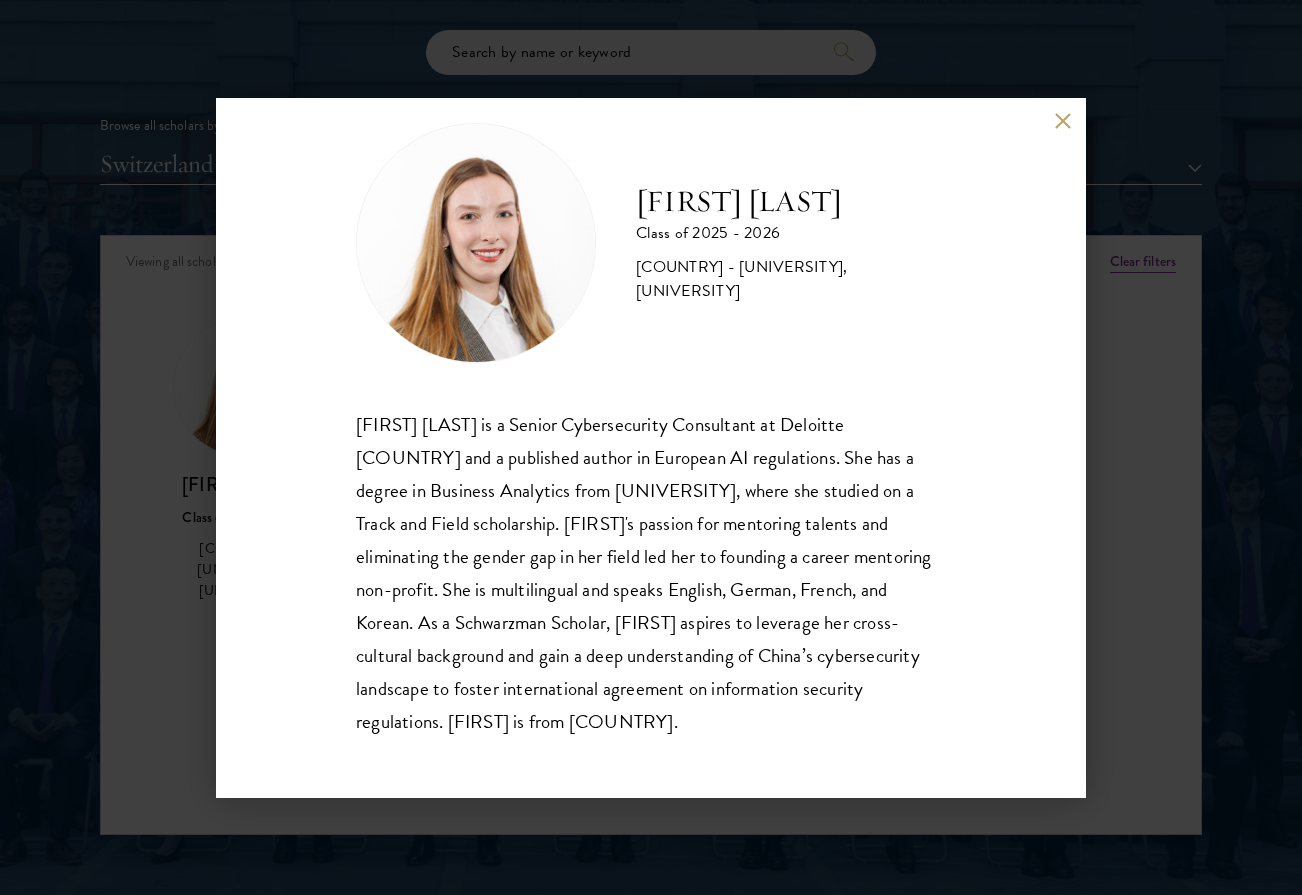 click on "[FIRST] [LAST]
Class of [YEAR] - [YEAR]
[COUNTRY] - [UNIVERSITY], [UNIVERSITY]
[FIRST] [LAST] is a Senior Cybersecurity Consultant at [COMPANY] [COUNTRY] and a published author in European AI regulations. She has a degree in Business Analytics from [UNIVERSITY], where she studied on a Track and Field scholarship. [FIRST]'s passion for mentoring talents and eliminating the gender gap in her field led her to founding a career mentoring non-profit. She is multilingual and speaks English, German, French, and Korean. As a Schwarzman Scholar, [FIRST] aspires to leverage her cross-cultural background and gain a deep understanding of [COUNTRY]'s cybersecurity landscape to foster international agreement on information security regulations. [FIRST] is from [COUNTRY]." at bounding box center (651, 448) 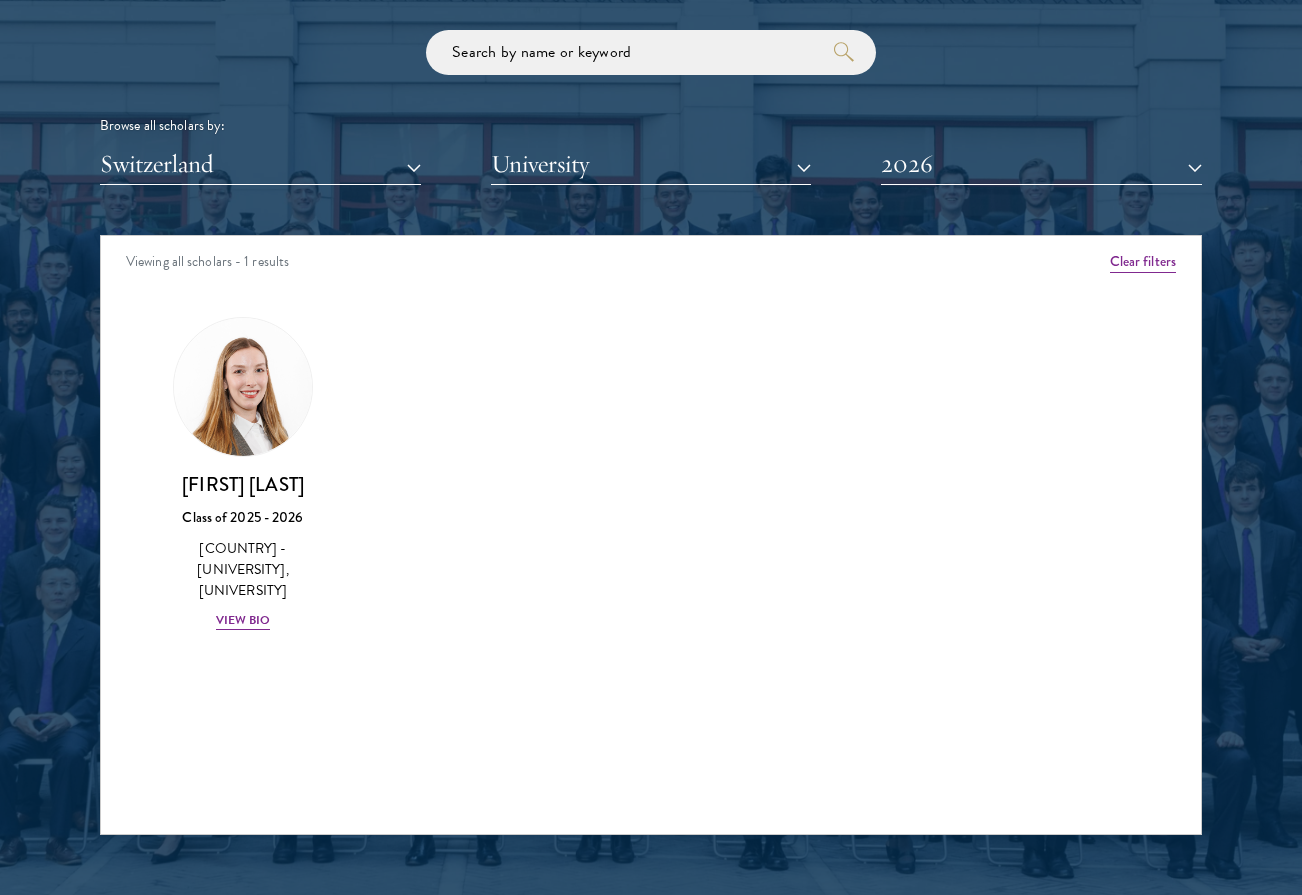 click on "Switzerland" at bounding box center [260, 164] 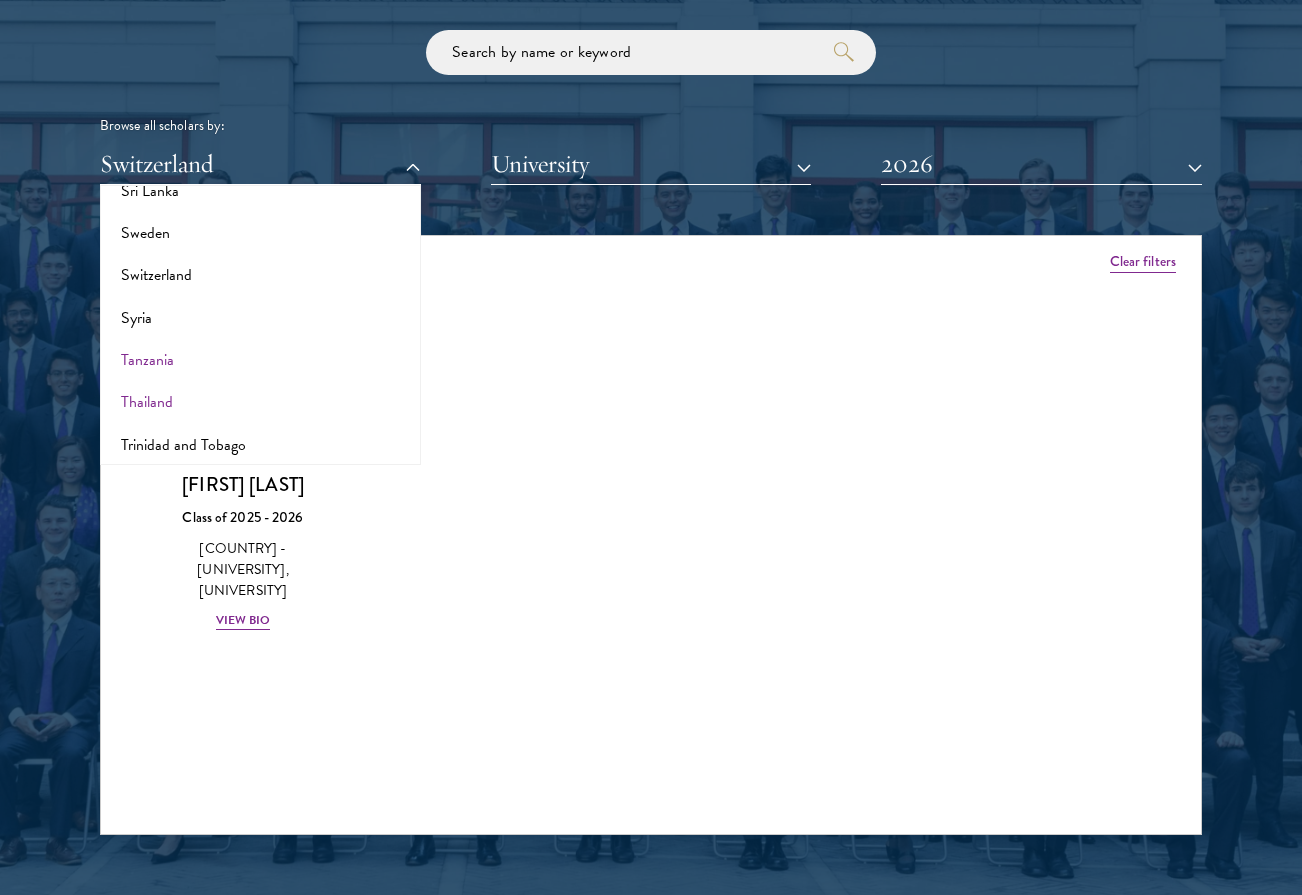 click on "Thailand" at bounding box center (260, 402) 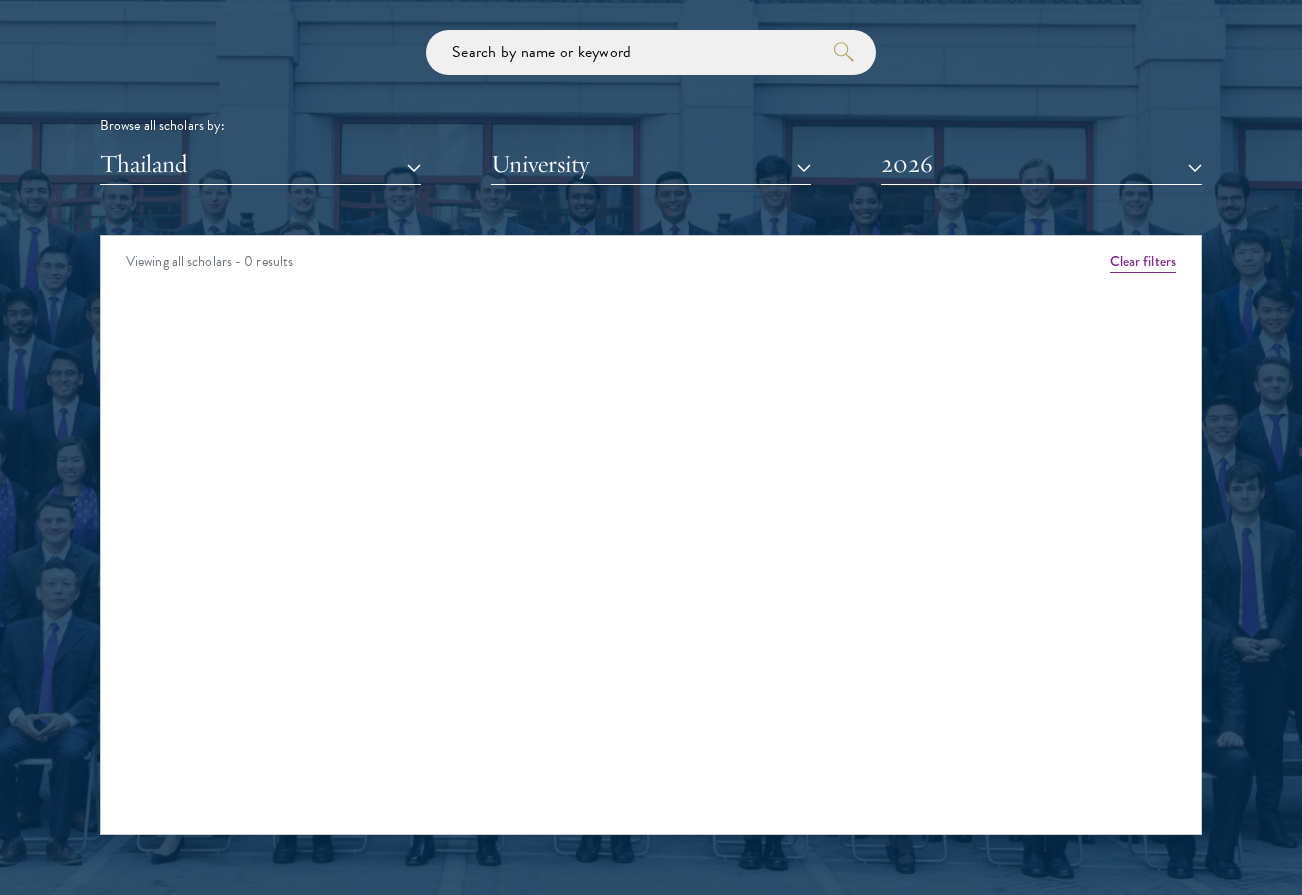 click on "Thailand" at bounding box center (260, 164) 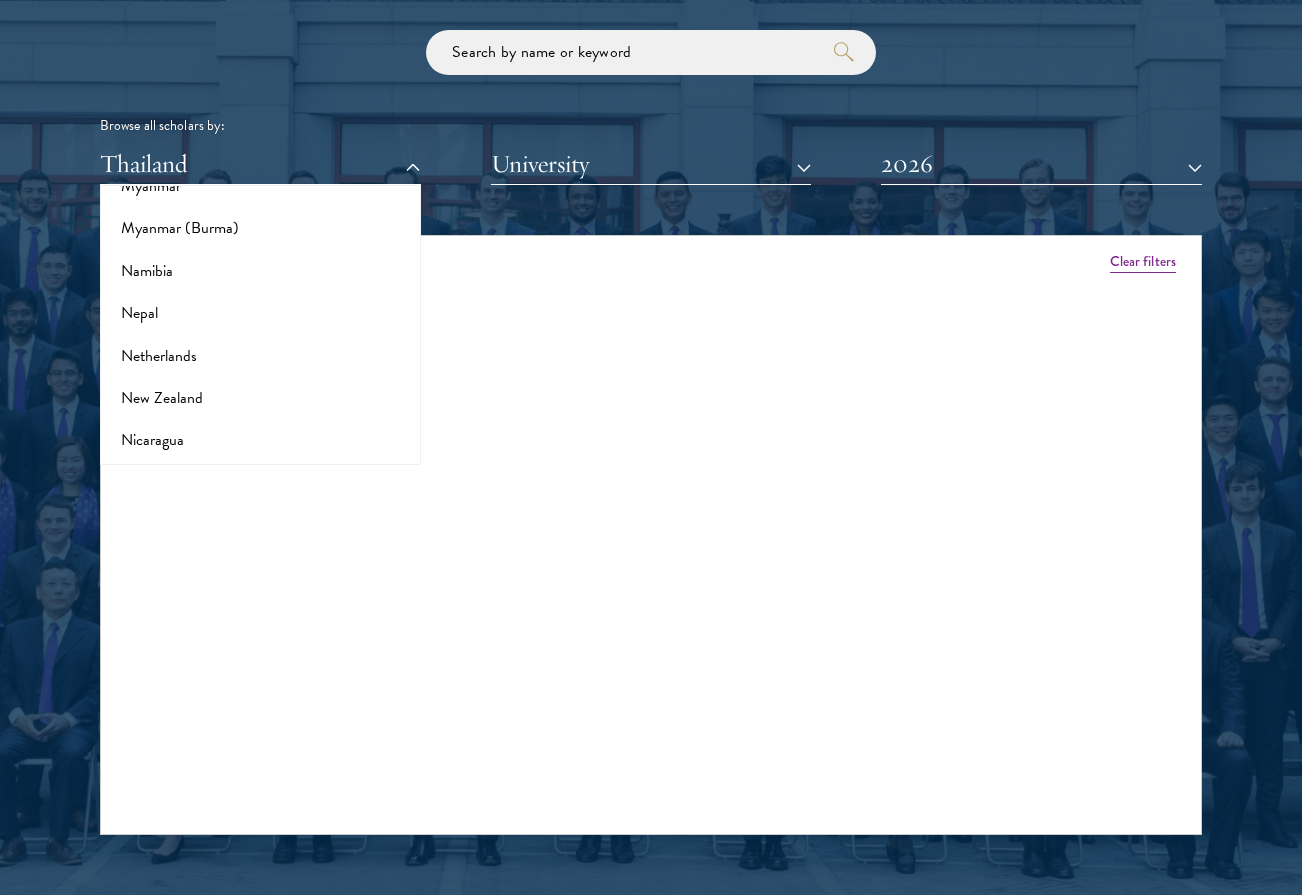 scroll, scrollTop: 2329, scrollLeft: 0, axis: vertical 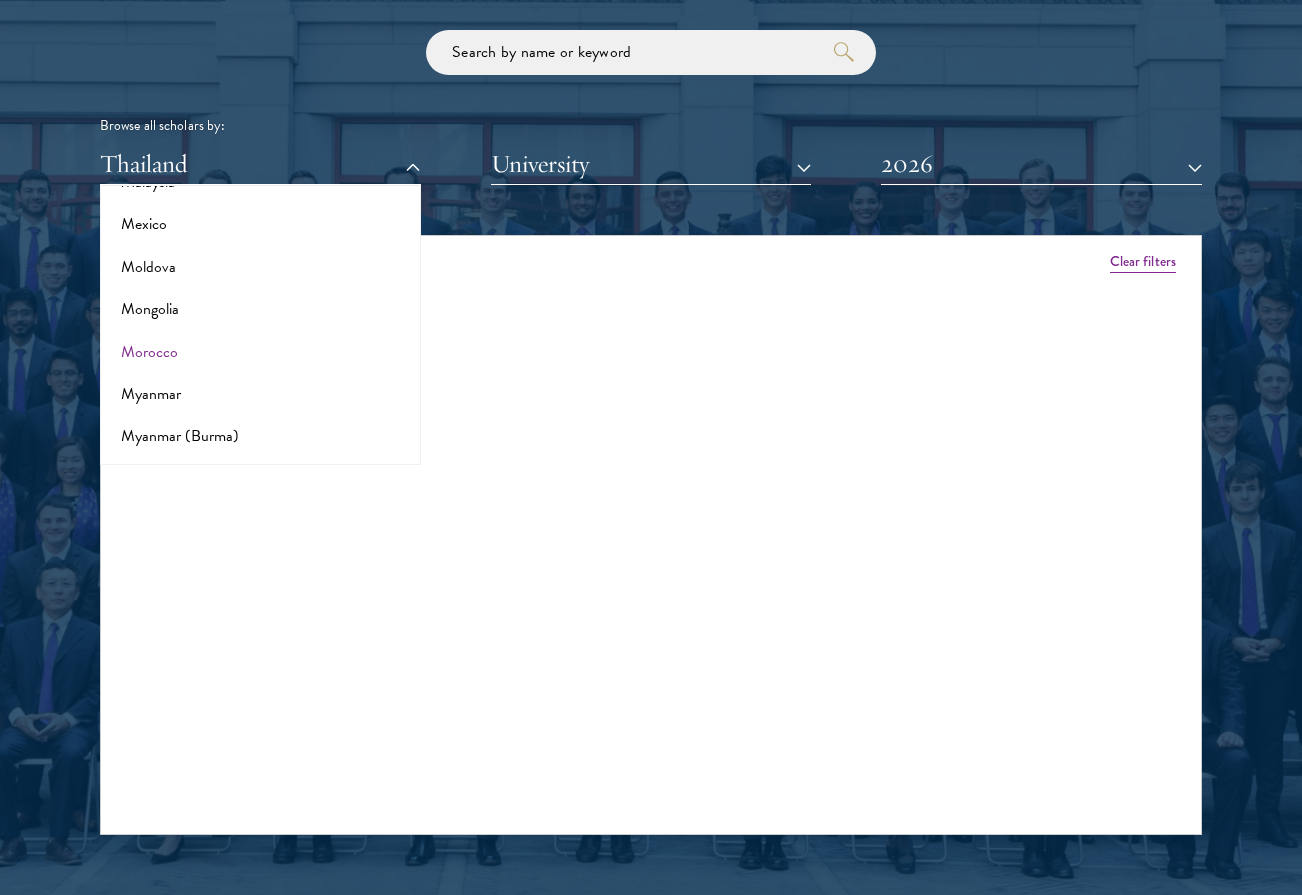 click on "Morocco" at bounding box center [260, 352] 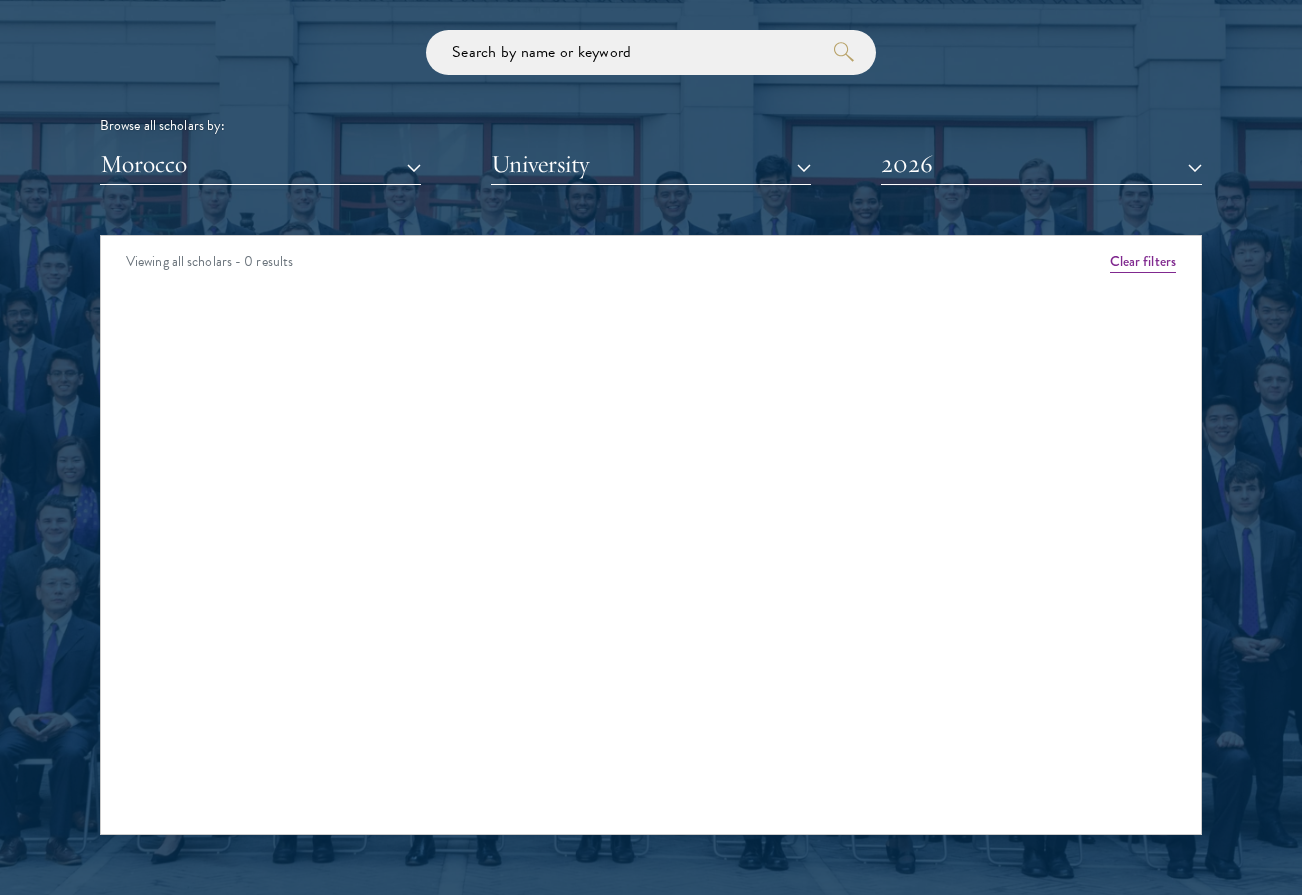 click on "Morocco" at bounding box center (260, 164) 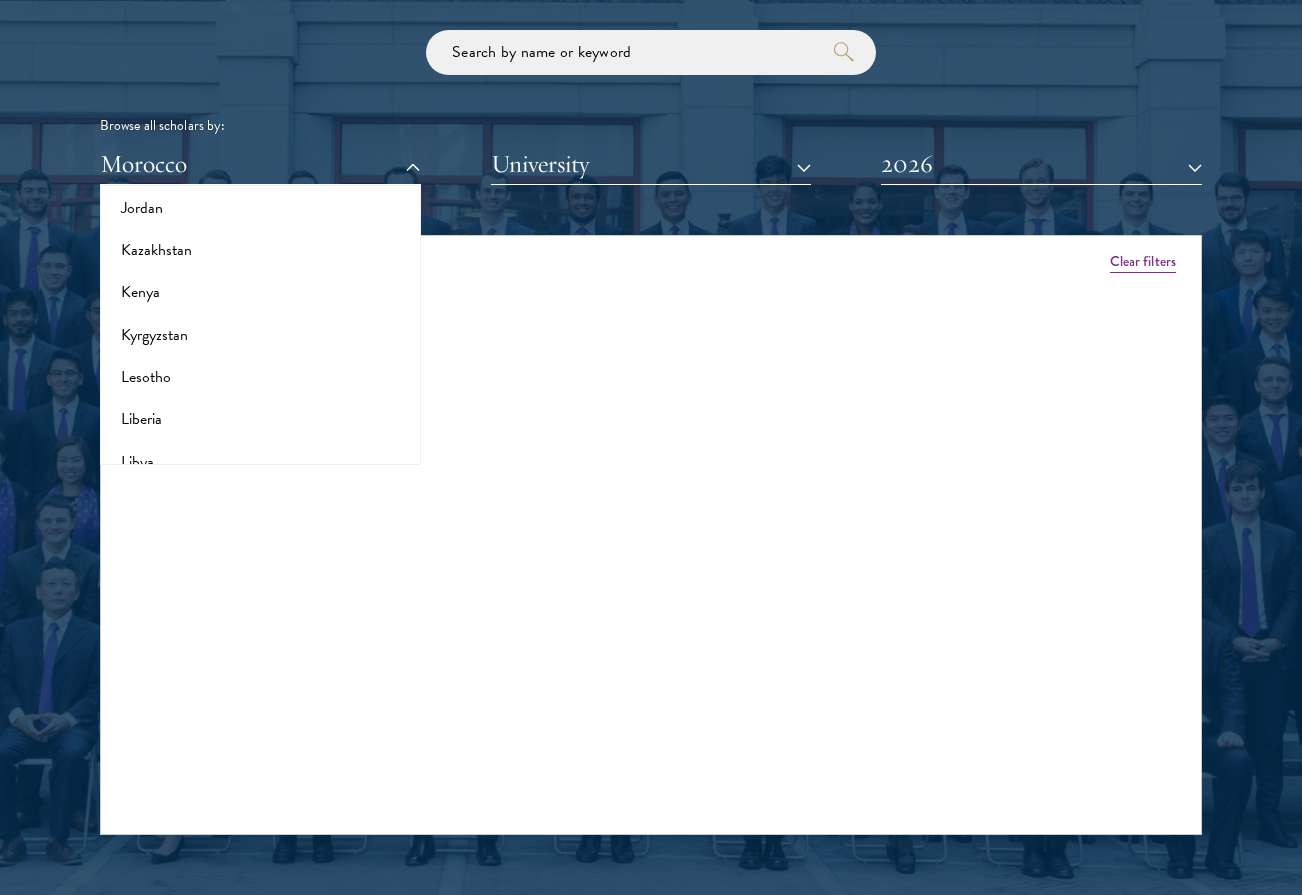 scroll, scrollTop: 1856, scrollLeft: 0, axis: vertical 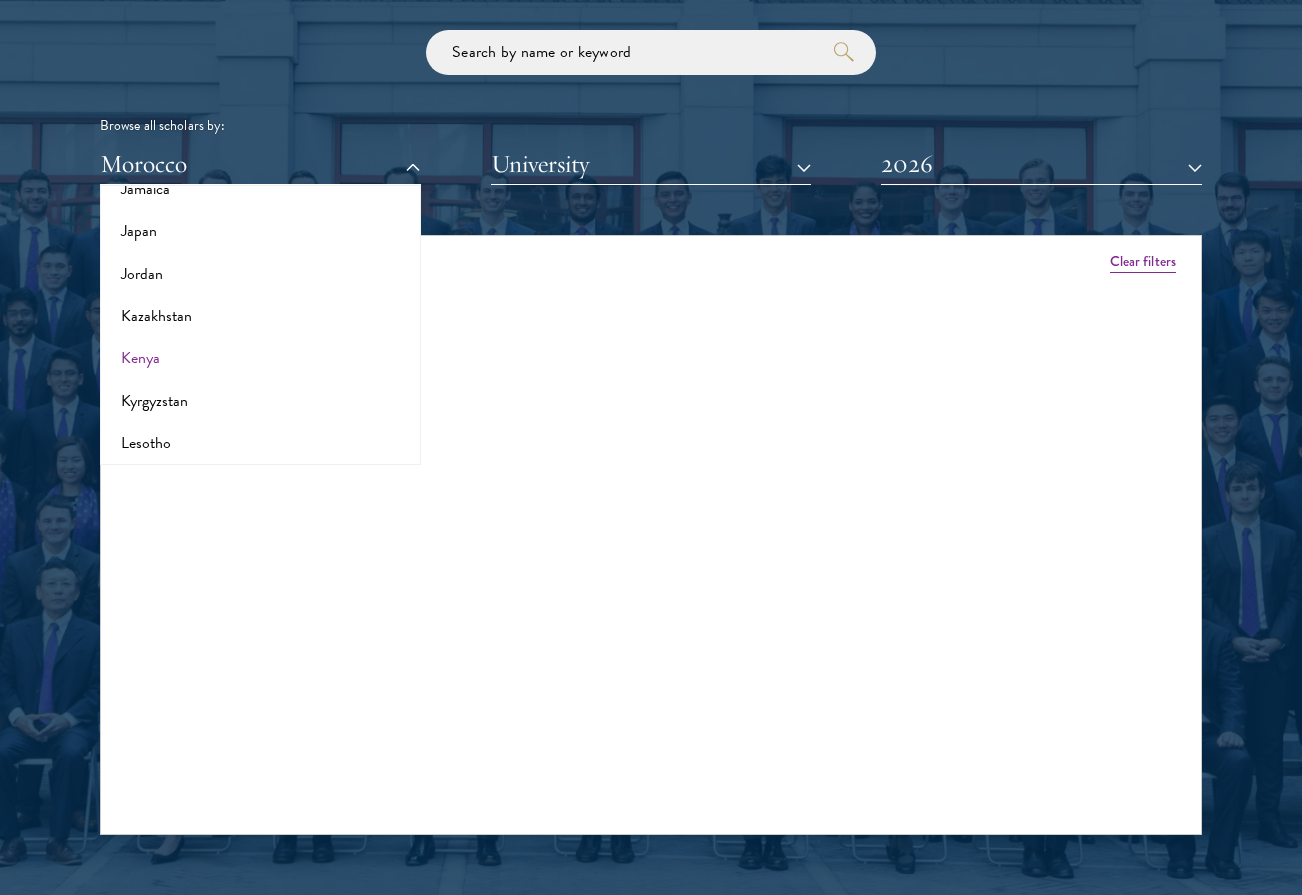click on "Kenya" at bounding box center [260, 358] 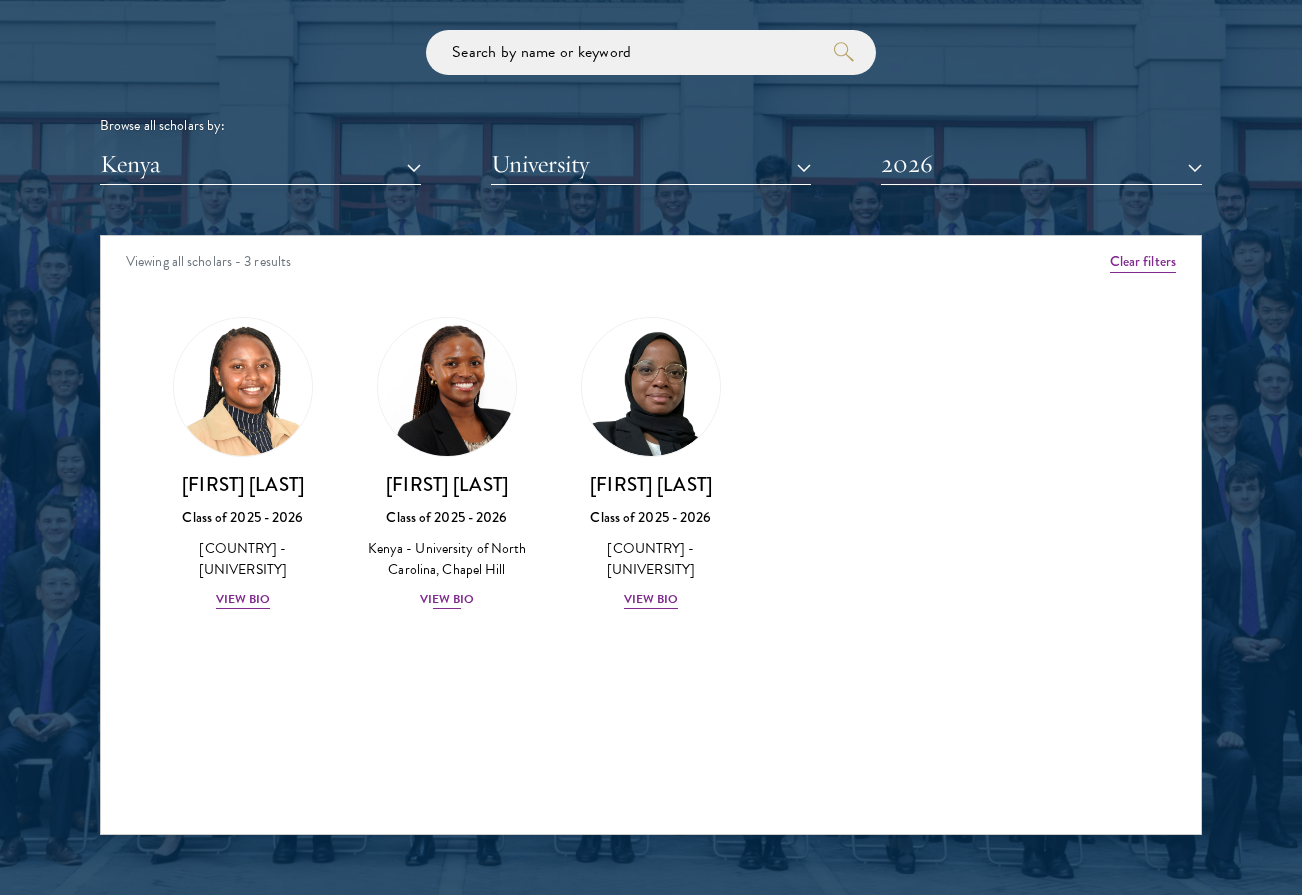 click on "View Bio" at bounding box center (447, 599) 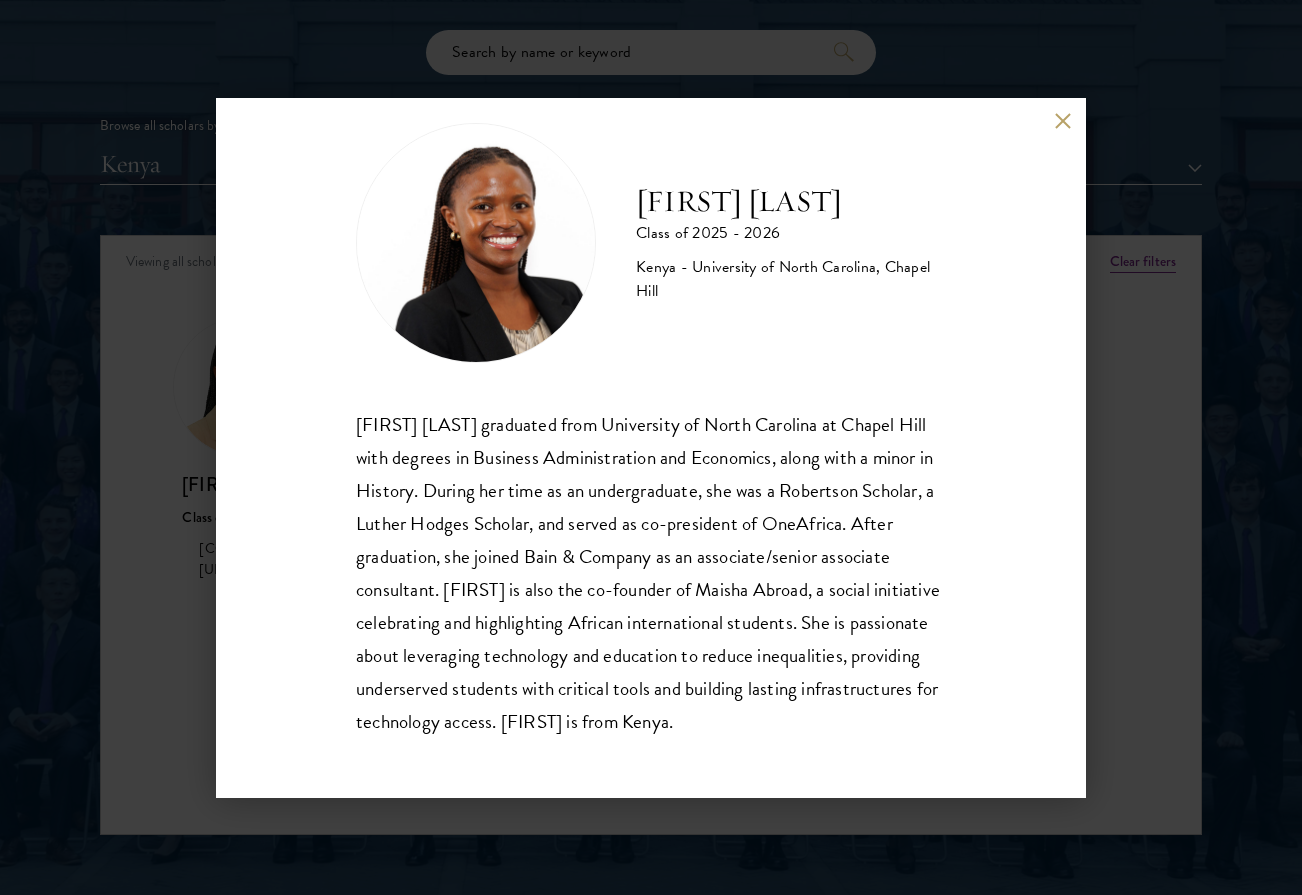 scroll, scrollTop: 35, scrollLeft: 0, axis: vertical 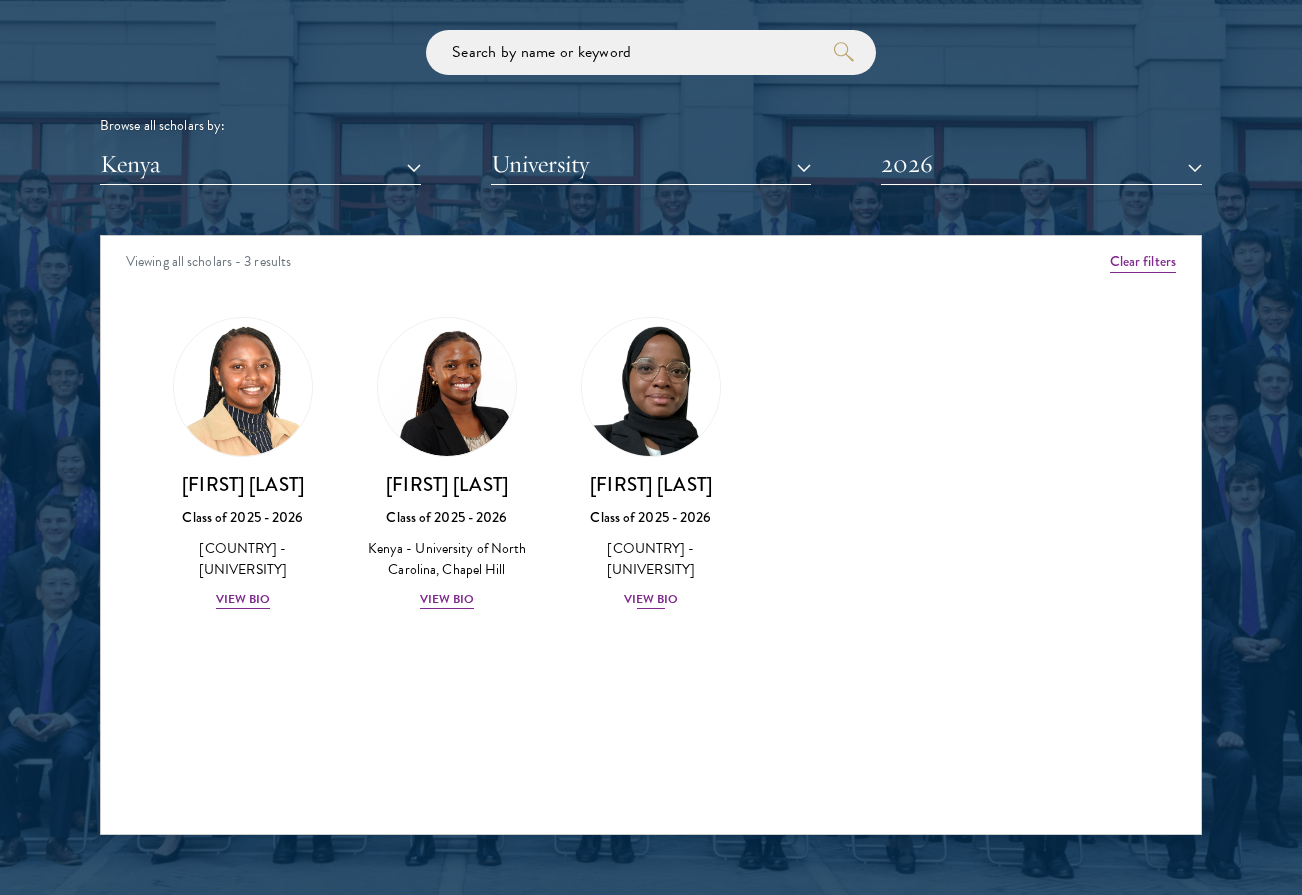 click on "View Bio" at bounding box center (651, 599) 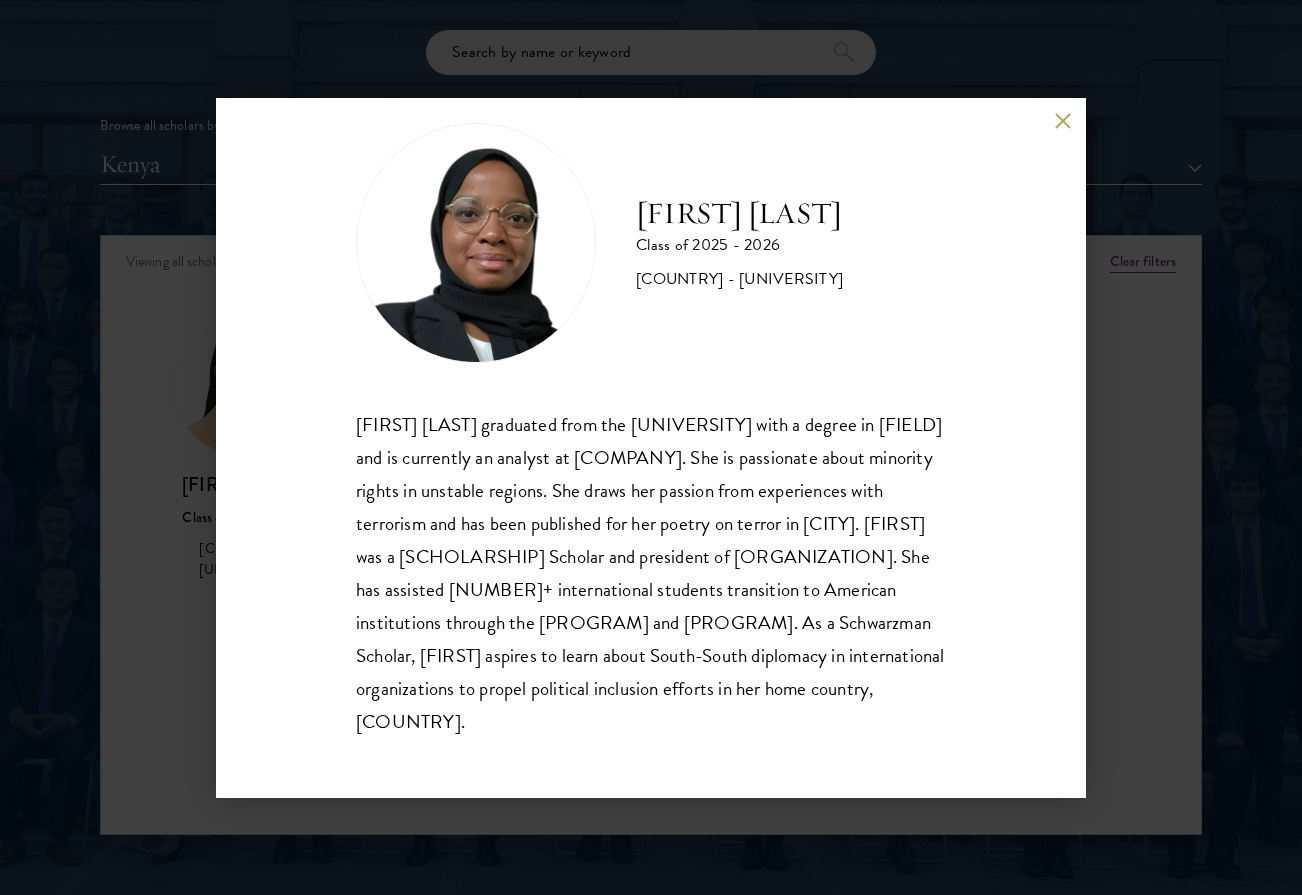 scroll, scrollTop: 35, scrollLeft: 0, axis: vertical 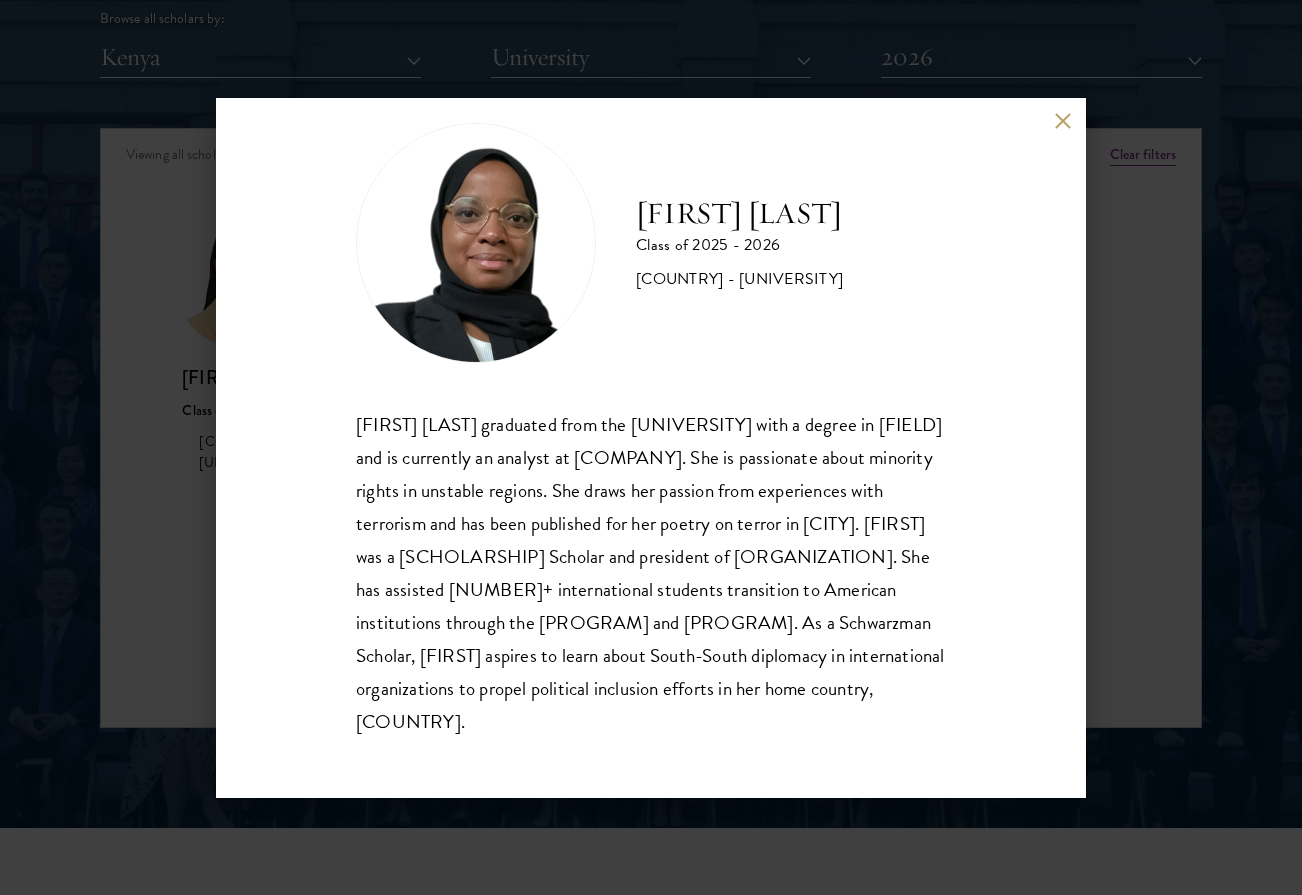 click on "[FIRST] [LAST]
Class of [YEAR] - [YEAR]
[COUNTRY] - [UNIVERSITY]
[FIRST] [LAST] is a Senior Cybersecurity Consultant at [COMPANY] [COUNTRY] and a published author in European AI regulations. She has a degree in Business Analytics from [UNIVERSITY], where she studied on a Track and Field scholarship. [FIRST]'s passion for mentoring talents and eliminating the gender gap in her field led her to founding a career mentoring non-profit. She is multilingual and speaks English, German, French, and Korean. As a Schwarzman Scholar, [FIRST] aspires to leverage her cross-cultural background and gain a deep understanding of [COUNTRY]'s cybersecurity landscape to foster international agreement on information security regulations. [FIRST] is from [COUNTRY]." at bounding box center (651, 448) 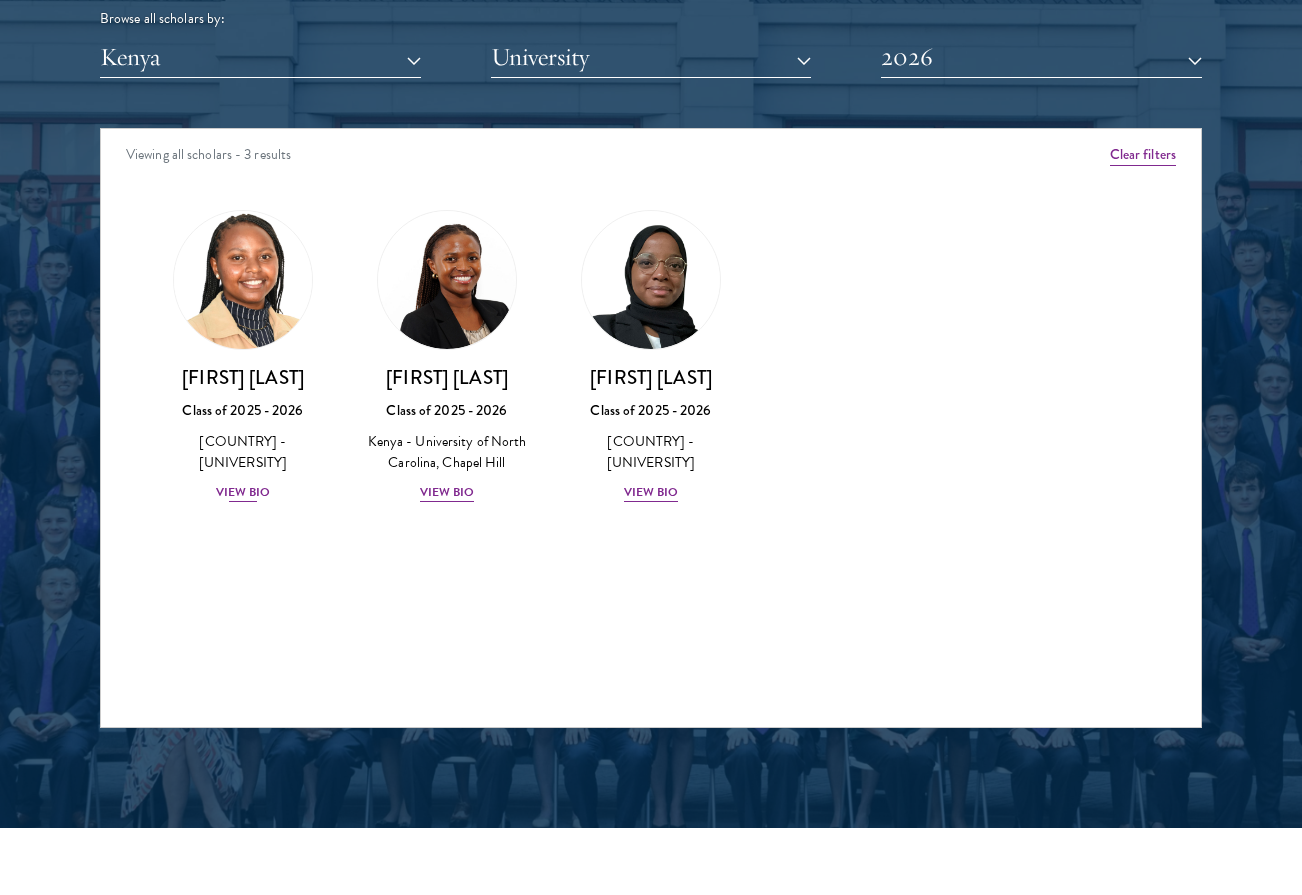 click on "View Bio" at bounding box center (243, 492) 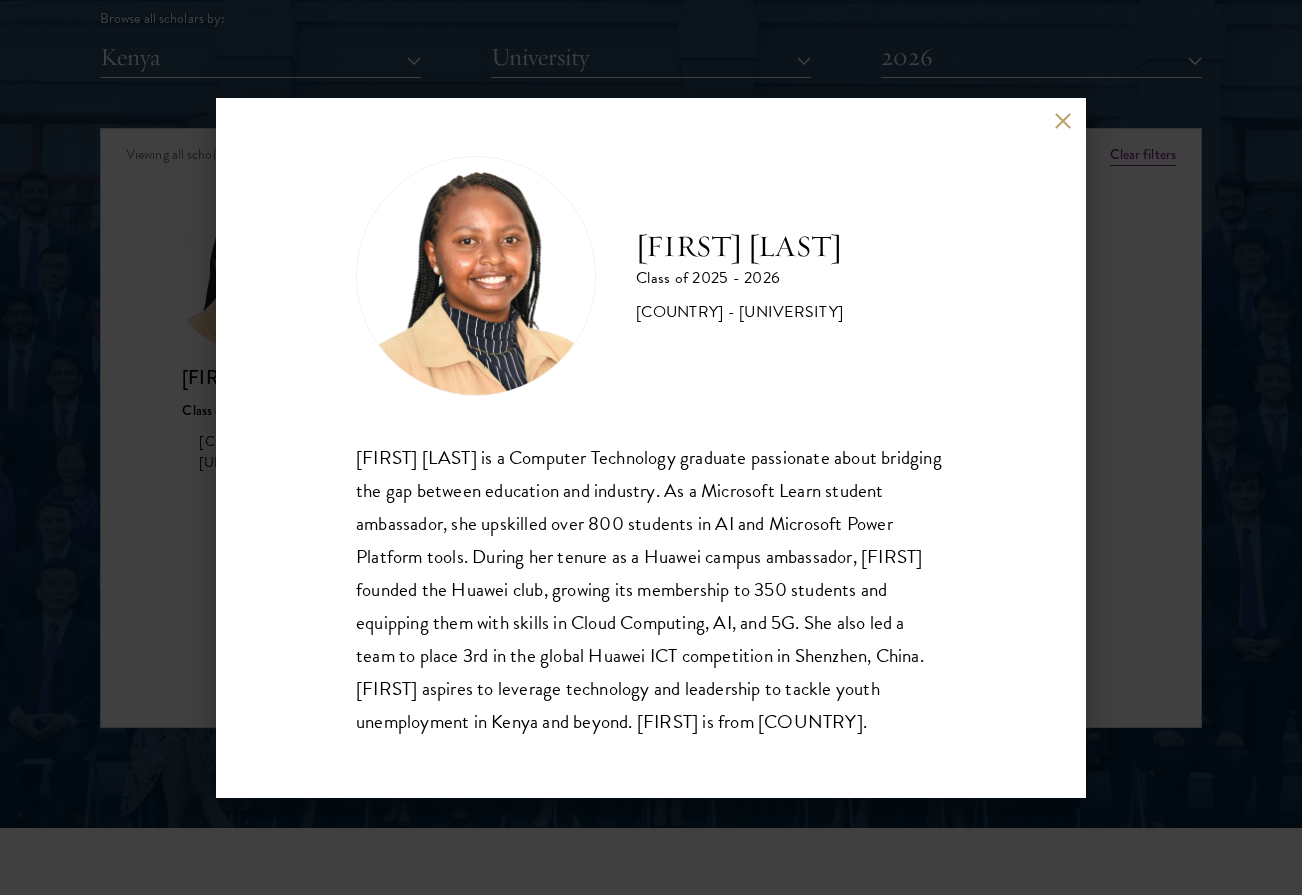 scroll, scrollTop: 2, scrollLeft: 0, axis: vertical 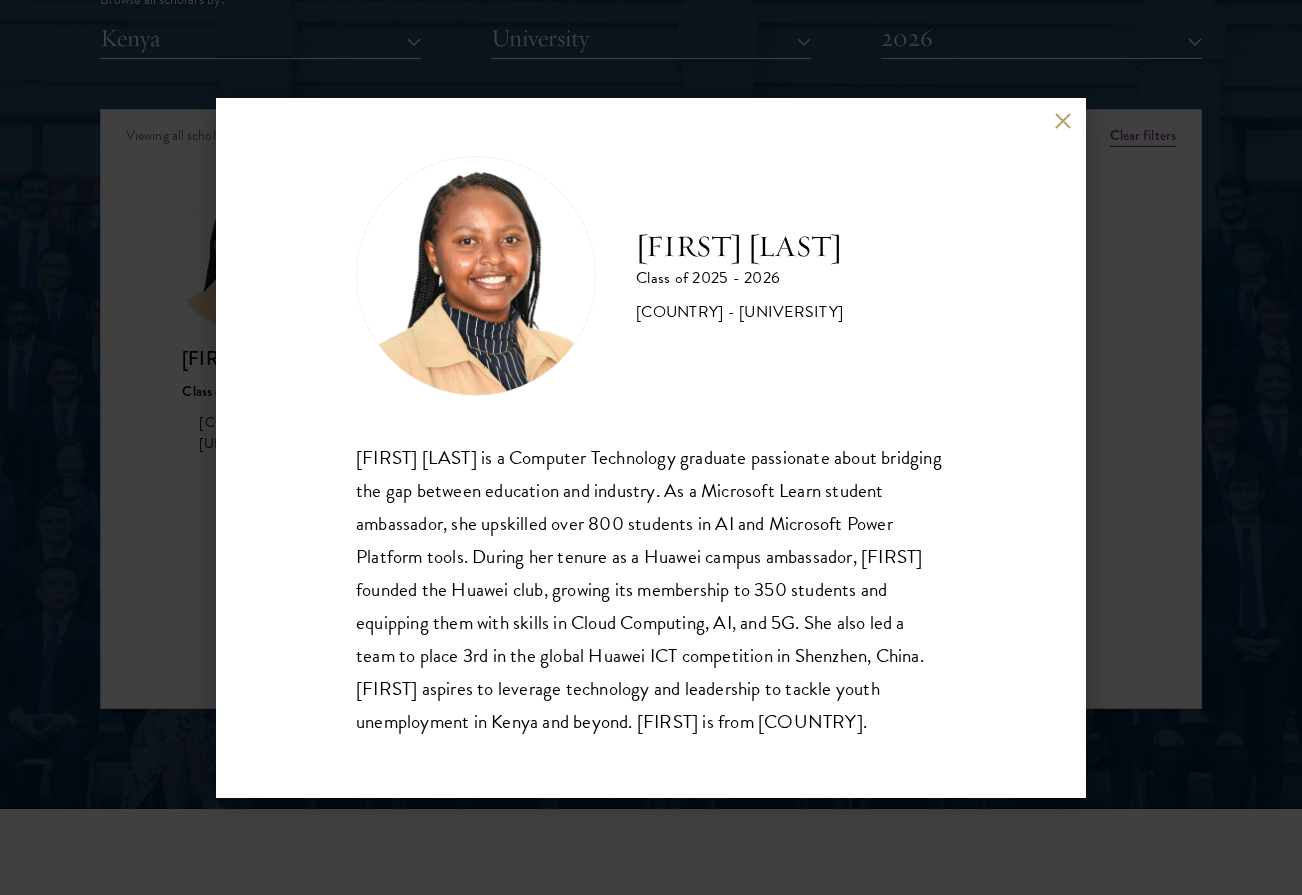 click at bounding box center (1062, 121) 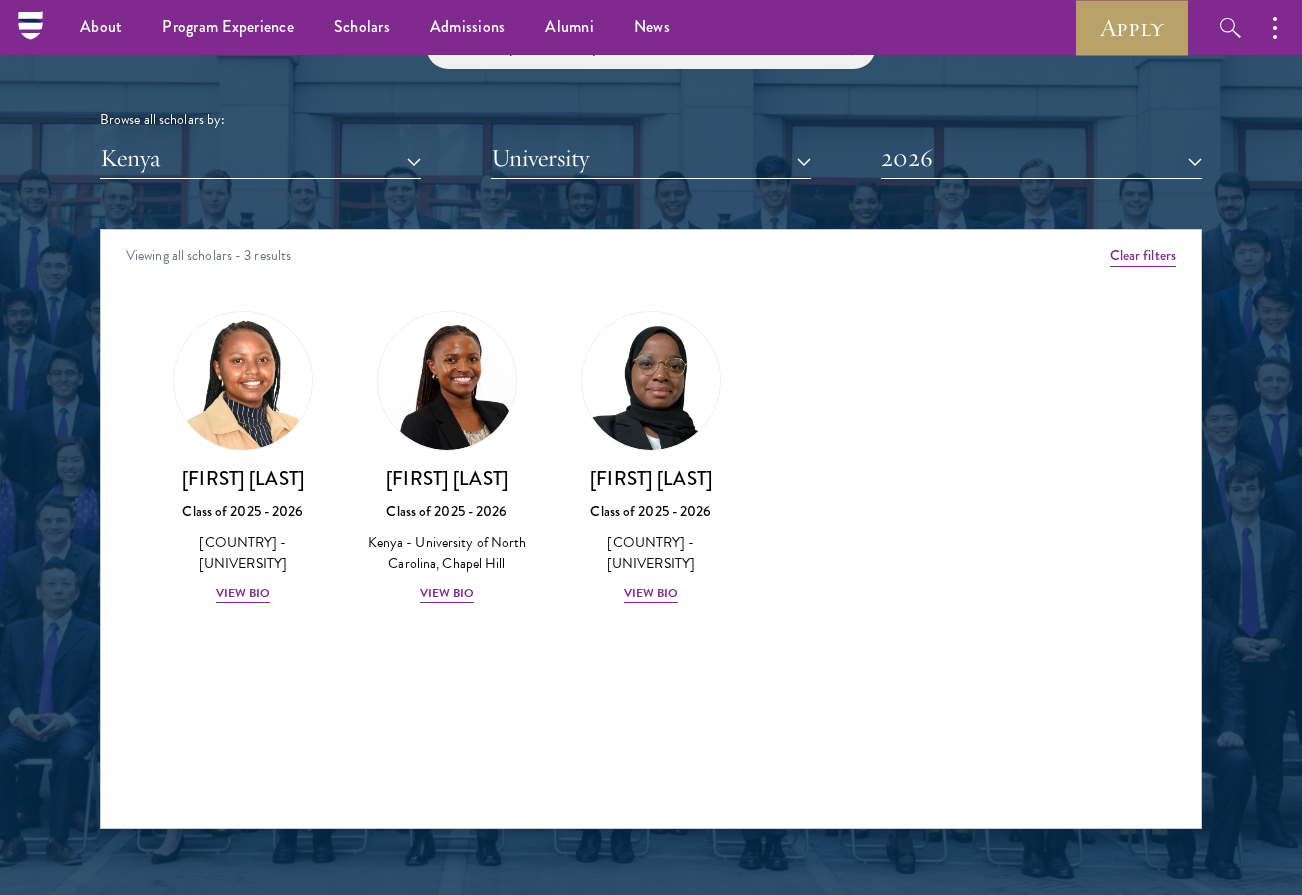 scroll, scrollTop: 2304, scrollLeft: 0, axis: vertical 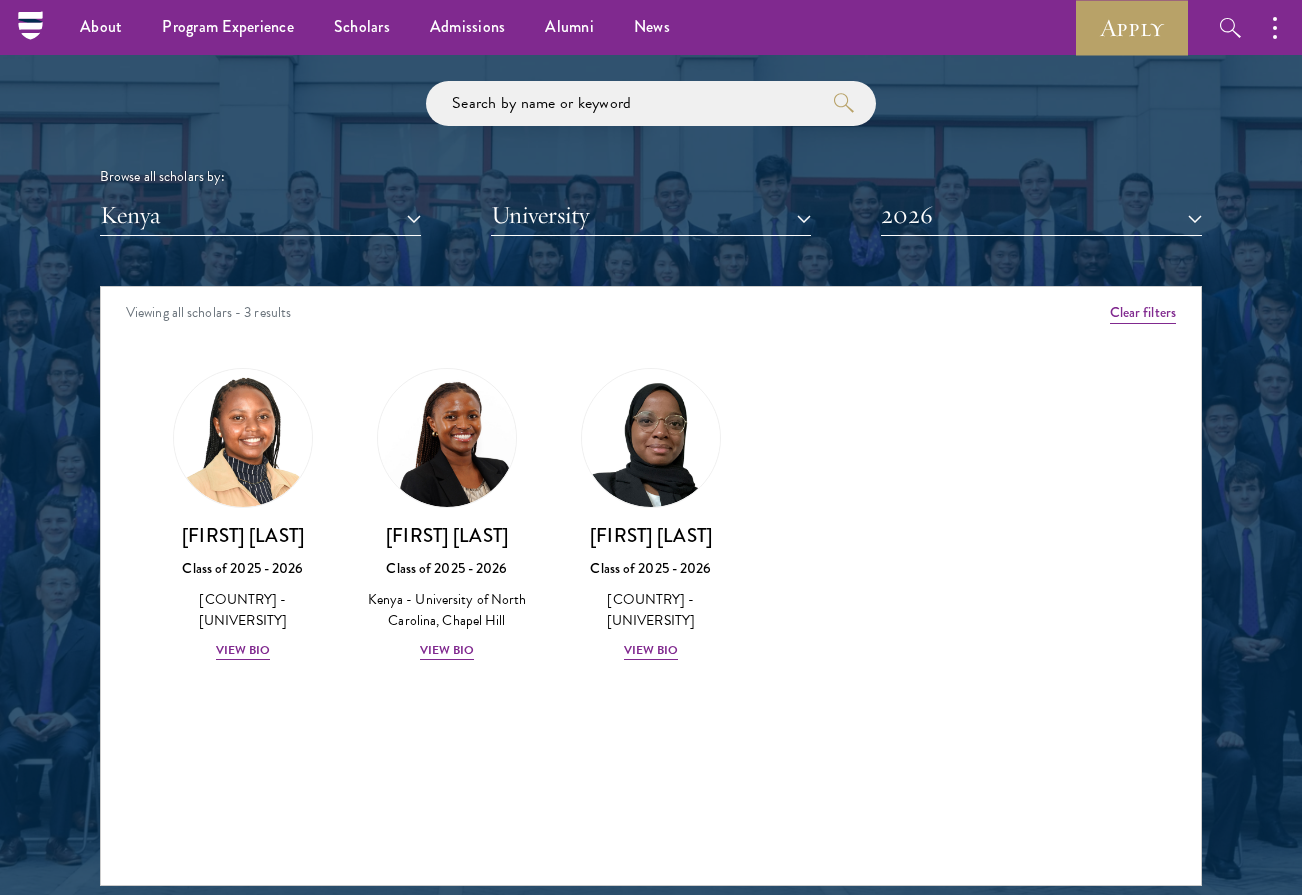 click on "Kenya" at bounding box center [260, 215] 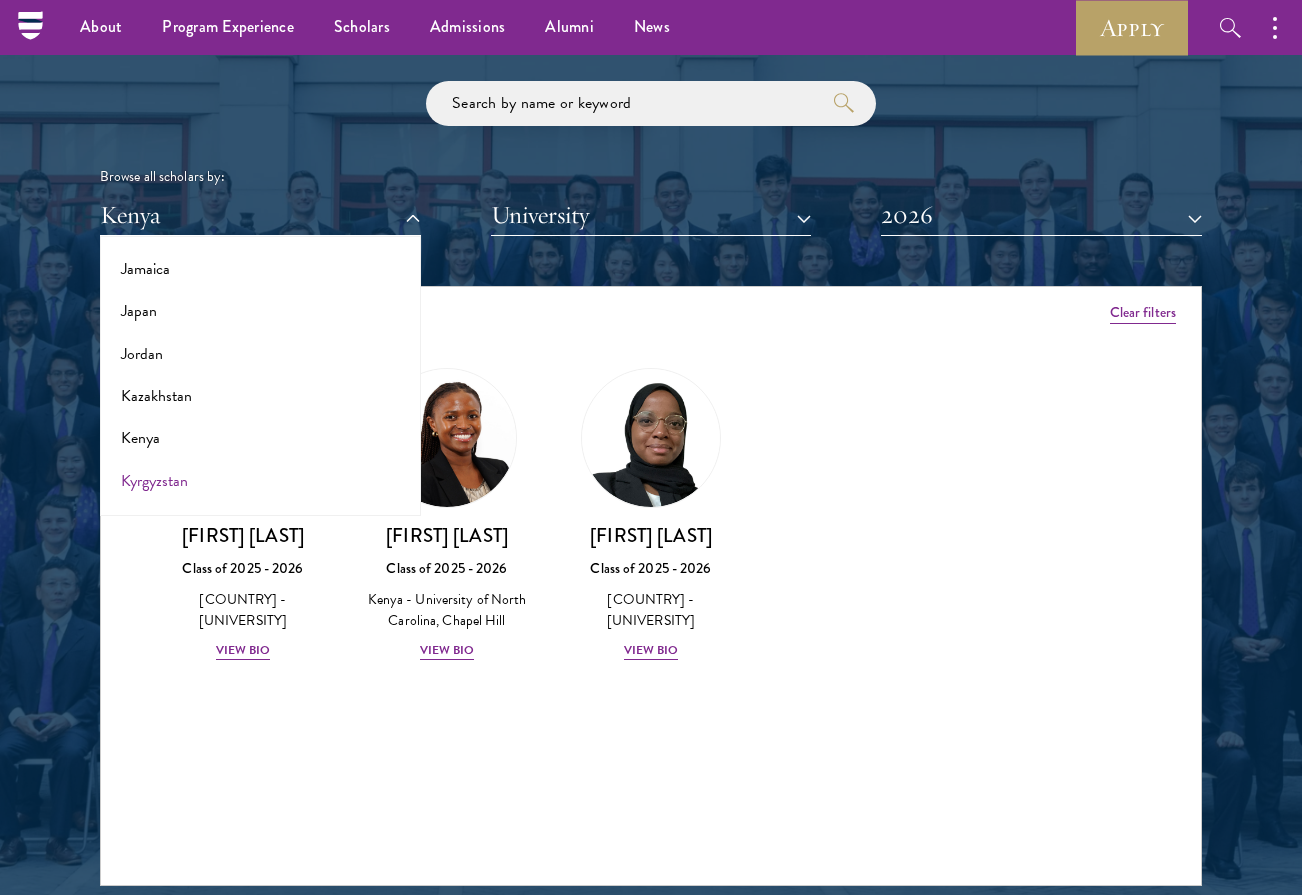 scroll, scrollTop: 1823, scrollLeft: 0, axis: vertical 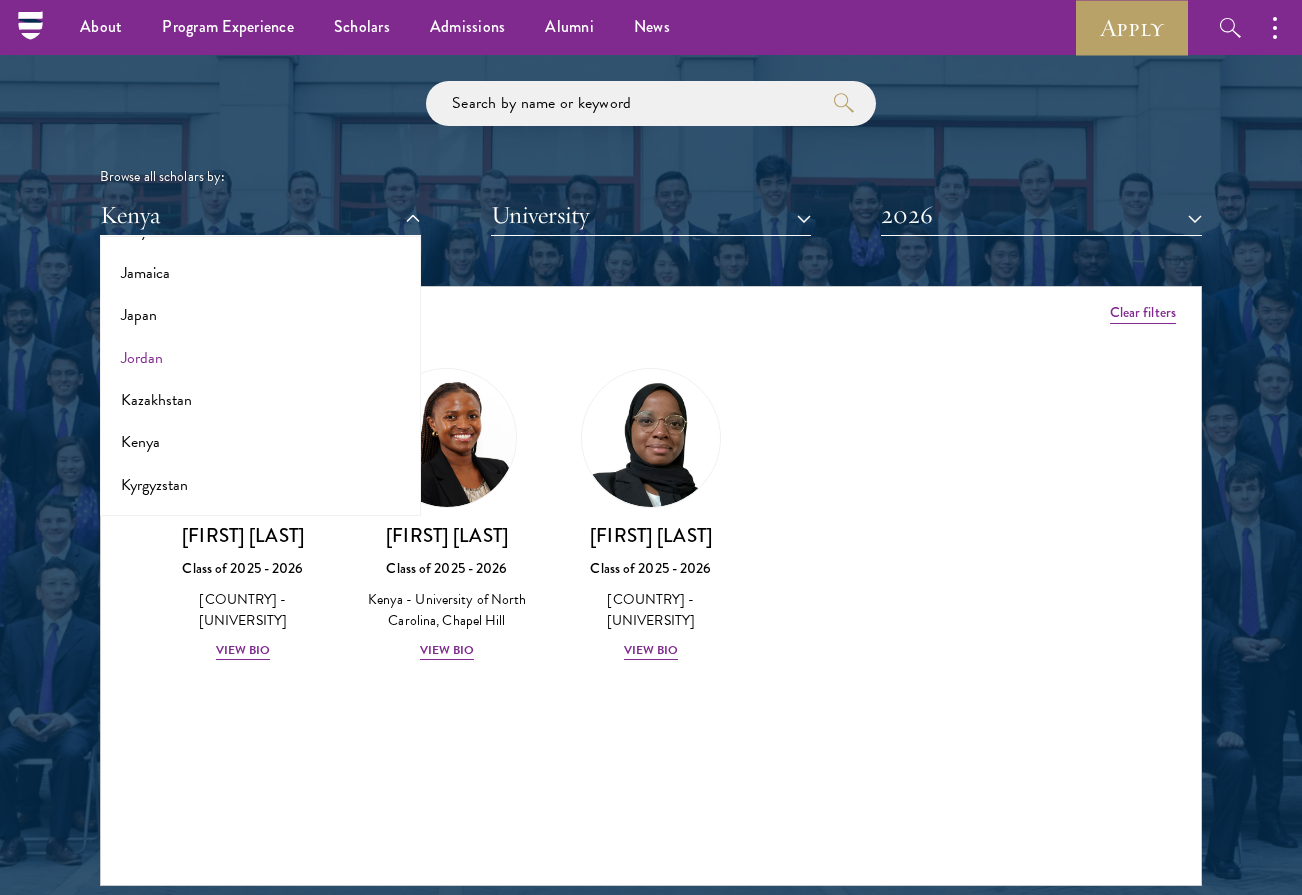 click on "Jordan" at bounding box center (260, 358) 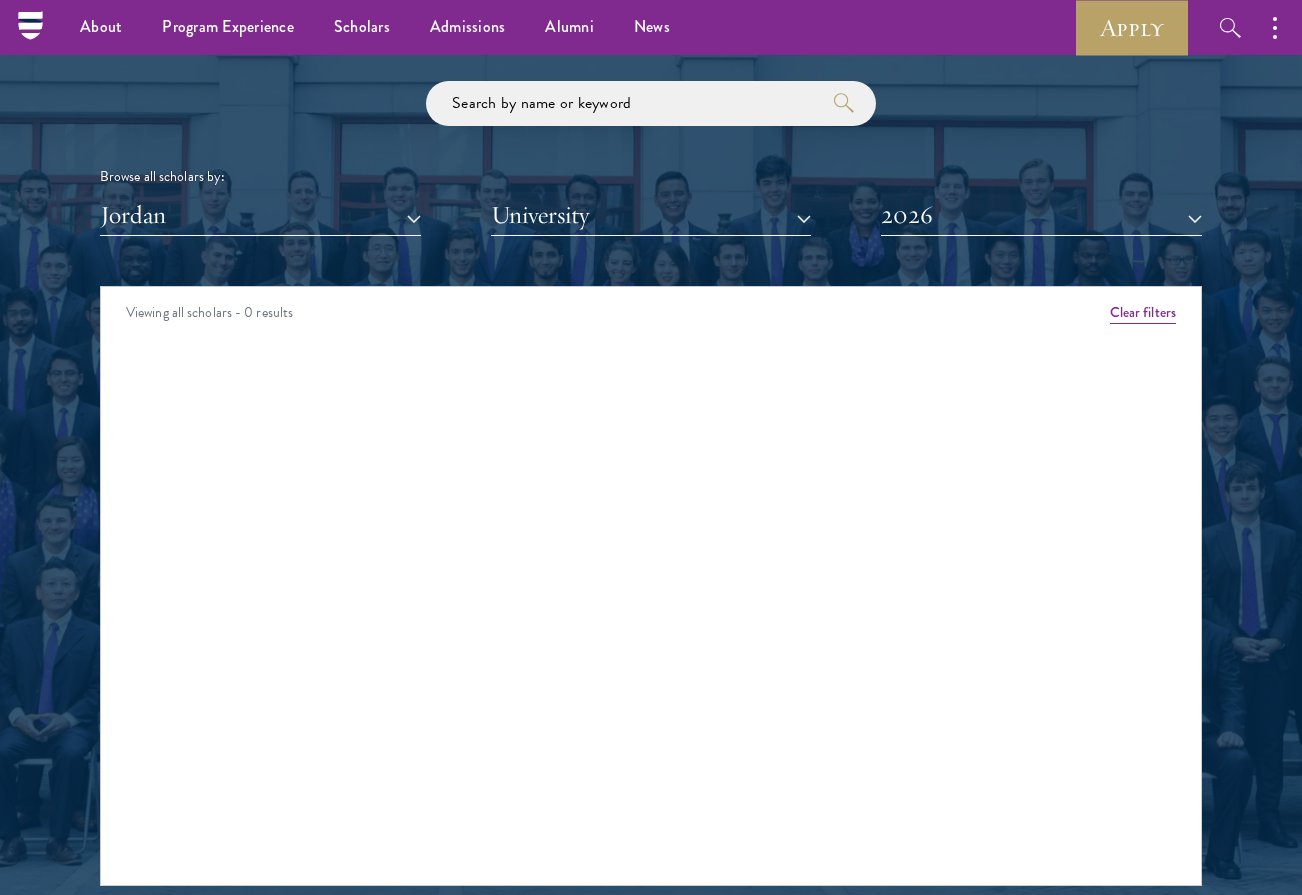 click on "Jordan" at bounding box center (260, 215) 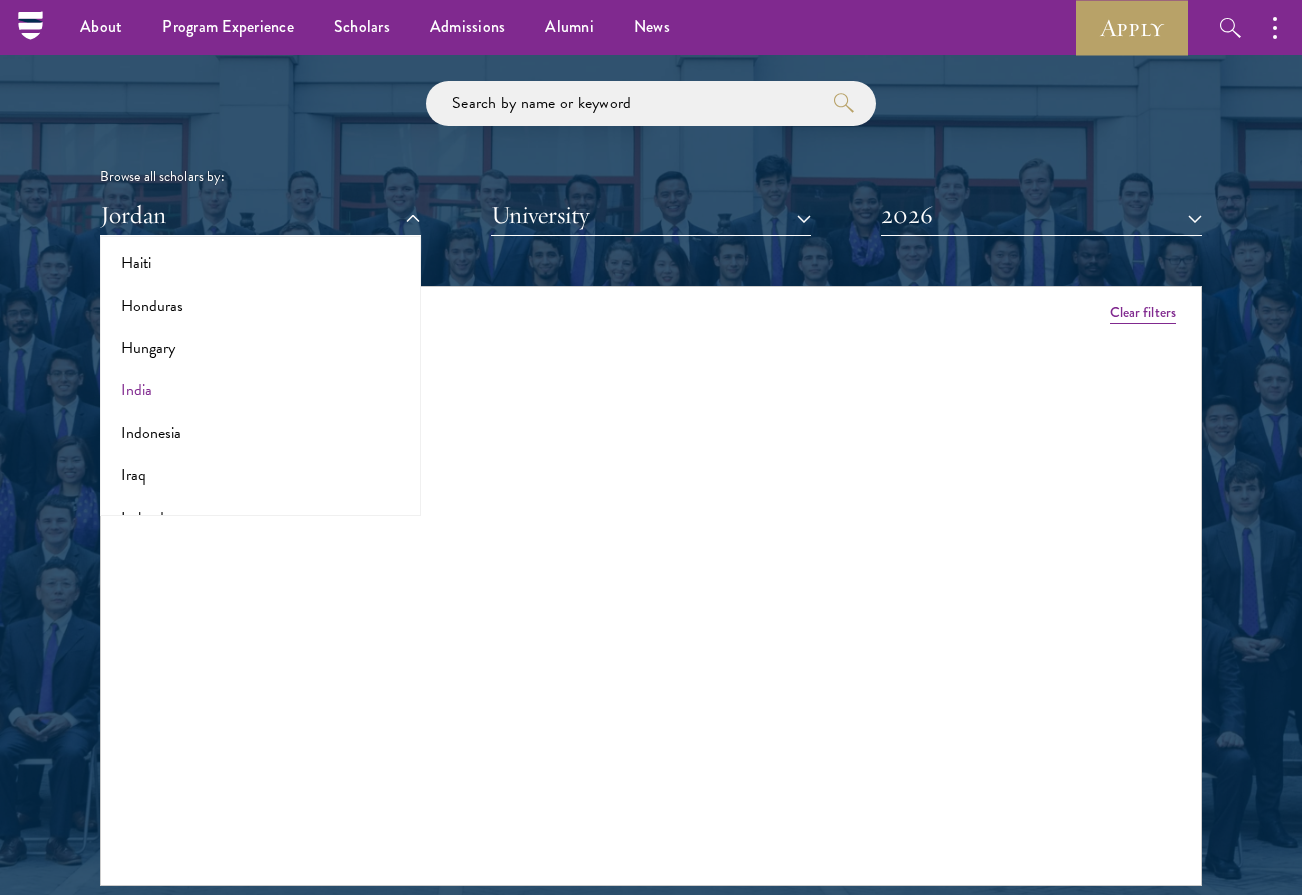 scroll, scrollTop: 1469, scrollLeft: 0, axis: vertical 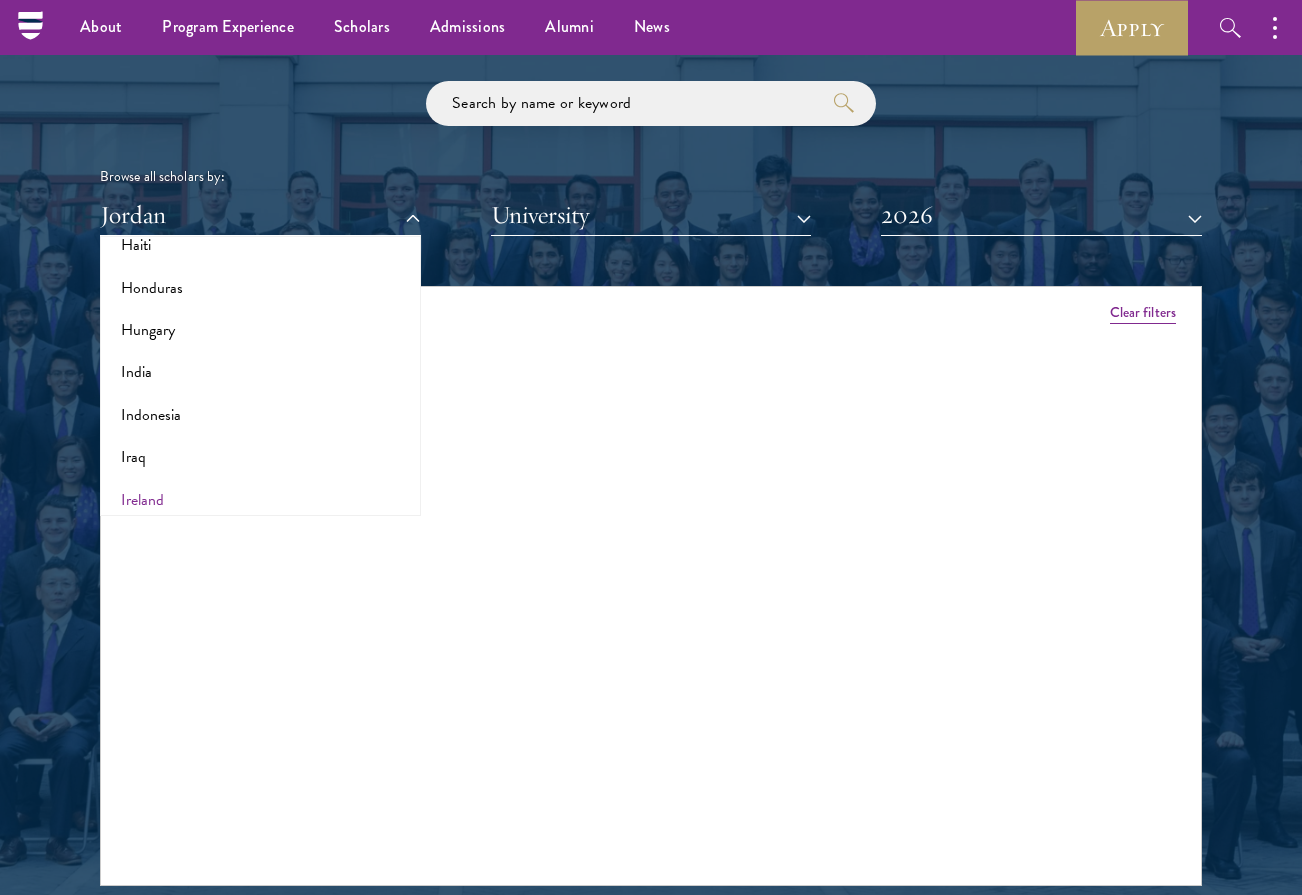 click on "Ireland" at bounding box center [260, 500] 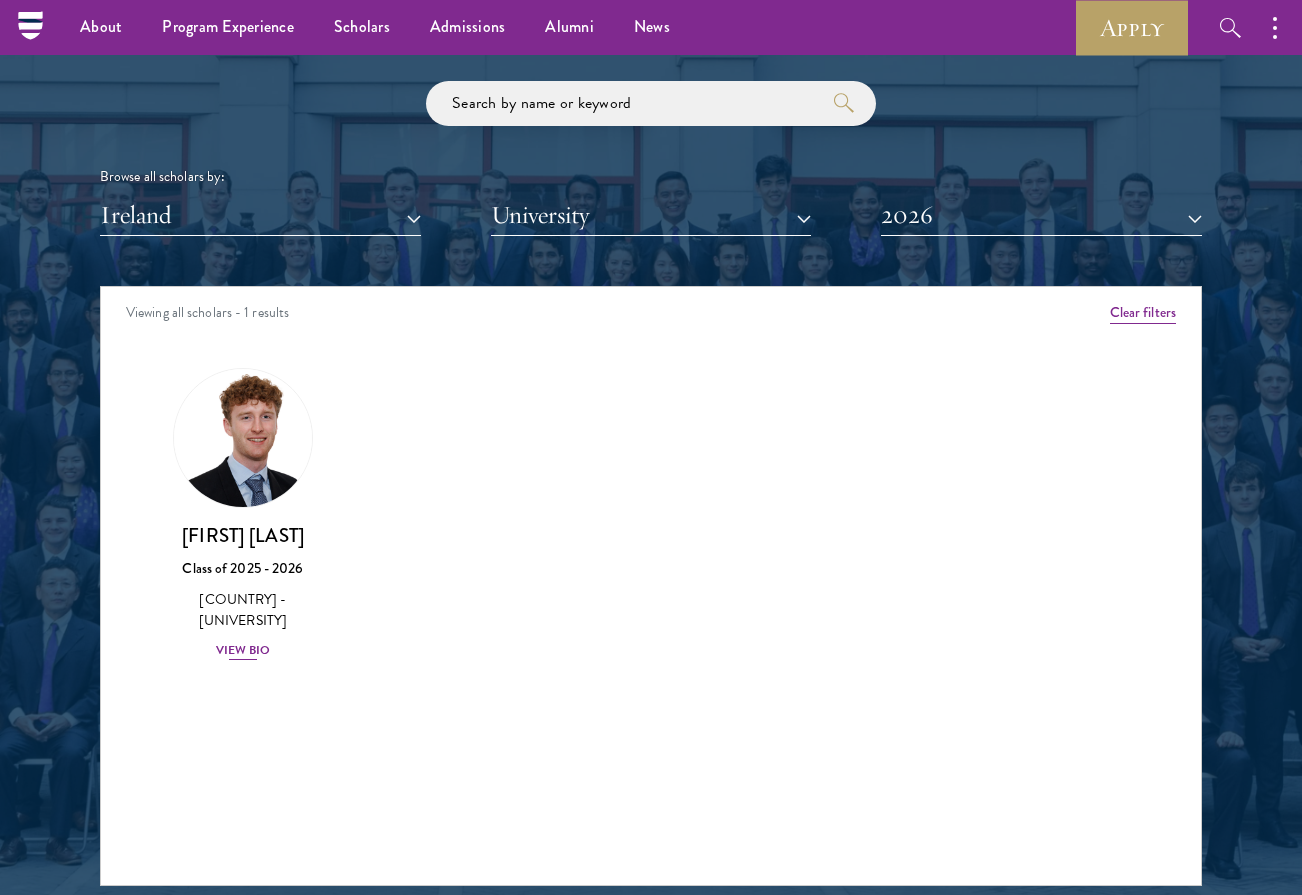 click on "View Bio" at bounding box center [243, 650] 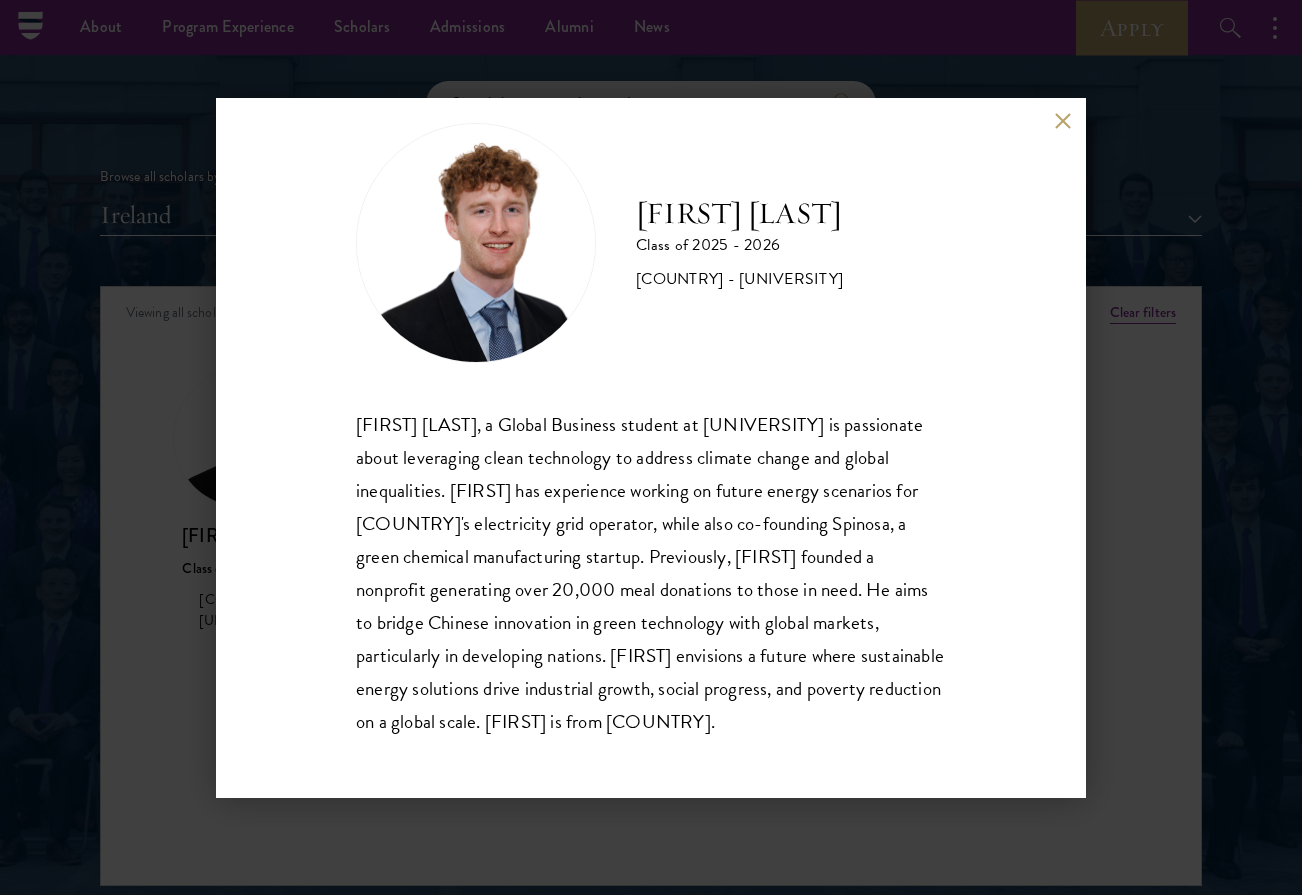 scroll, scrollTop: 35, scrollLeft: 0, axis: vertical 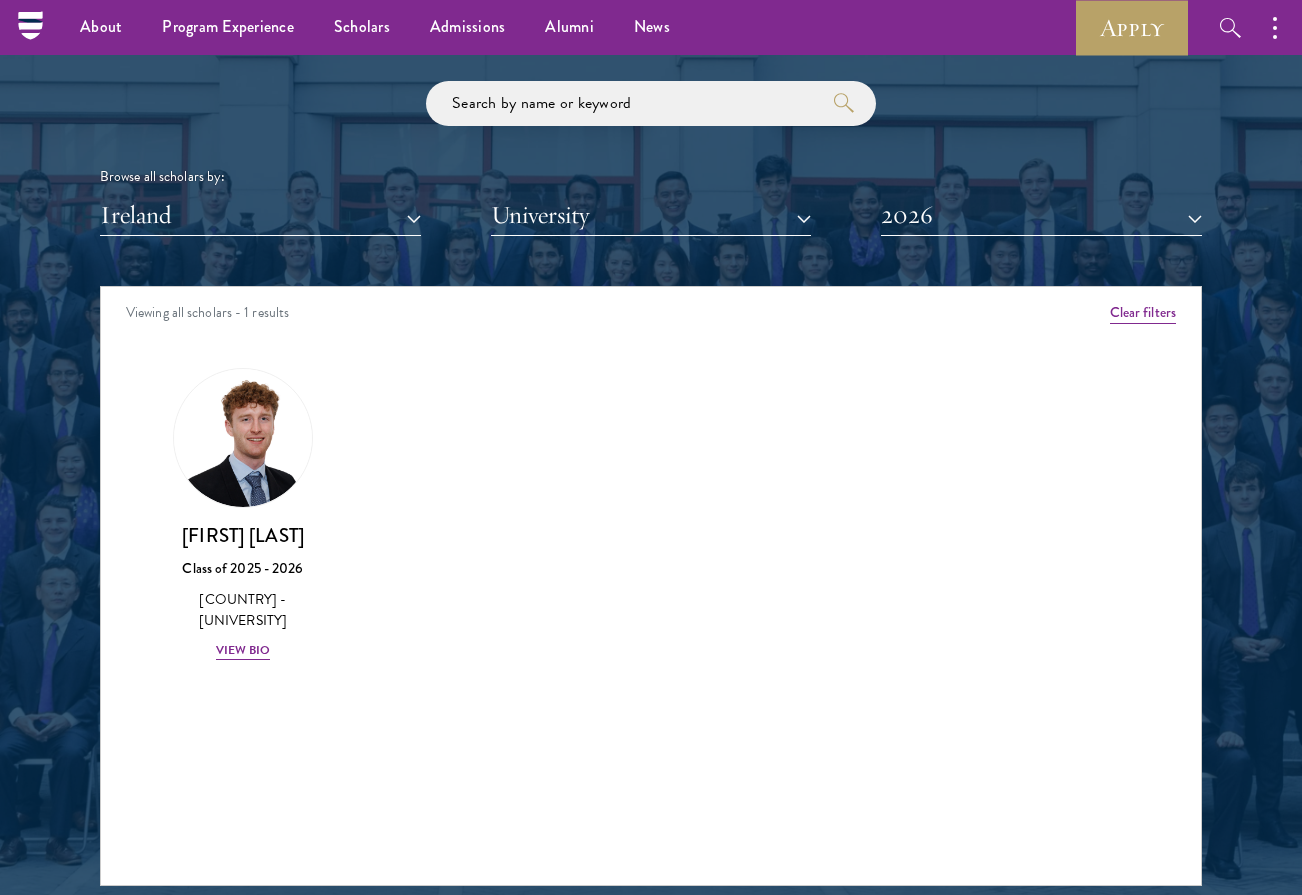 click on "2026" at bounding box center (1041, 215) 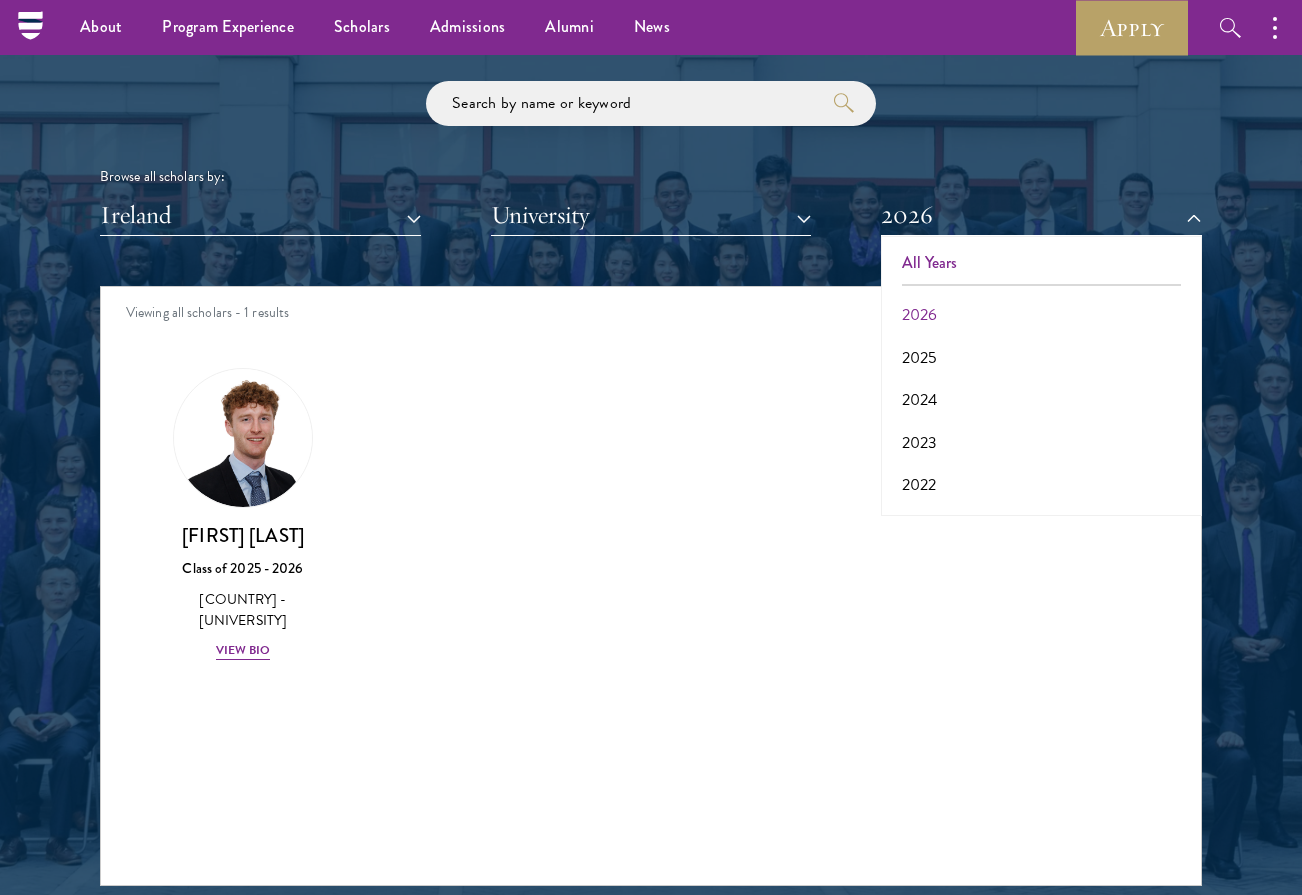 click on "All Years" at bounding box center [1041, 263] 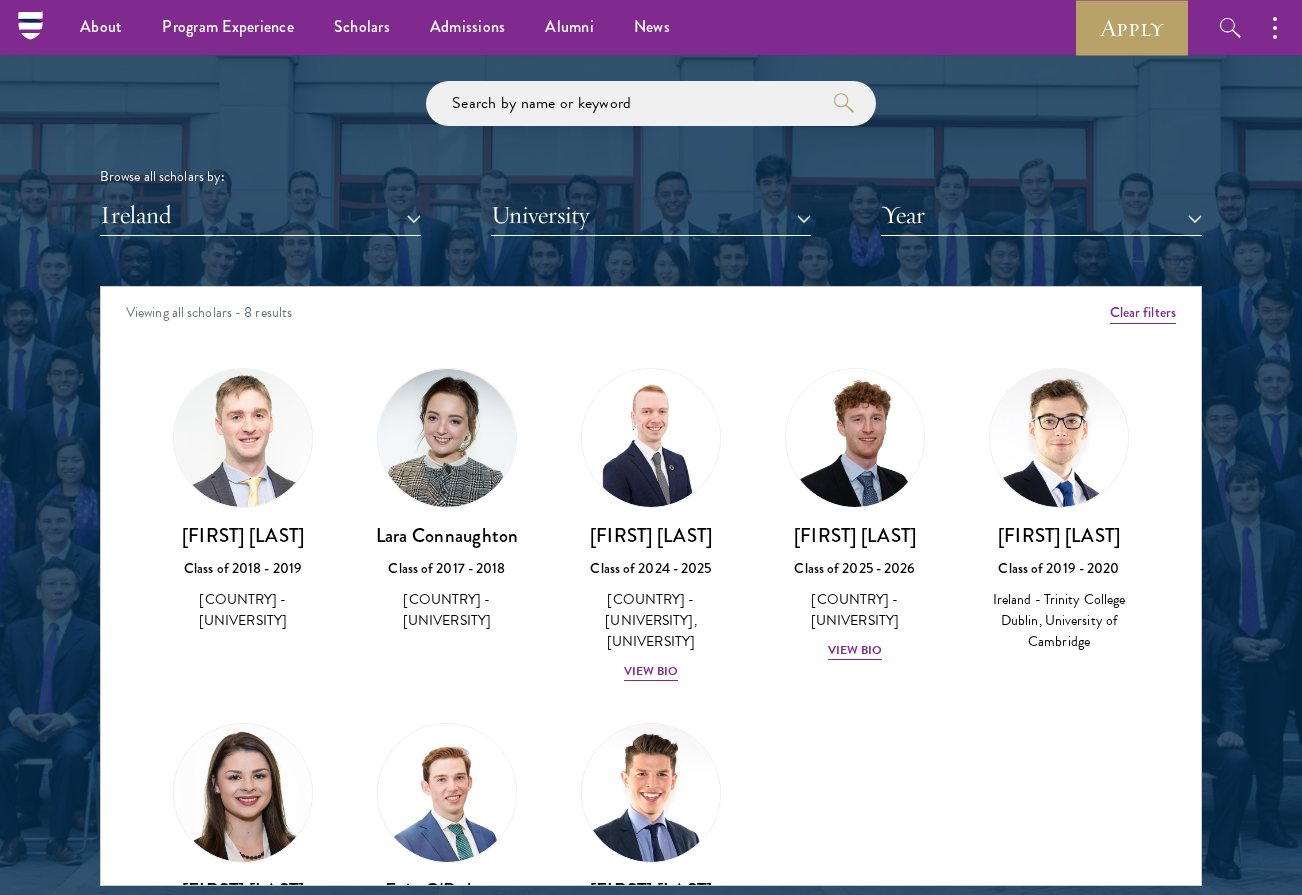 click on "Ireland" at bounding box center [260, 215] 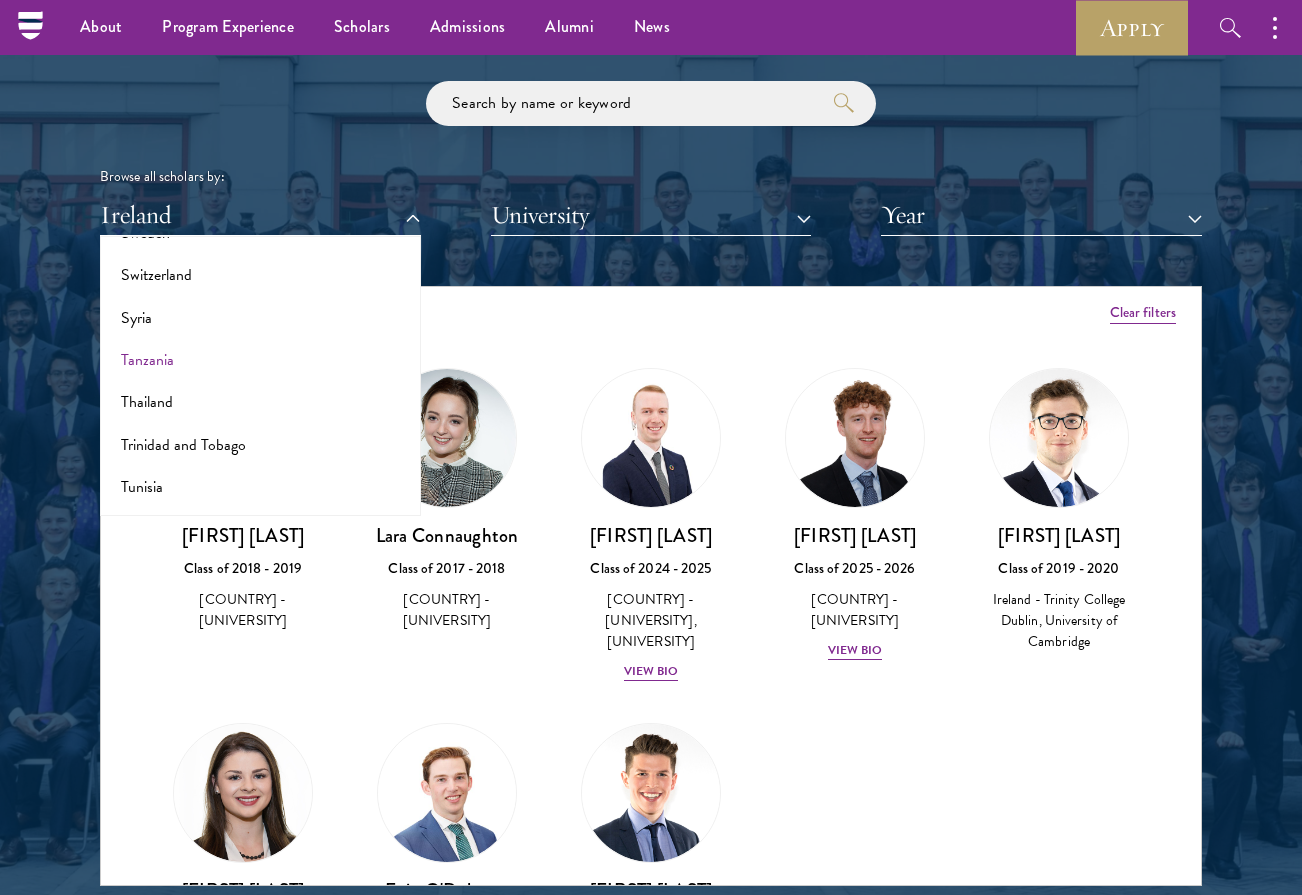 scroll, scrollTop: 3679, scrollLeft: 0, axis: vertical 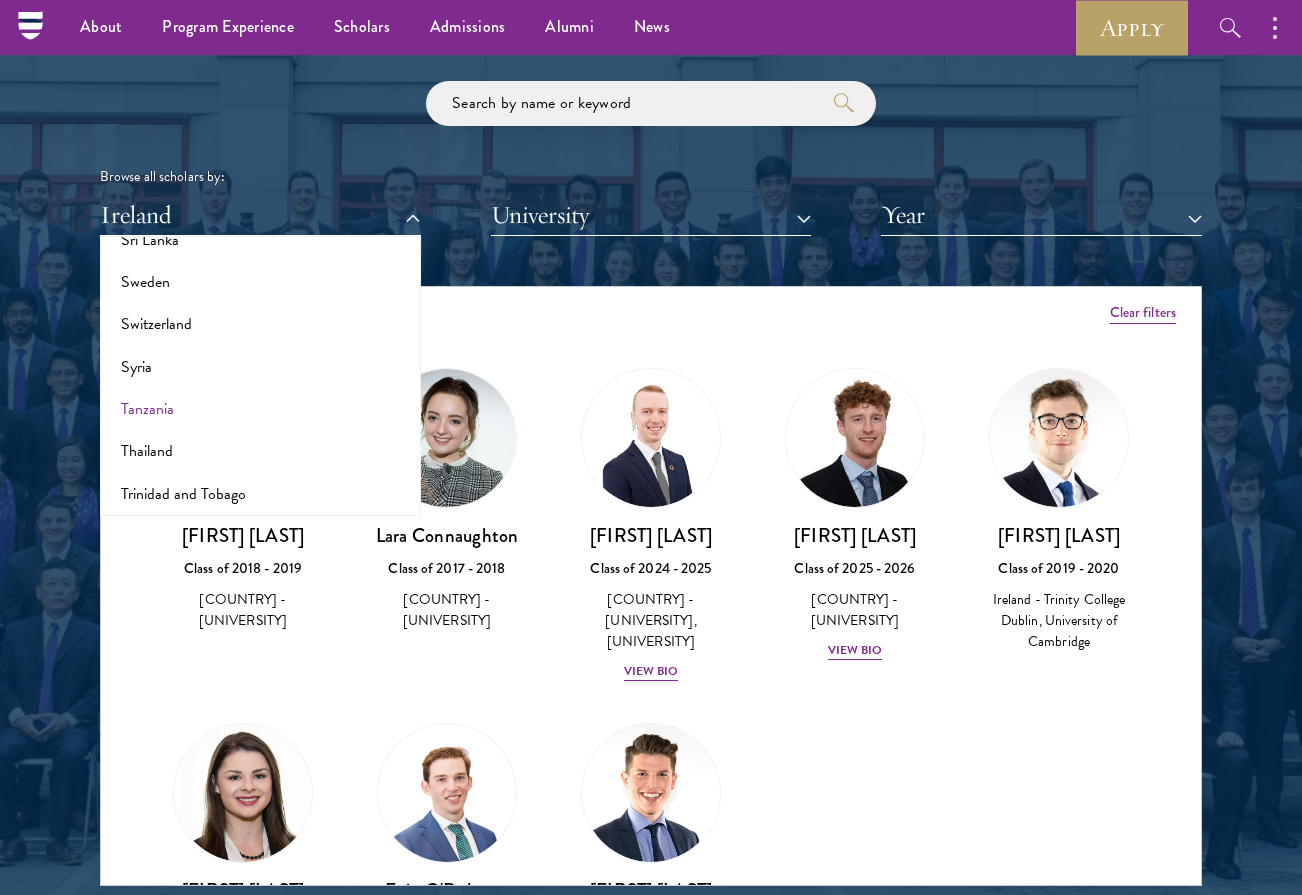 click on "Tanzania" at bounding box center (260, 409) 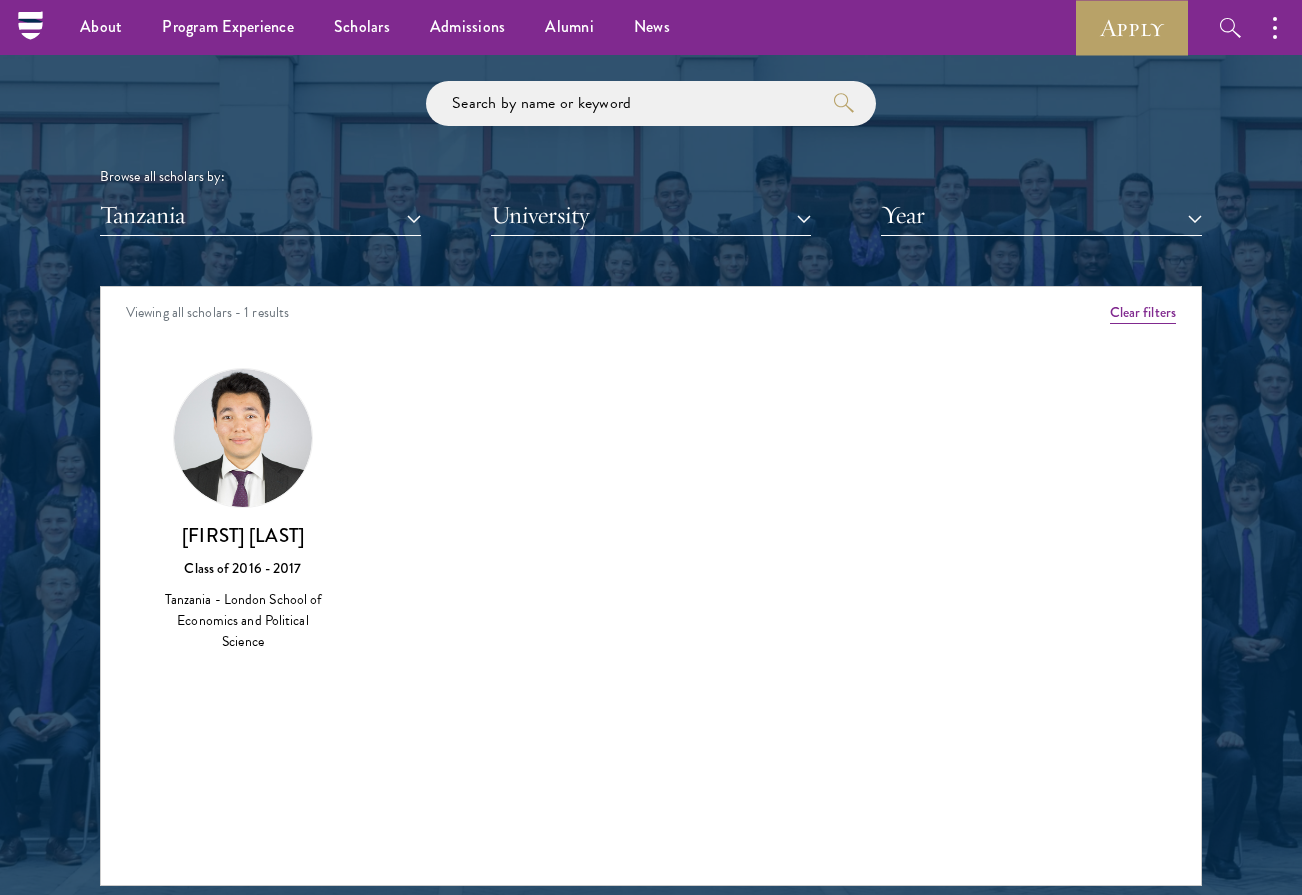 click at bounding box center [243, 438] 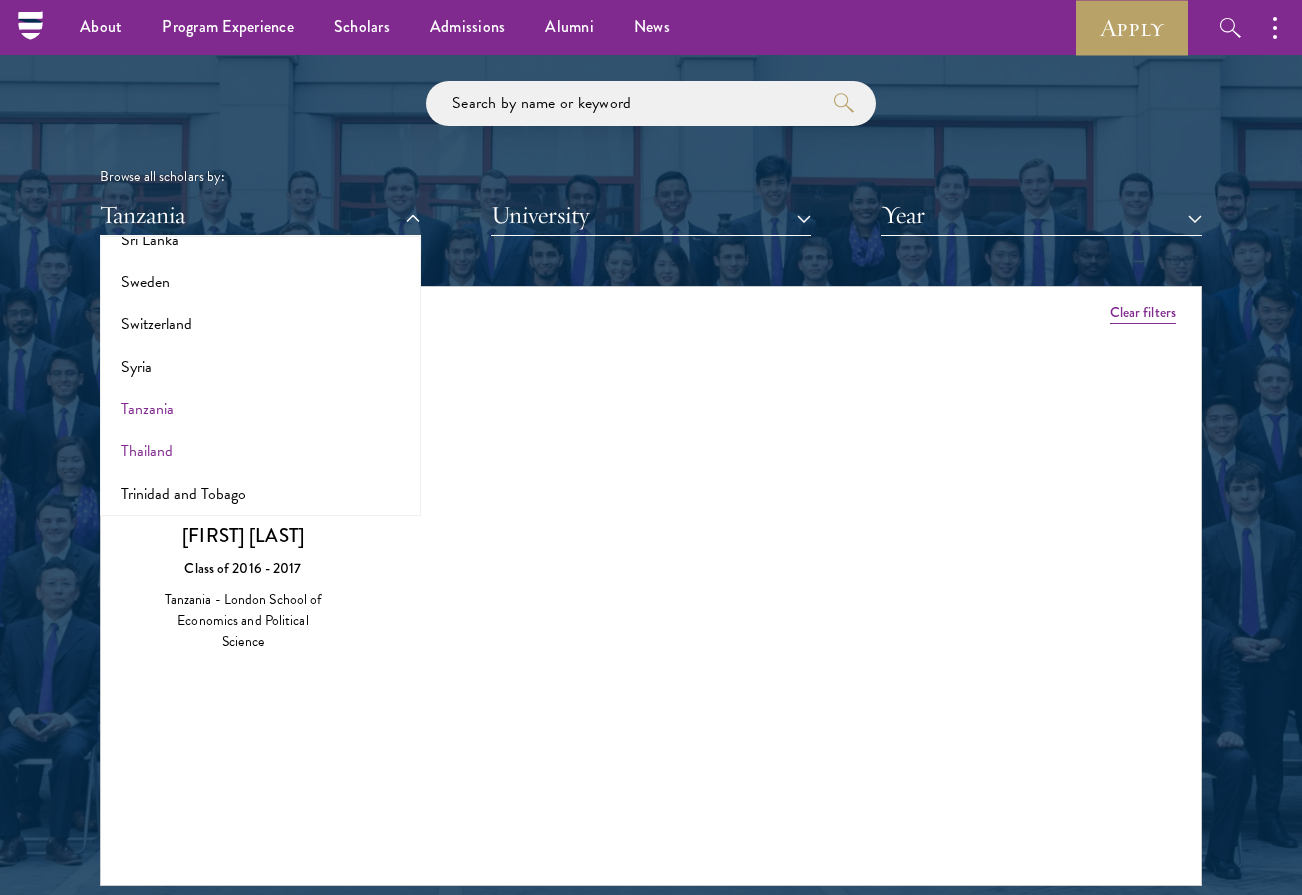 click on "Thailand" at bounding box center (260, 451) 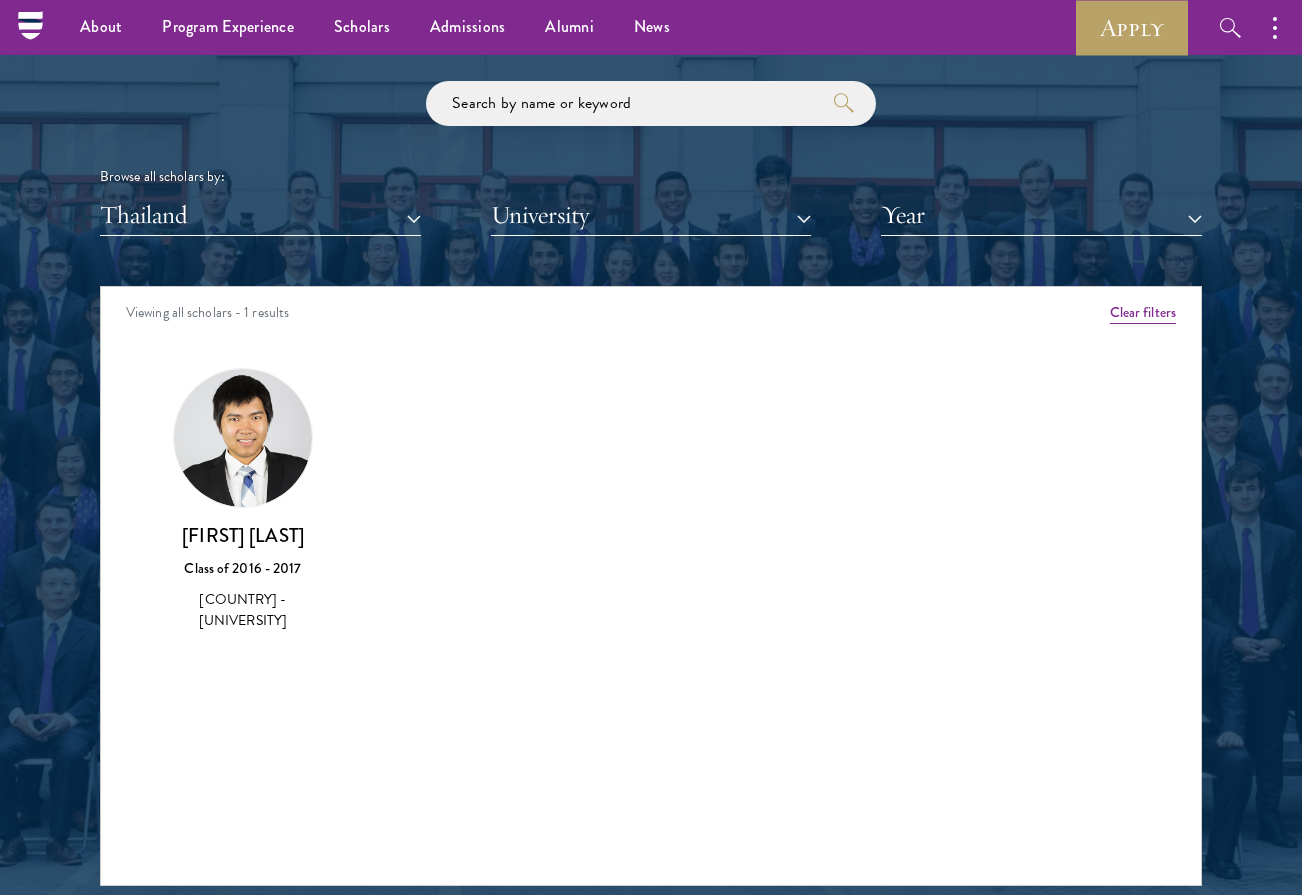 click on "Thailand" at bounding box center [260, 215] 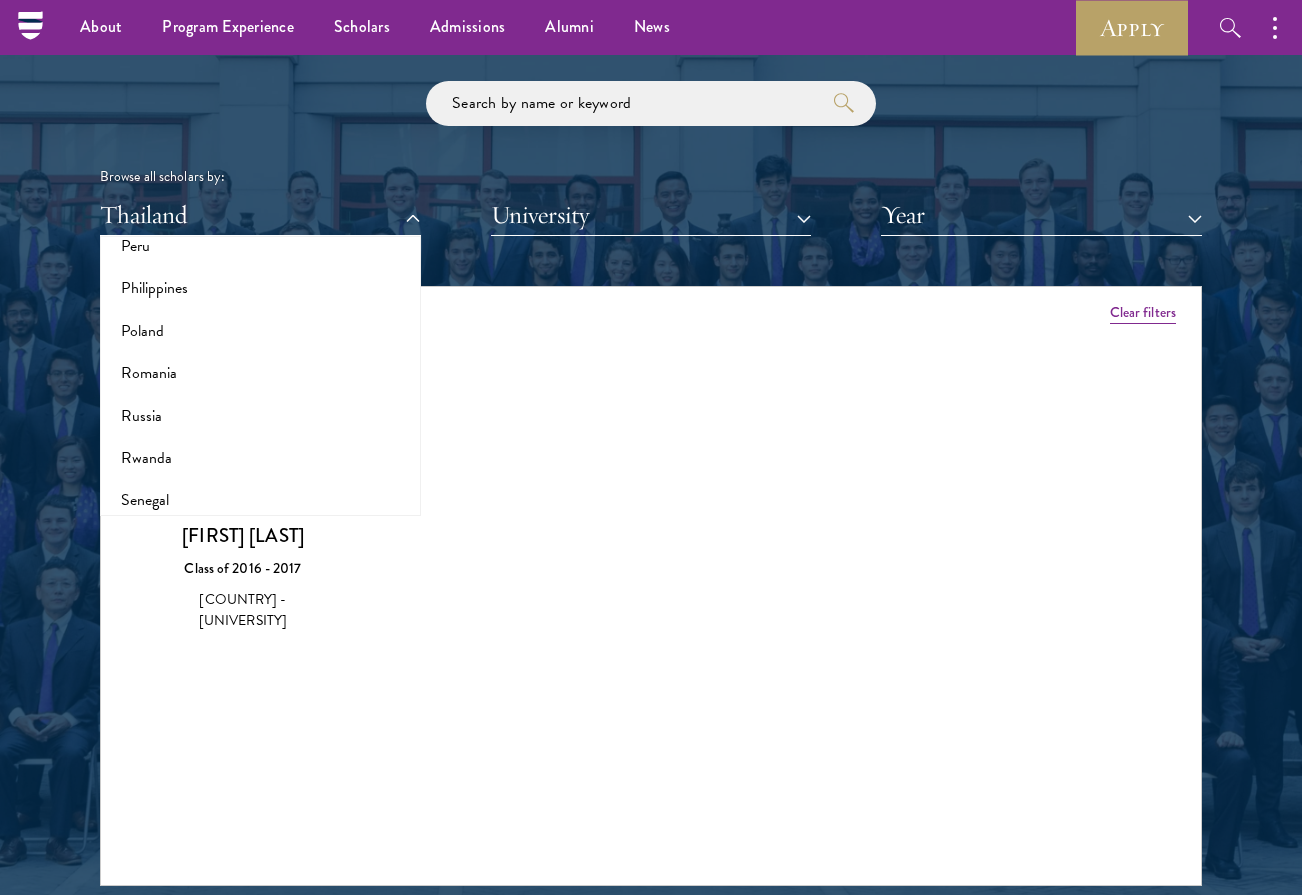 scroll, scrollTop: 3012, scrollLeft: 0, axis: vertical 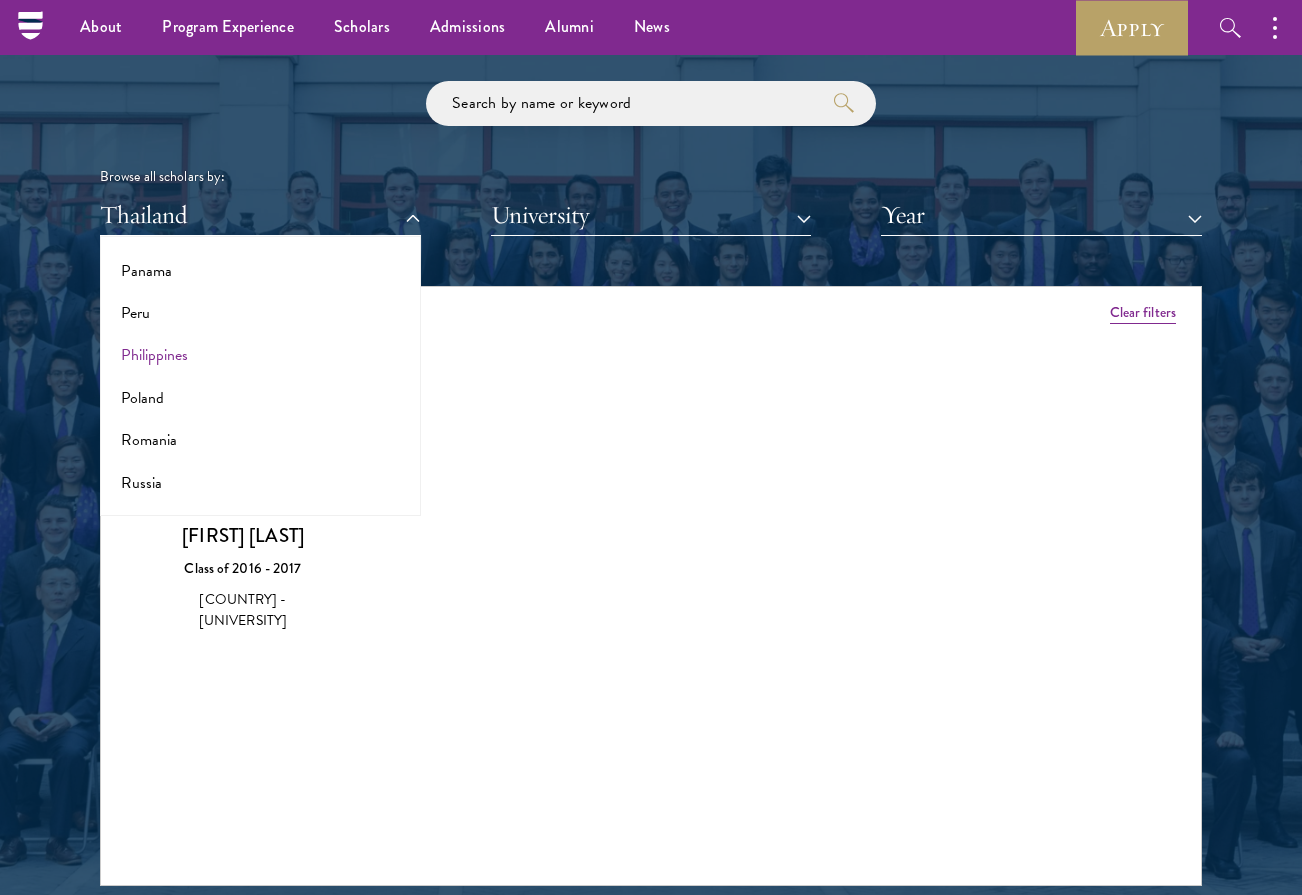 click on "Philippines" at bounding box center [260, 355] 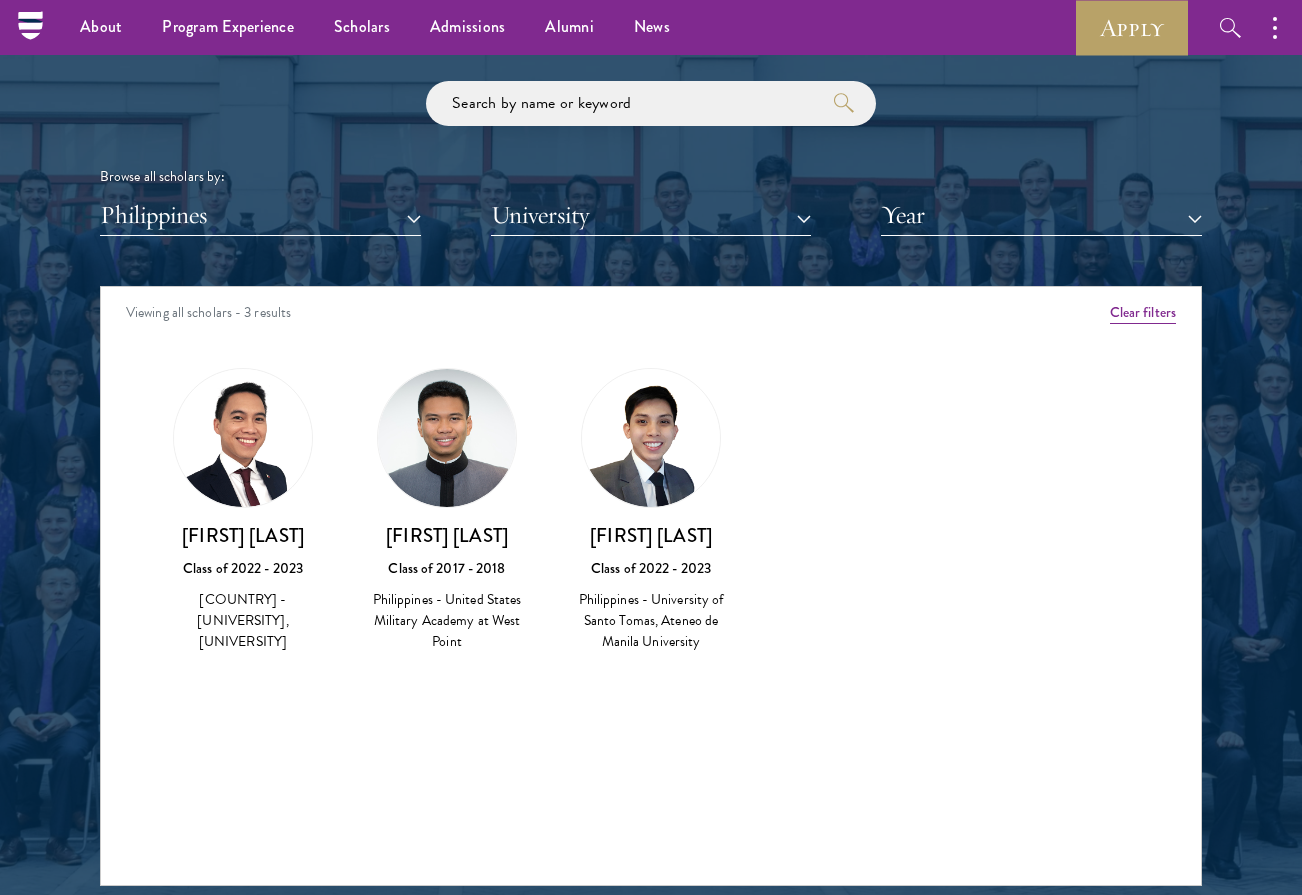 click on "[FIRST] [LAST]" at bounding box center (447, 535) 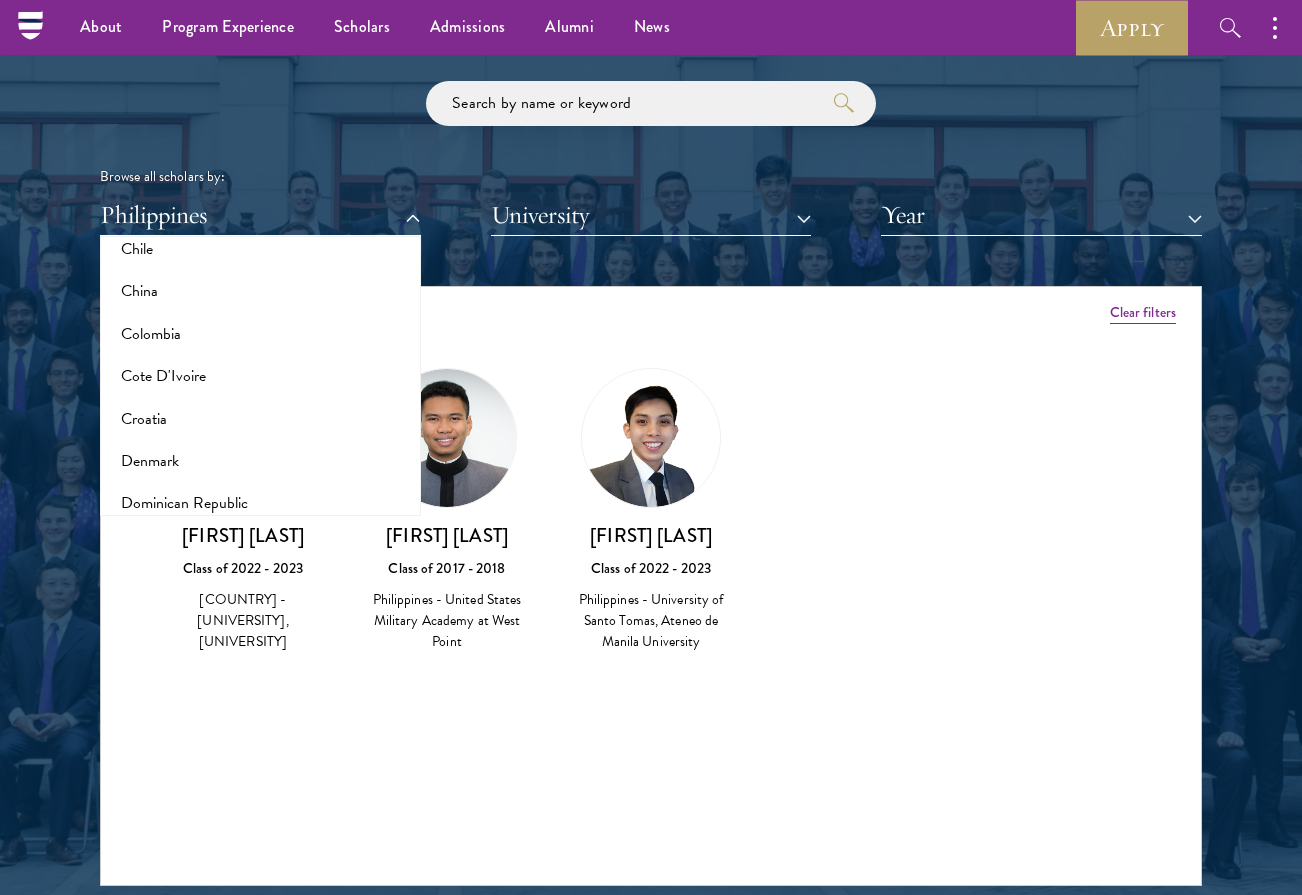 scroll, scrollTop: 732, scrollLeft: 0, axis: vertical 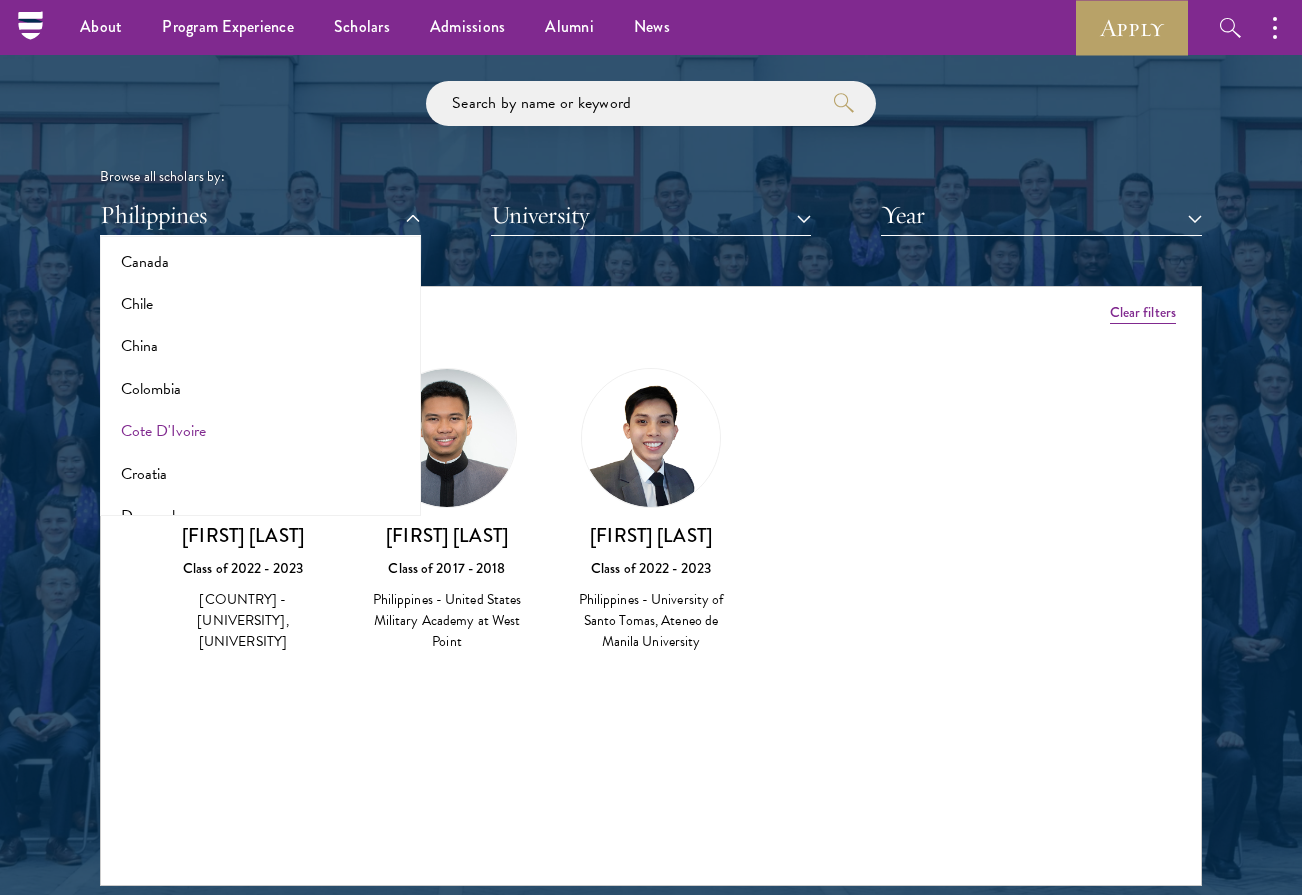 click on "Cote D'Ivoire" at bounding box center [260, 431] 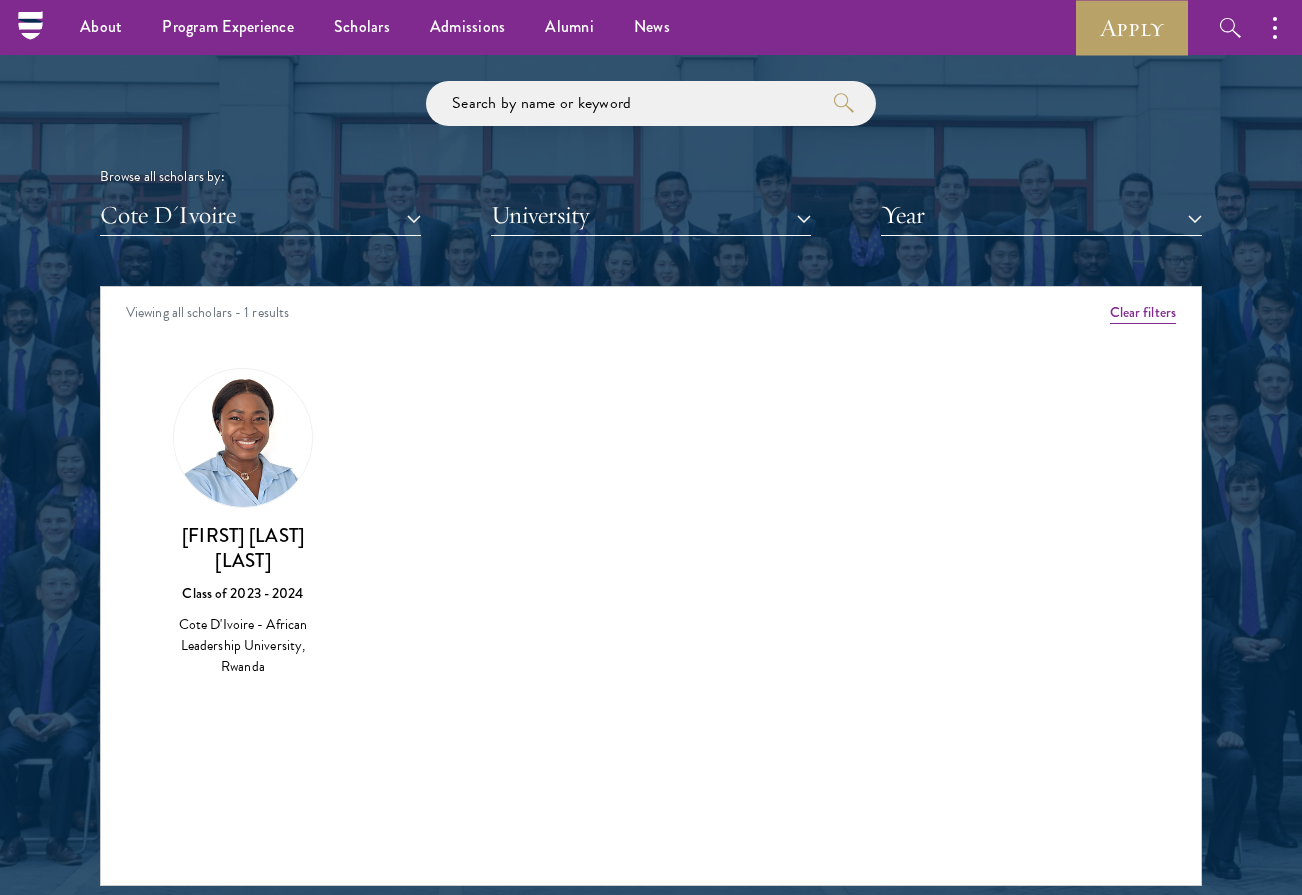 click on "[FIRST] [LAST] [LAST]" at bounding box center (243, 548) 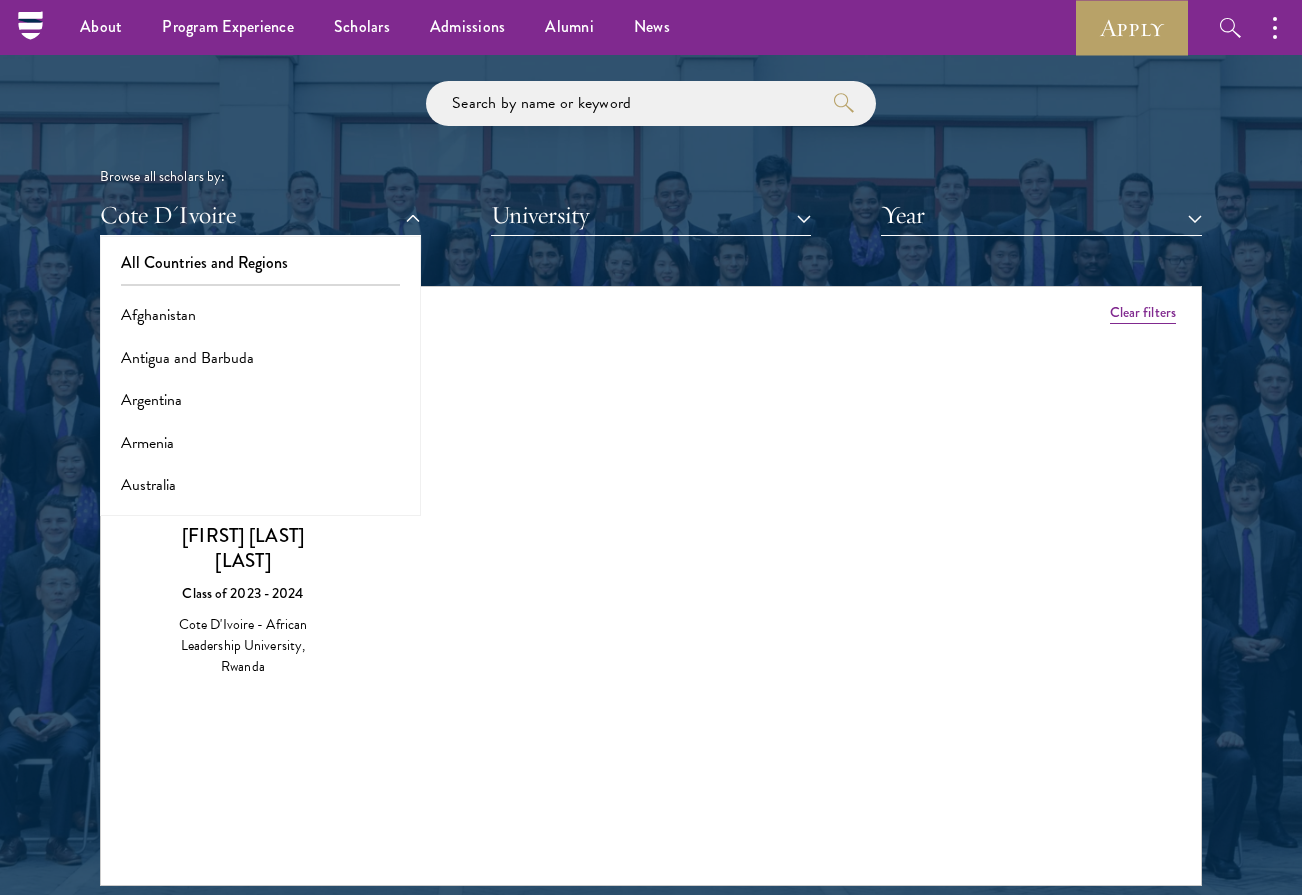 scroll, scrollTop: 0, scrollLeft: 0, axis: both 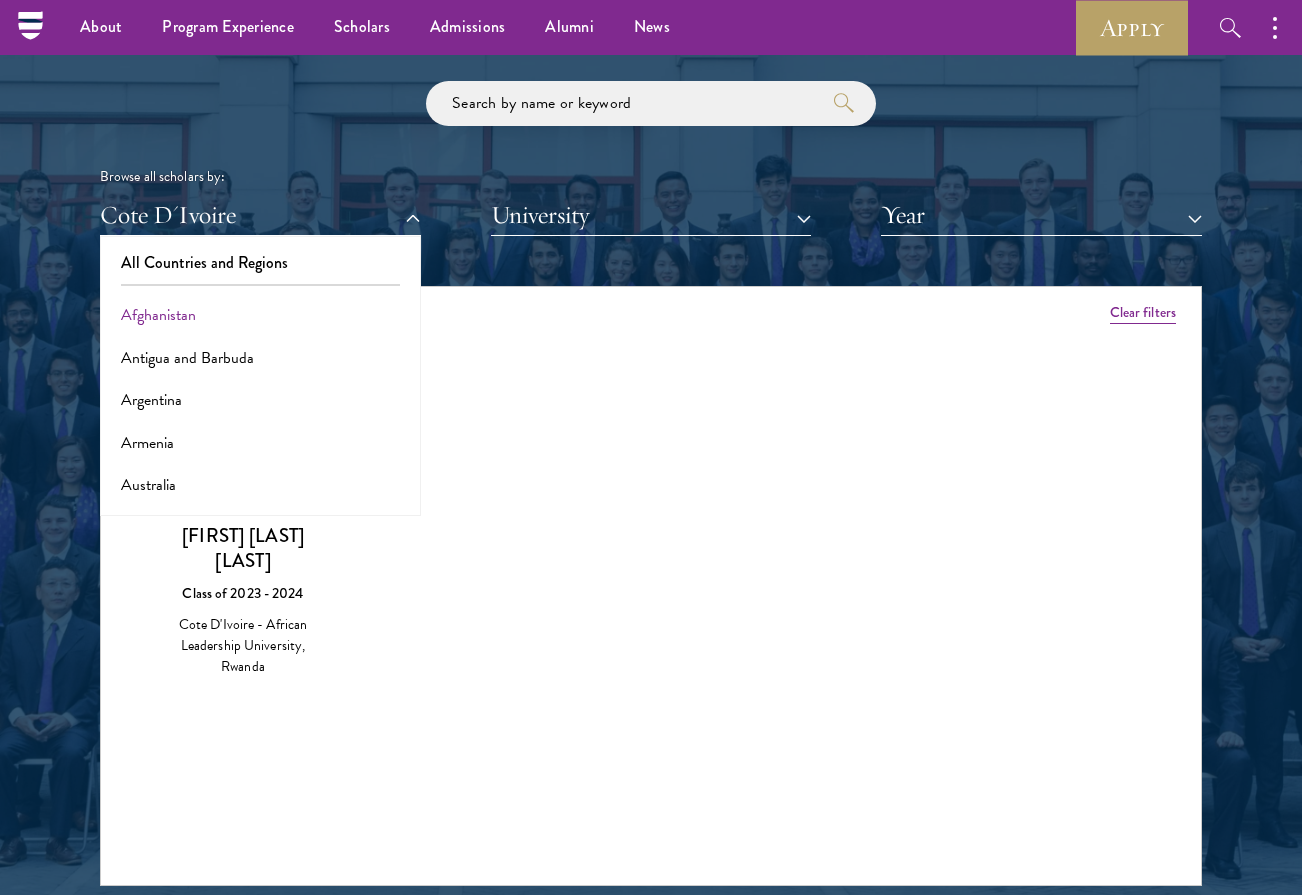 click on "Afghanistan" at bounding box center [260, 315] 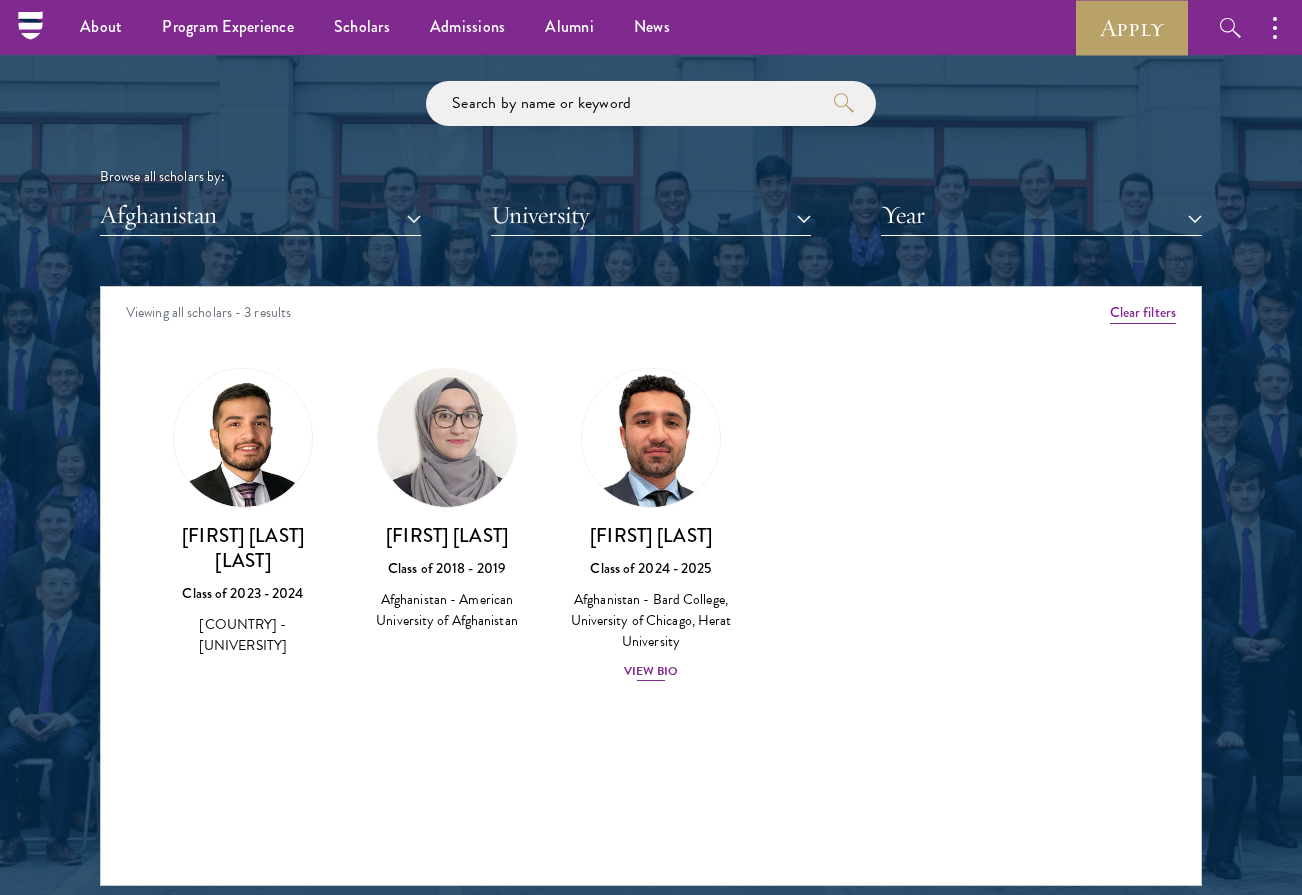 click on "View Bio" at bounding box center [651, 671] 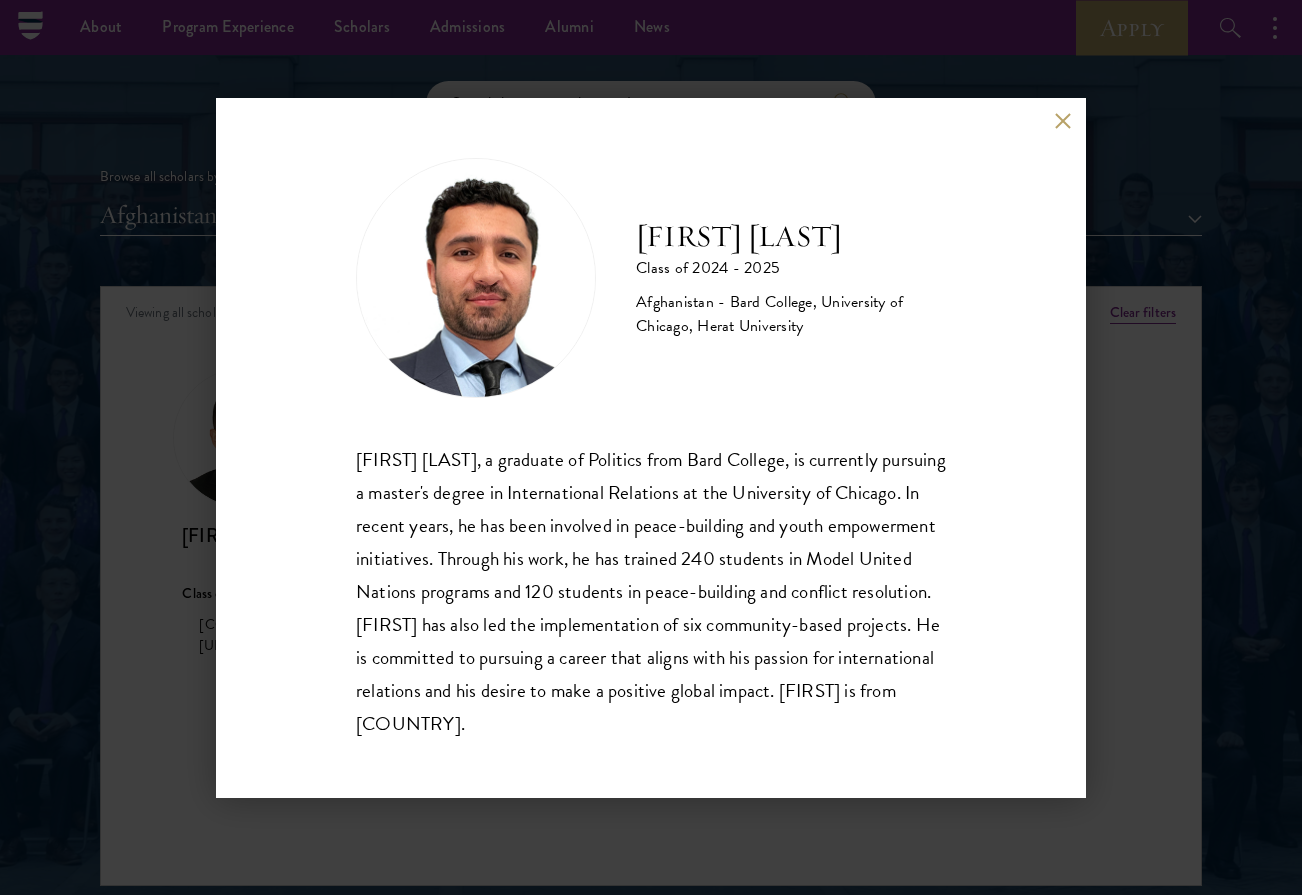 click at bounding box center [1062, 121] 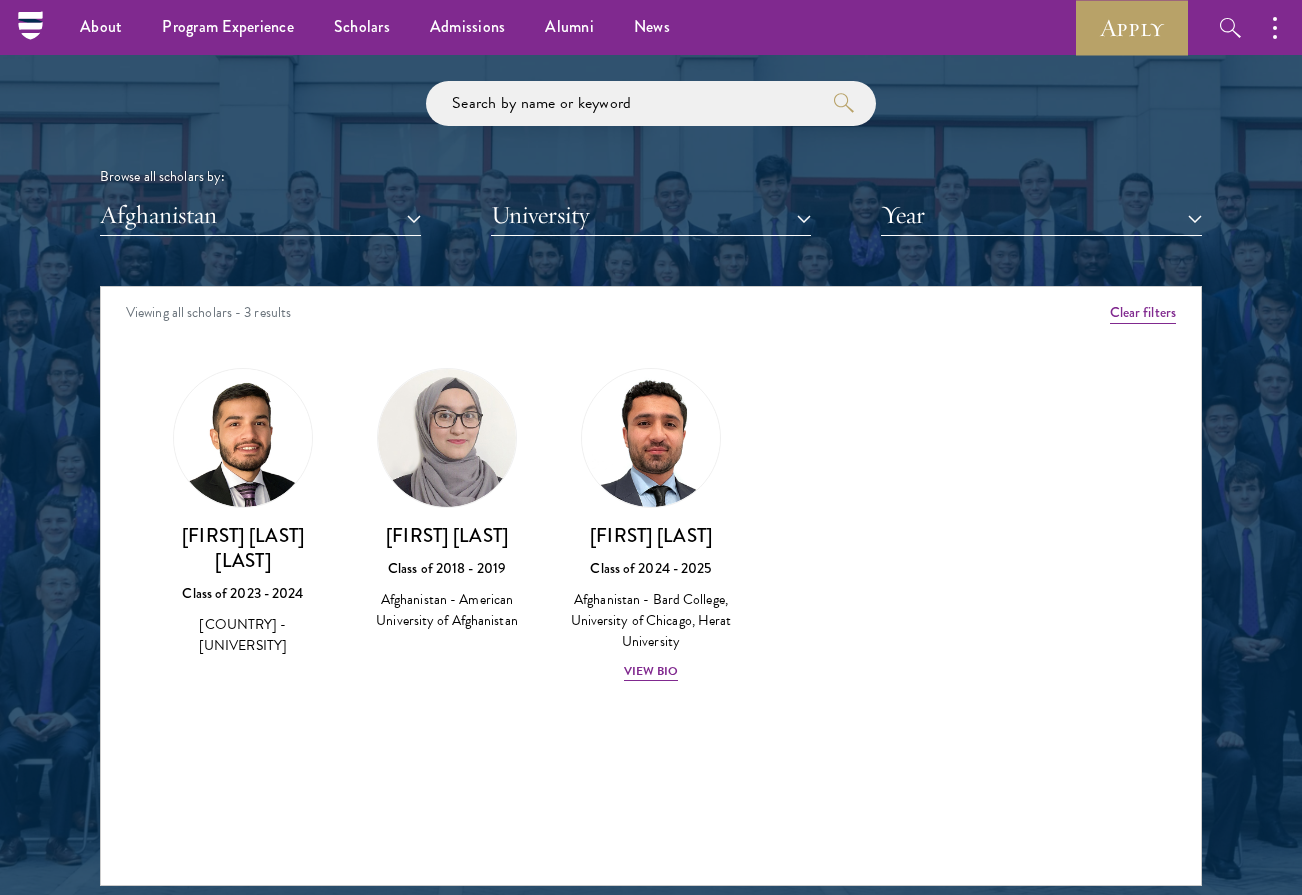 click on "Afghanistan" at bounding box center [260, 215] 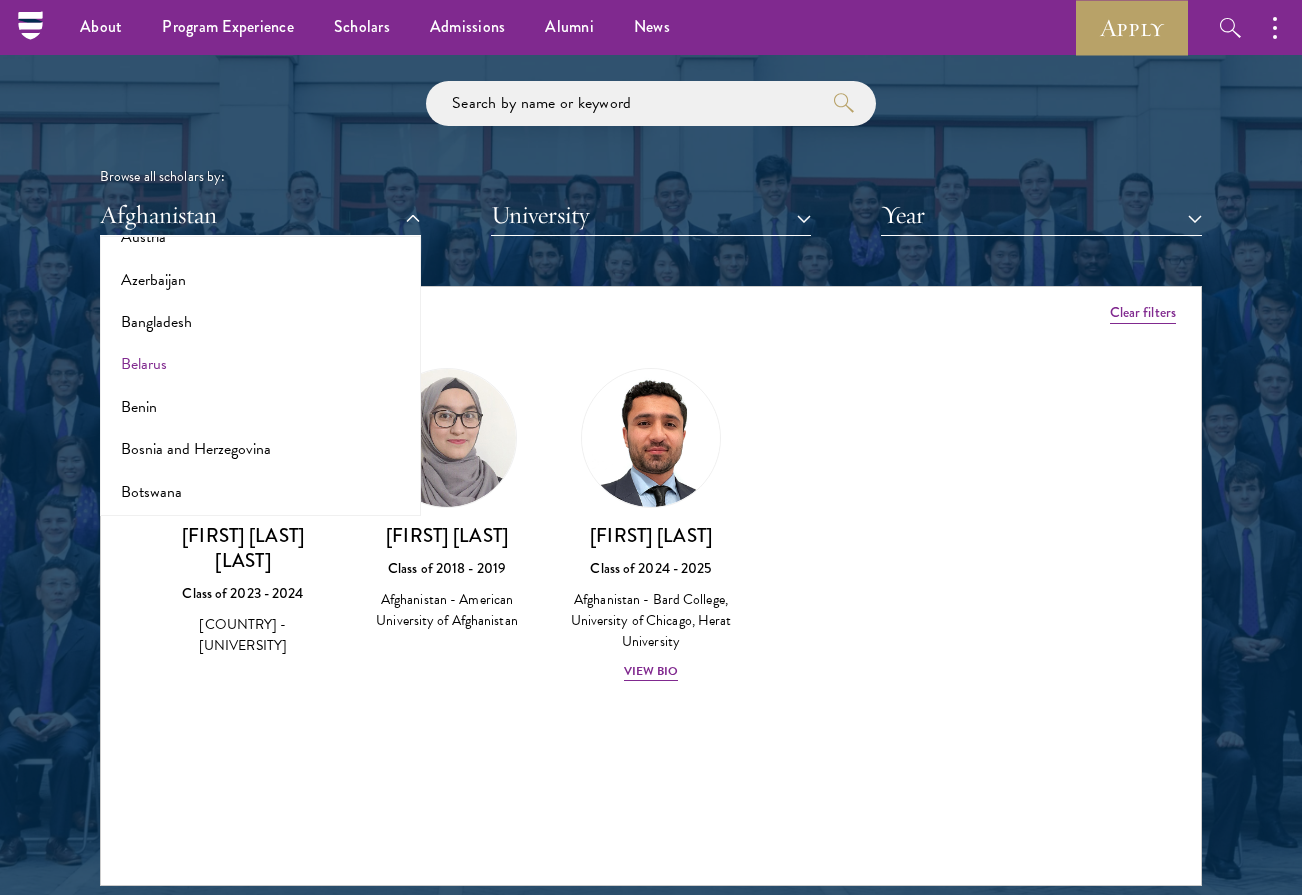 scroll, scrollTop: 316, scrollLeft: 0, axis: vertical 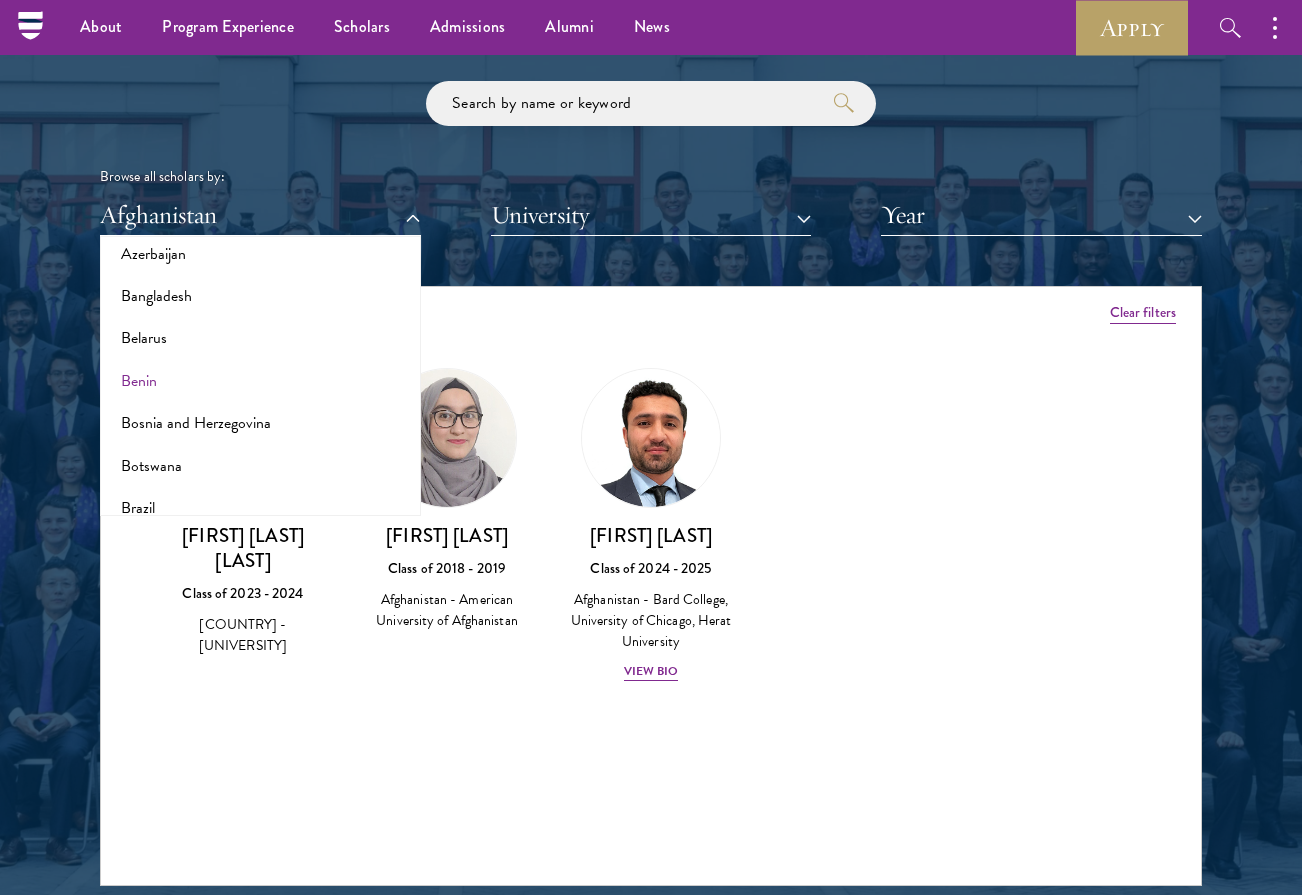 click on "Benin" at bounding box center (260, 381) 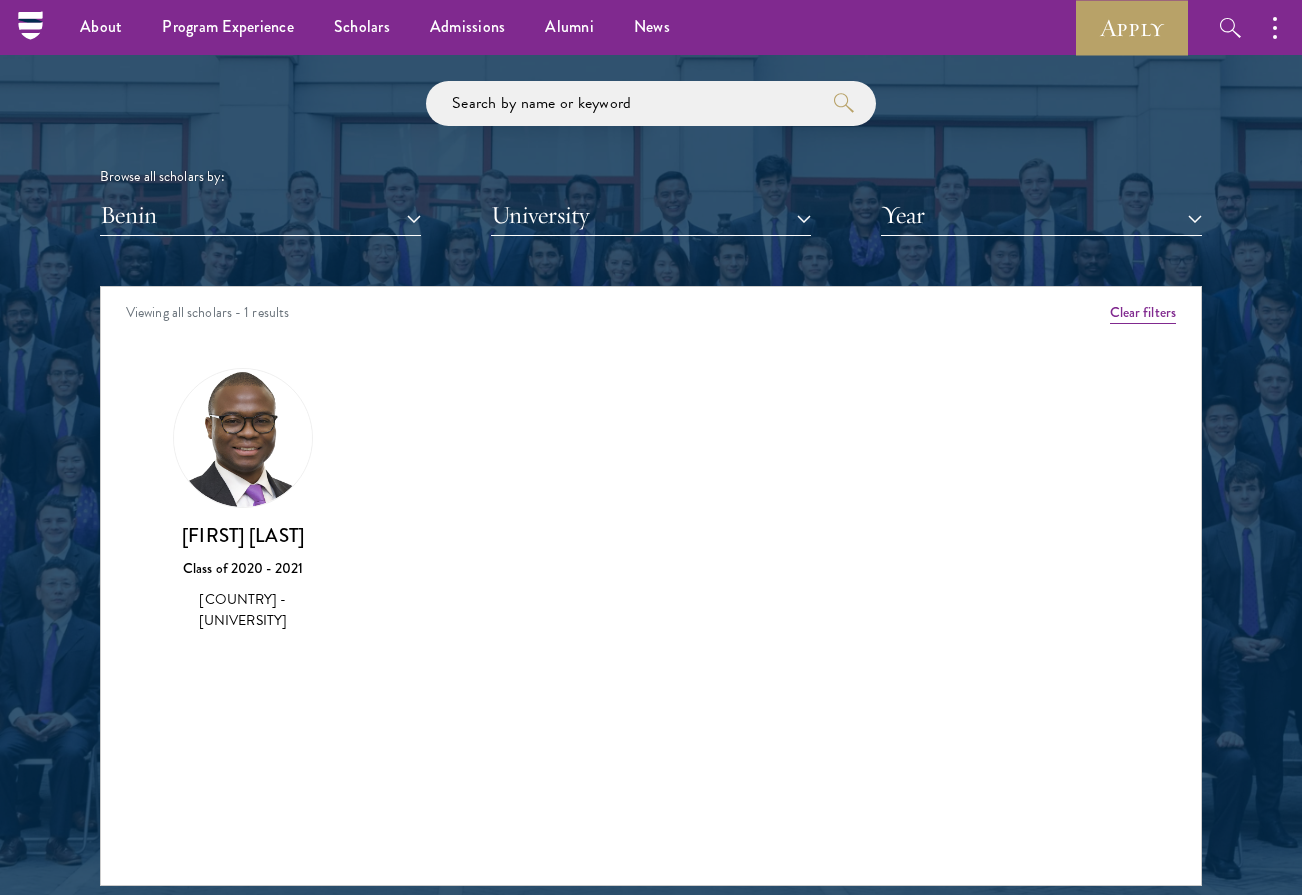 click on "Benin" at bounding box center [260, 215] 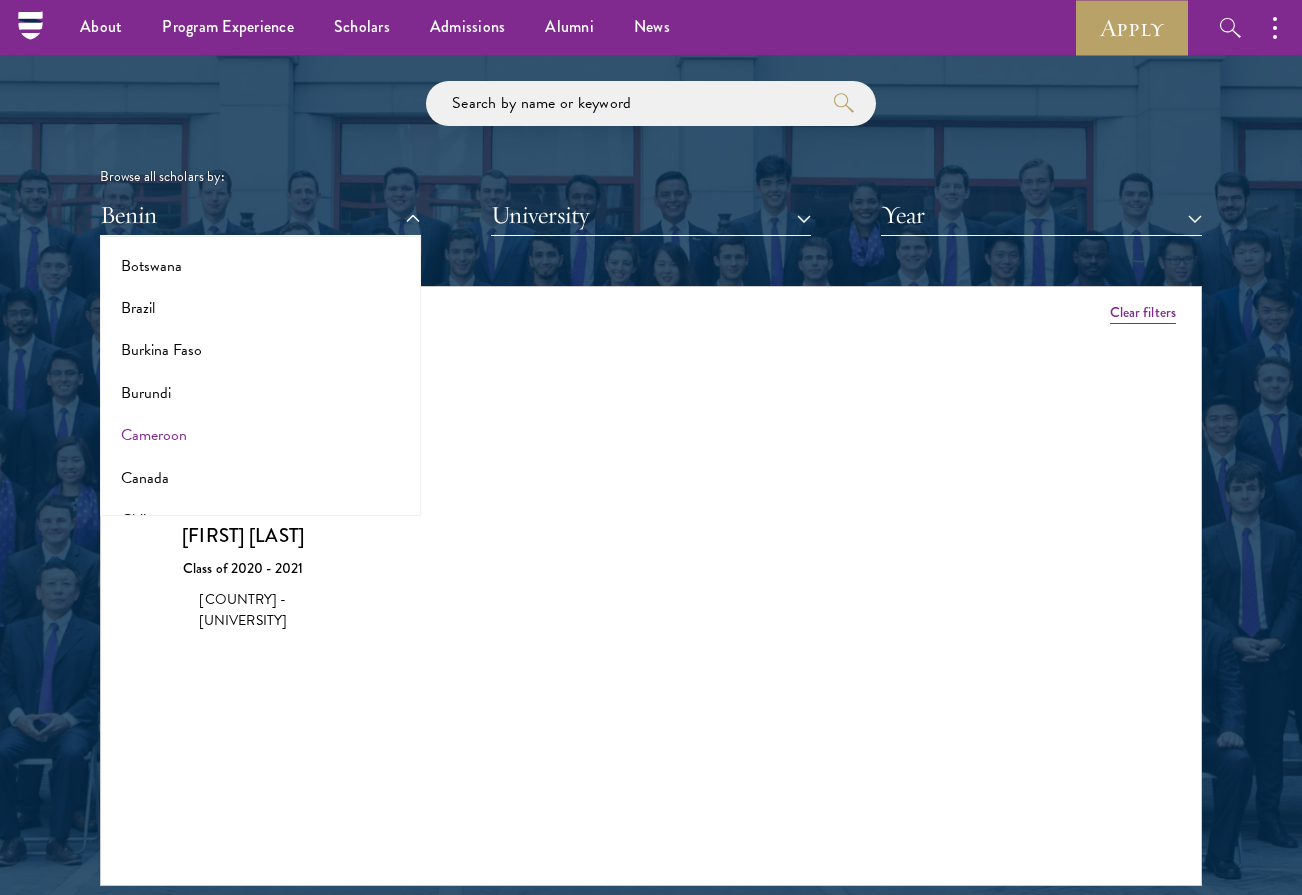 scroll, scrollTop: 519, scrollLeft: 0, axis: vertical 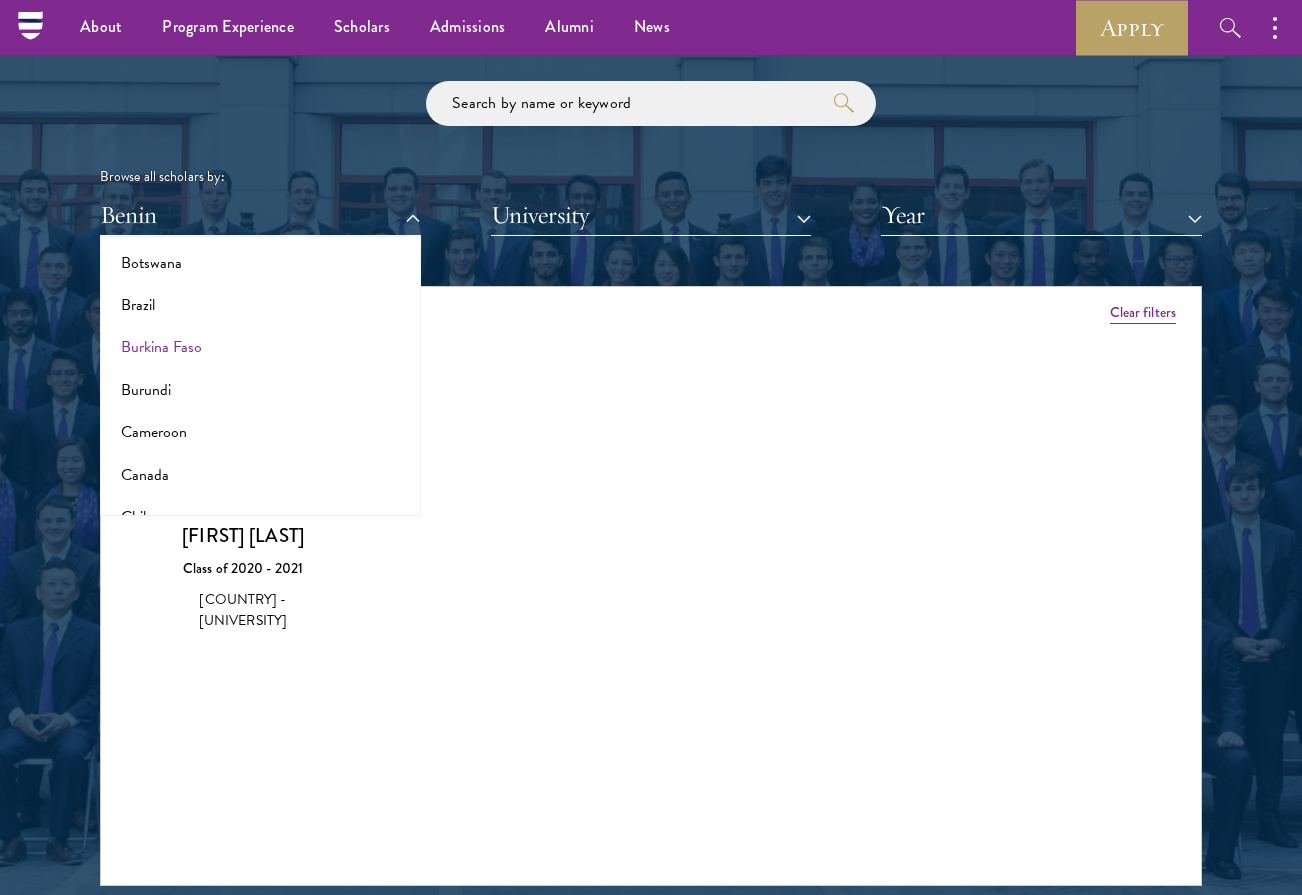 click on "Burkina Faso" at bounding box center [260, 347] 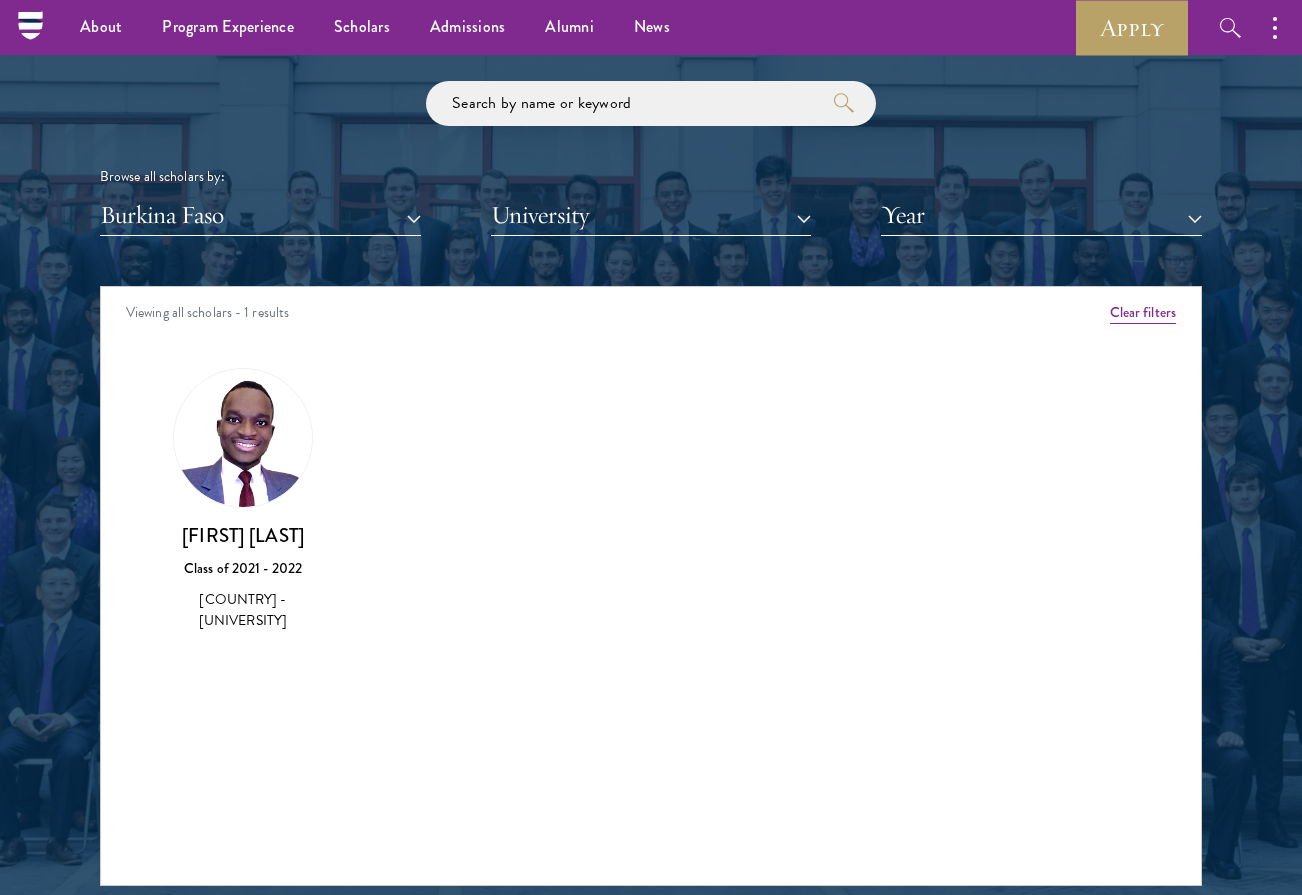 click on "[COUNTRY] - [UNIVERSITY]" at bounding box center [243, 610] 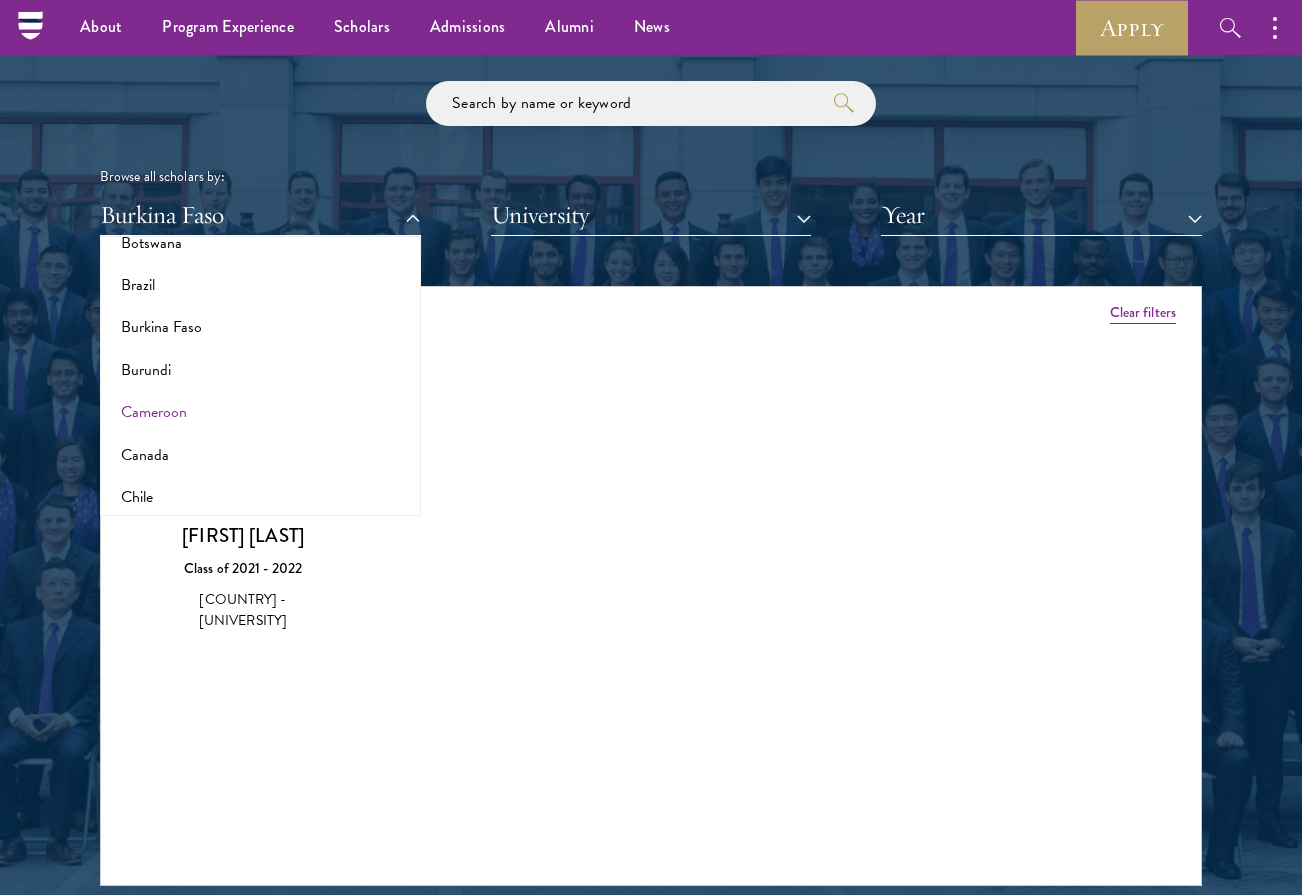 scroll, scrollTop: 543, scrollLeft: 0, axis: vertical 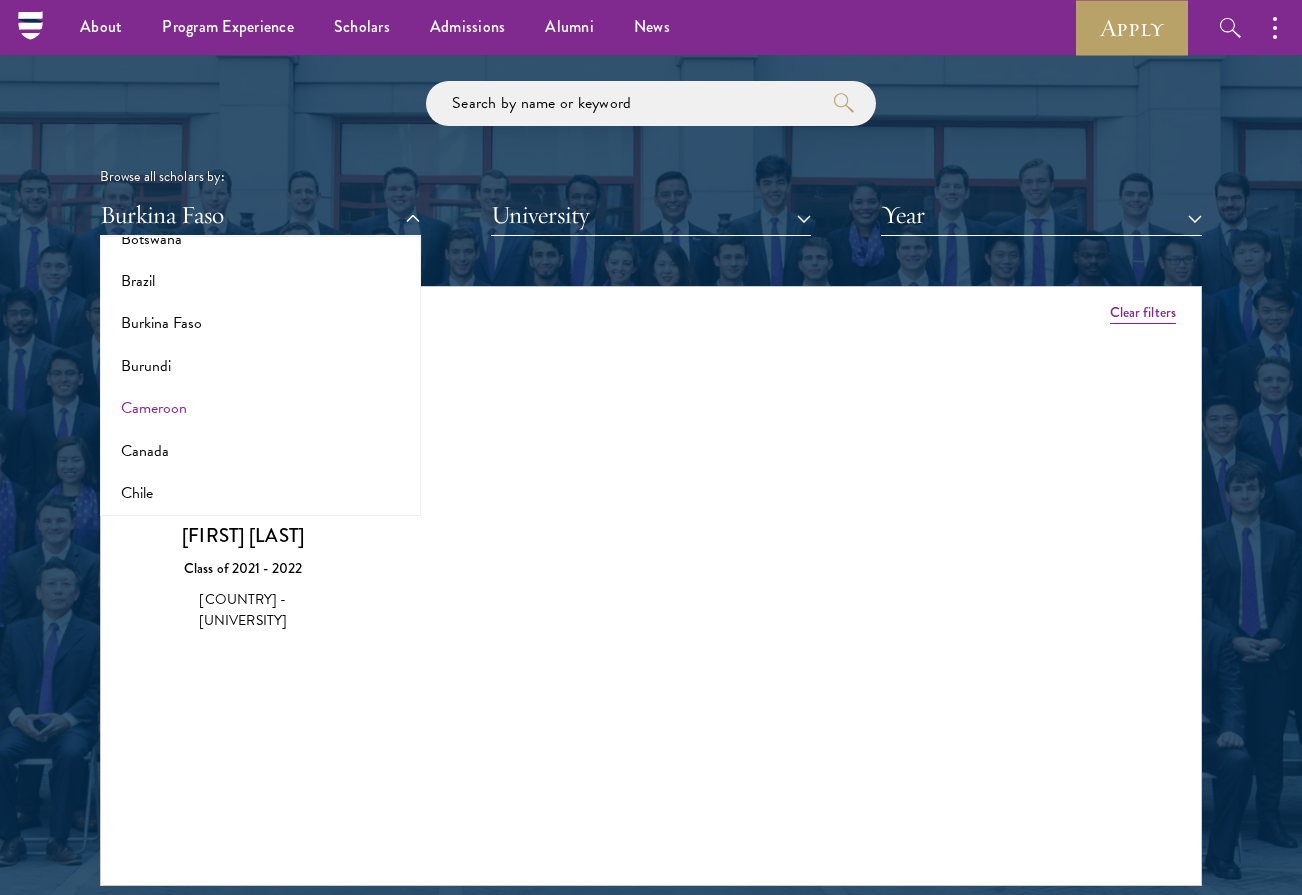 click on "Cameroon" at bounding box center (260, 408) 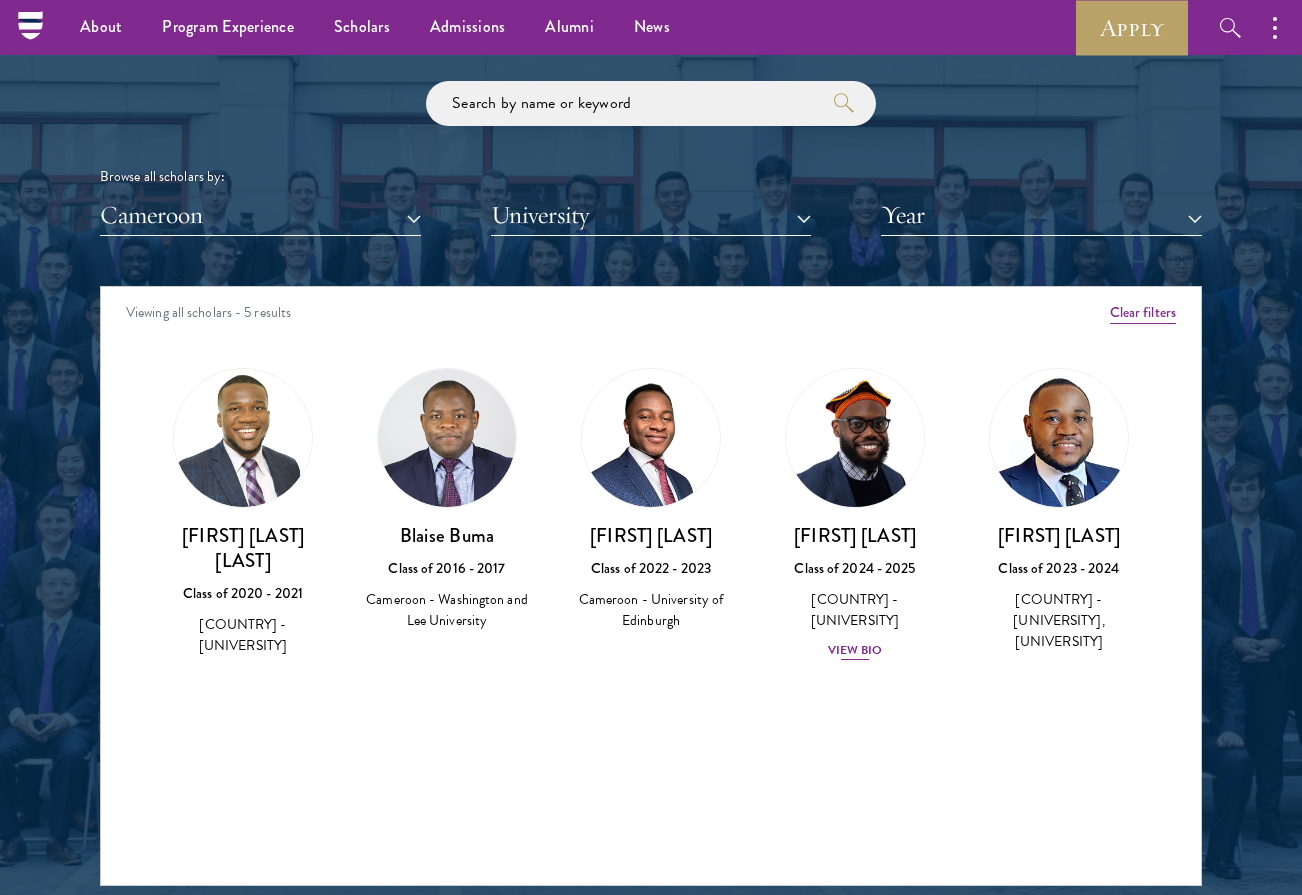 click on "View Bio" at bounding box center [855, 650] 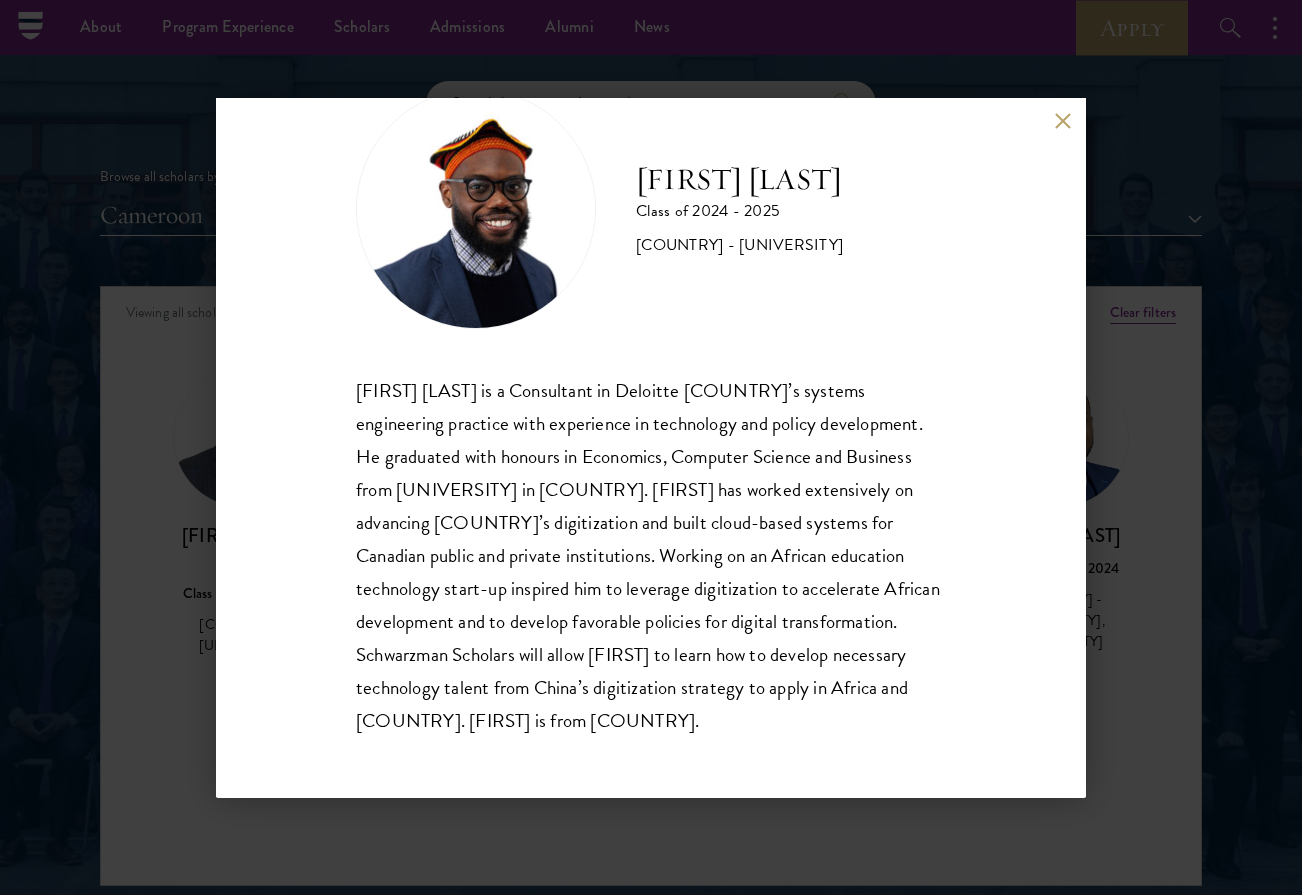 scroll, scrollTop: 68, scrollLeft: 0, axis: vertical 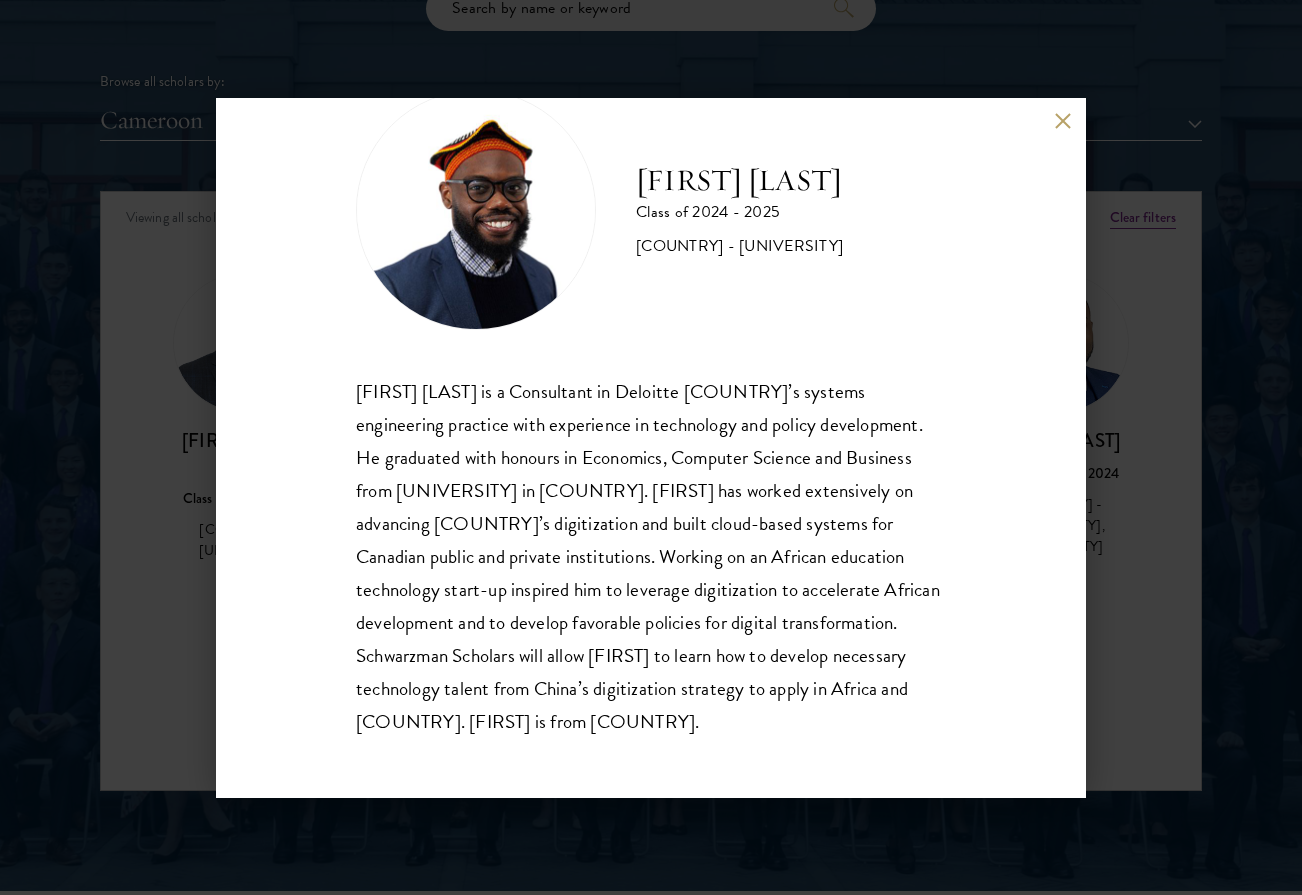click on "[FIRST] [LAST]
Class of 2024 - 2025
[COUNTRY] - [UNIVERSITY]
[FIRST] ([FIRST]) [LAST] is a Consultant in Deloitte Canada’s systems engineering practice with experience in technology and policy development. He graduated with honours in Economics, Computer Science and Business from [UNIVERSITY] in [COUNTRY]. [FIRST] has worked extensively on advancing Canada’s digitization and built cloud-based systems for Canadian public and private institutions. Working on an African education technology start-up inspired him to leverage digitization to accelerate African development and to develop favorable policies for digital transformation. Schwarzman Scholars will allow [FIRST] to learn how to develop necessary technology talent from China’s digitization strategy to apply in Africa and Canada. [FIRST] is from [COUNTRY]." at bounding box center [651, 448] 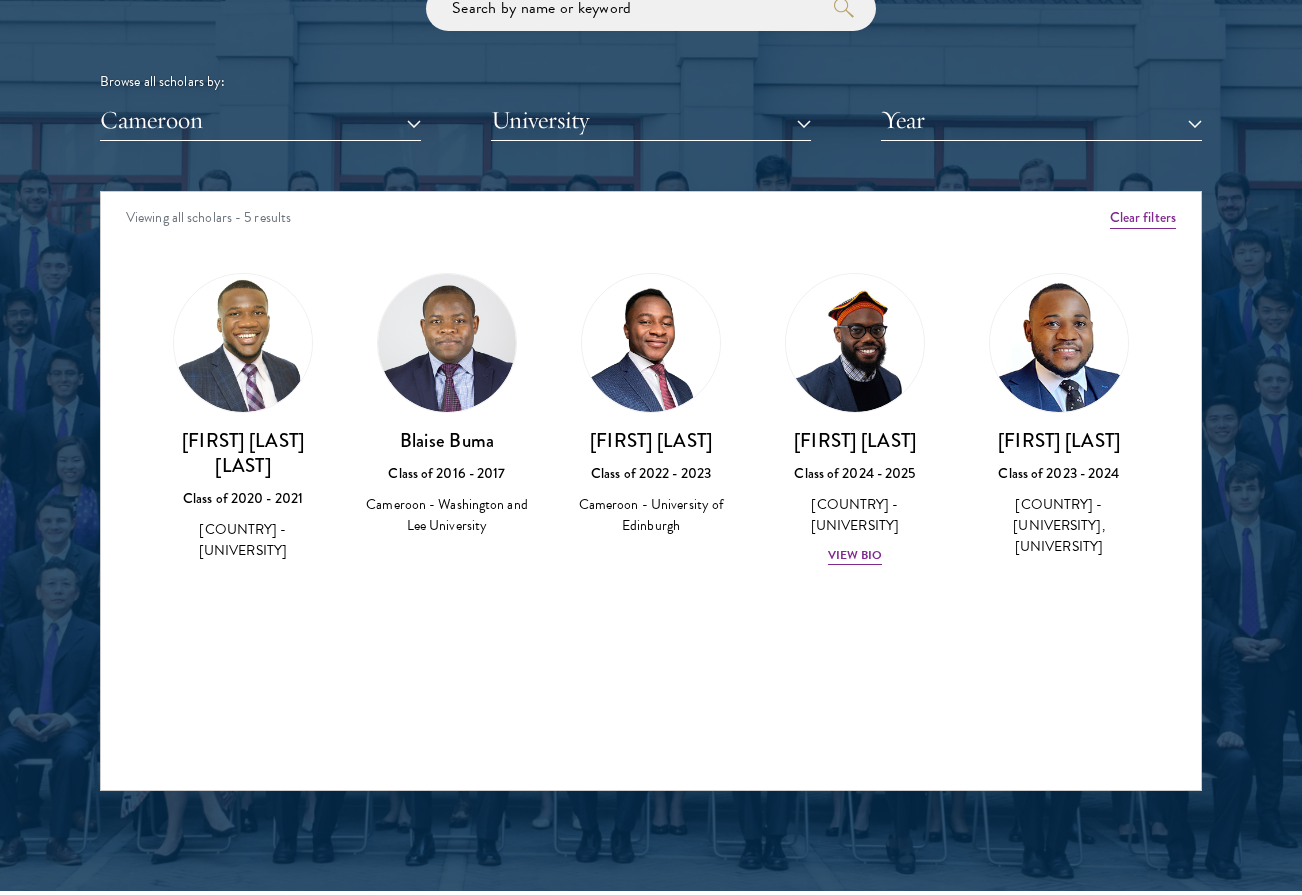 click on "Cameroon" at bounding box center (260, 120) 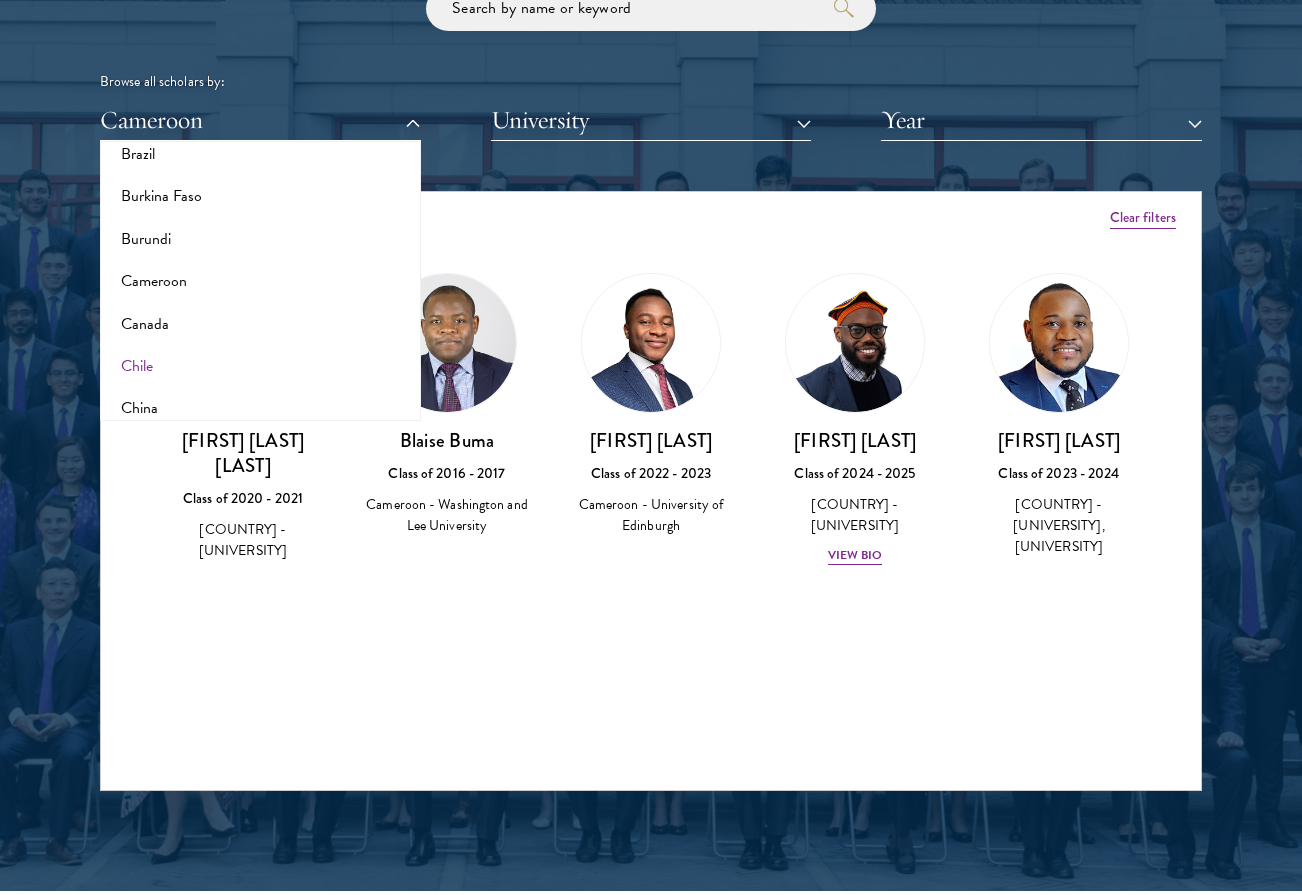 scroll, scrollTop: 581, scrollLeft: 0, axis: vertical 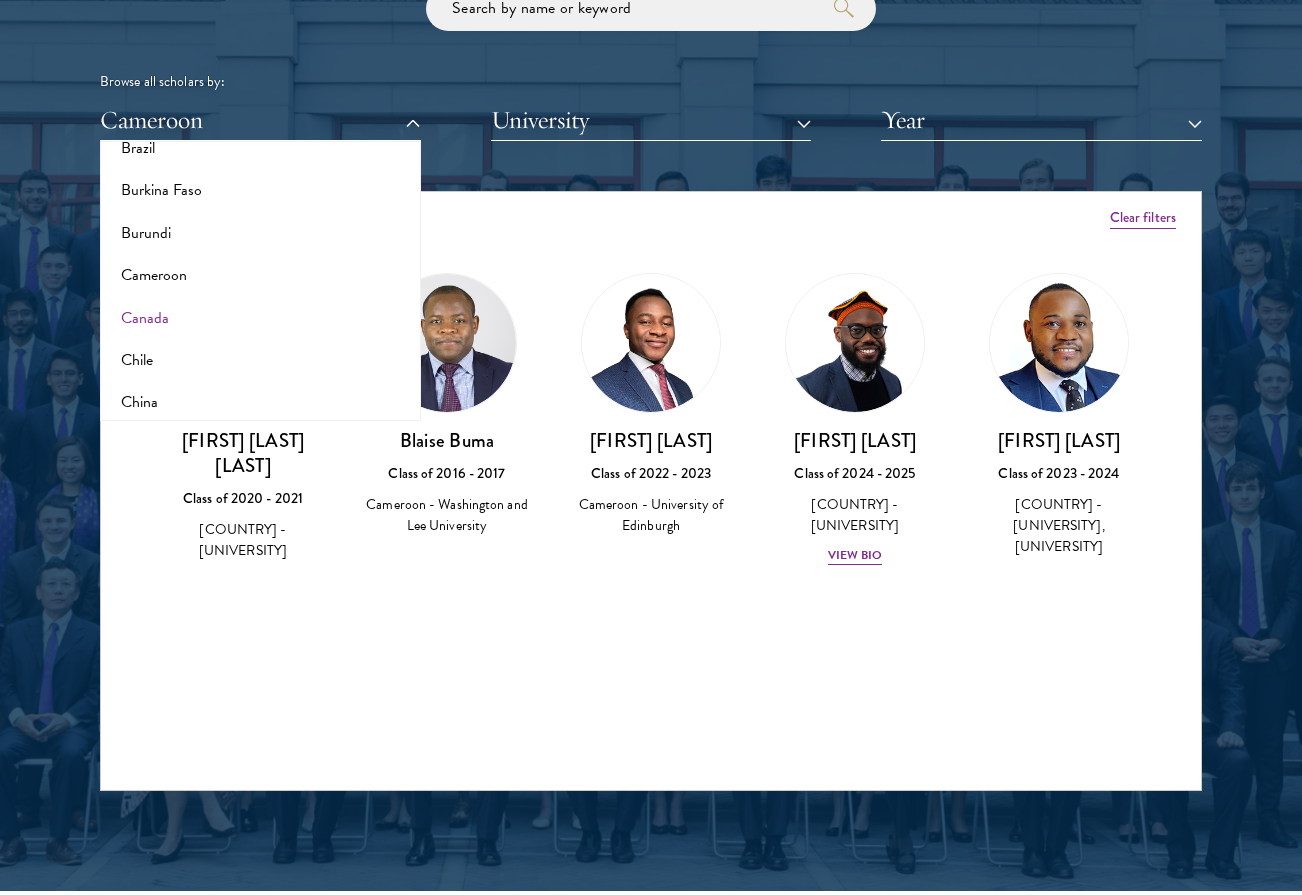 click on "Canada" at bounding box center (260, 318) 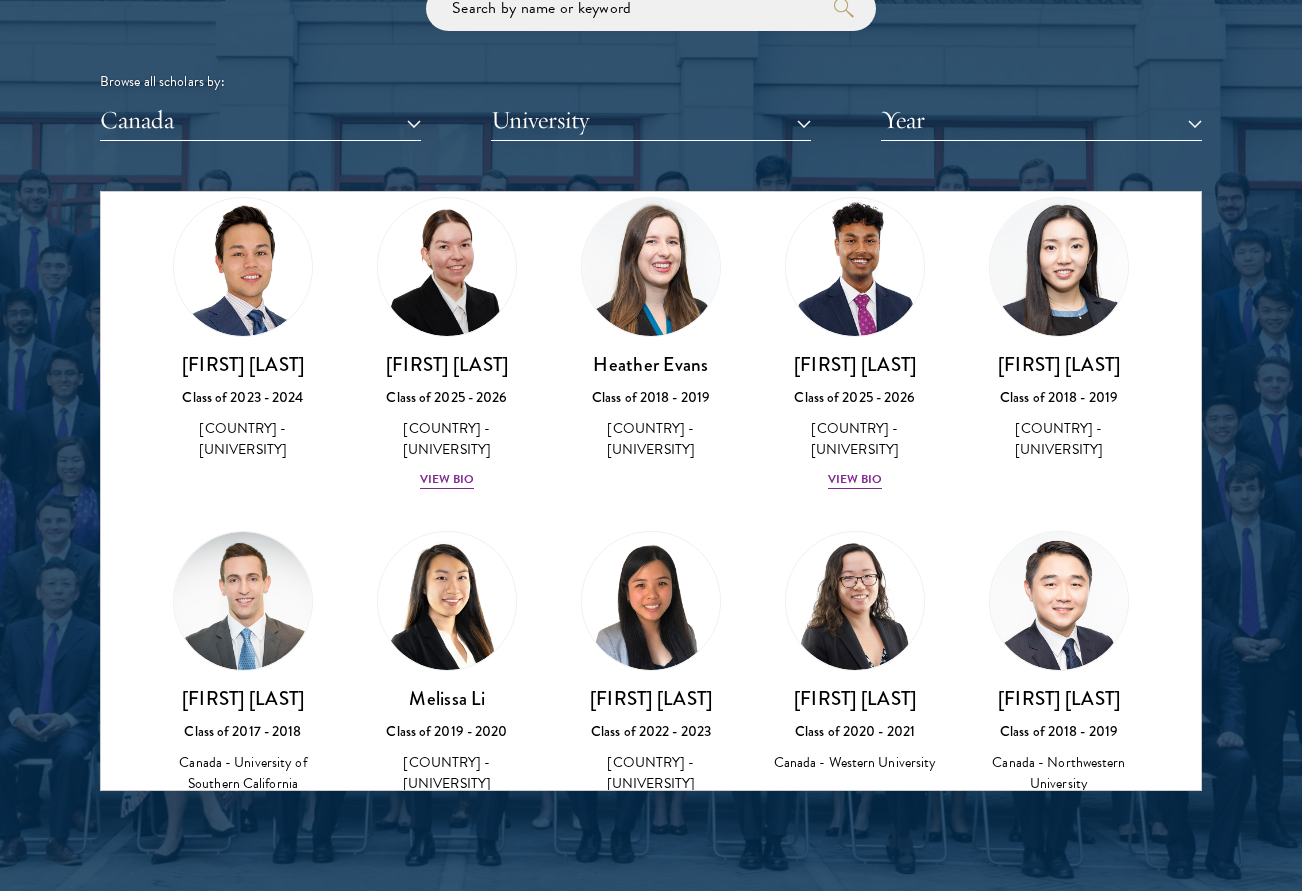 scroll, scrollTop: 401, scrollLeft: 0, axis: vertical 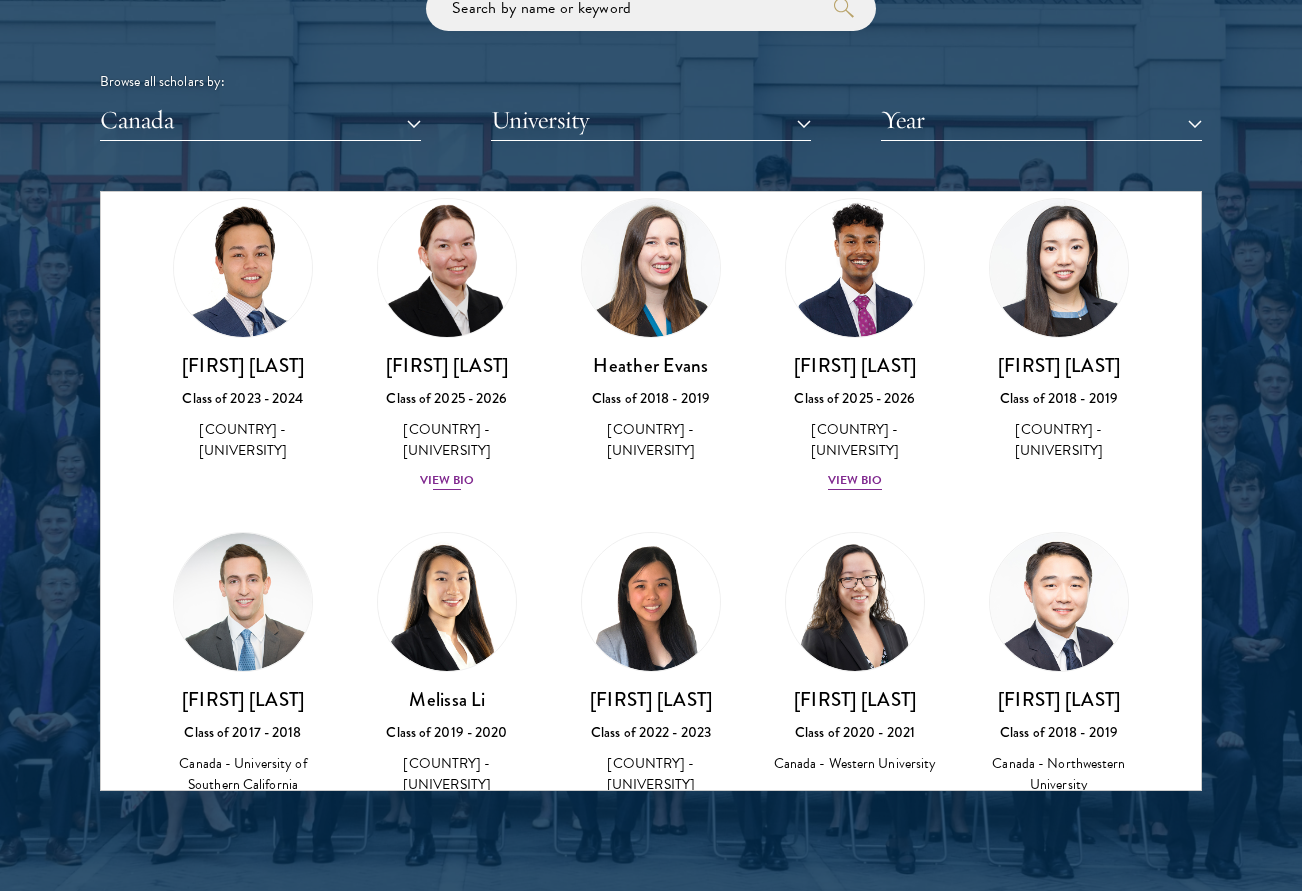 click on "View Bio" at bounding box center [447, 480] 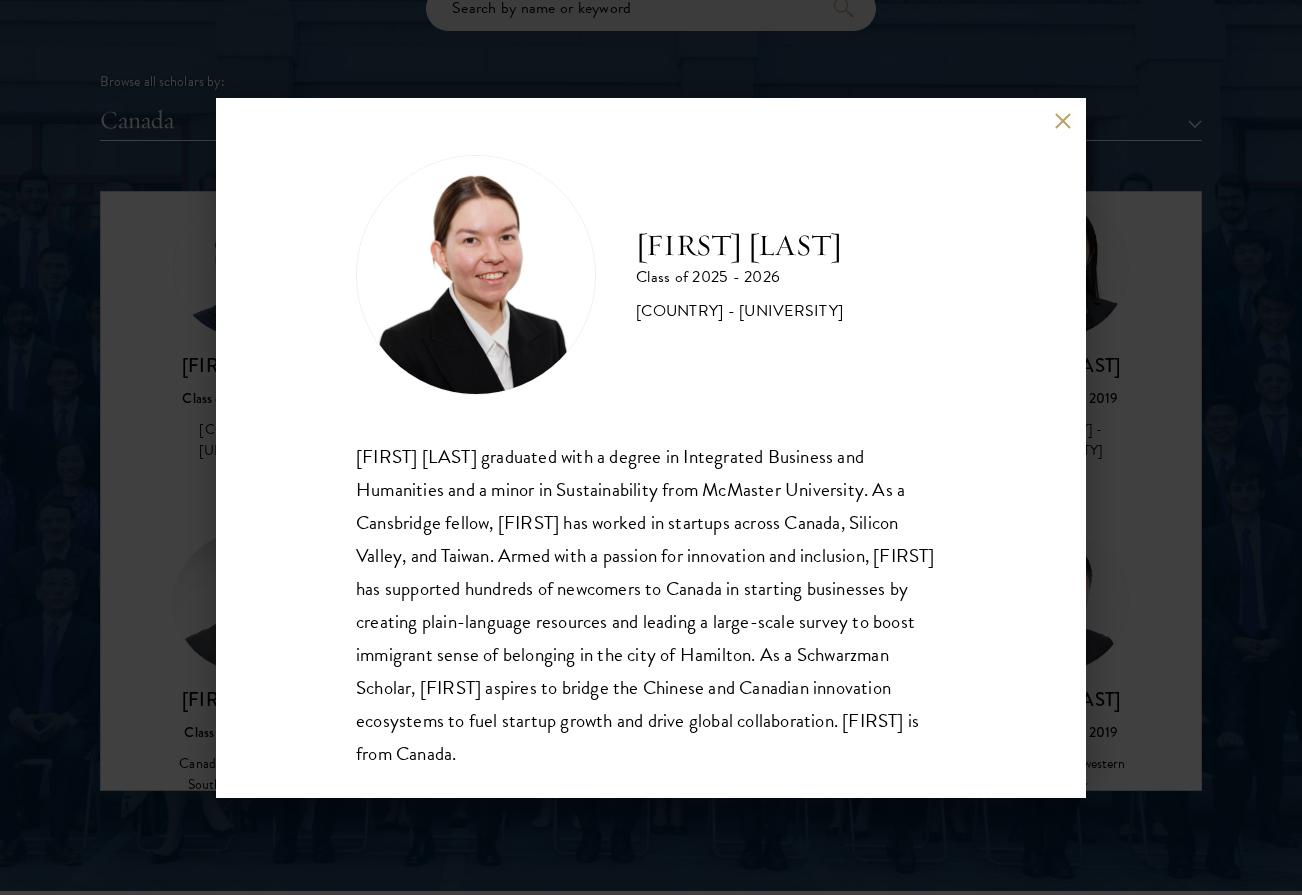 scroll, scrollTop: 2, scrollLeft: 0, axis: vertical 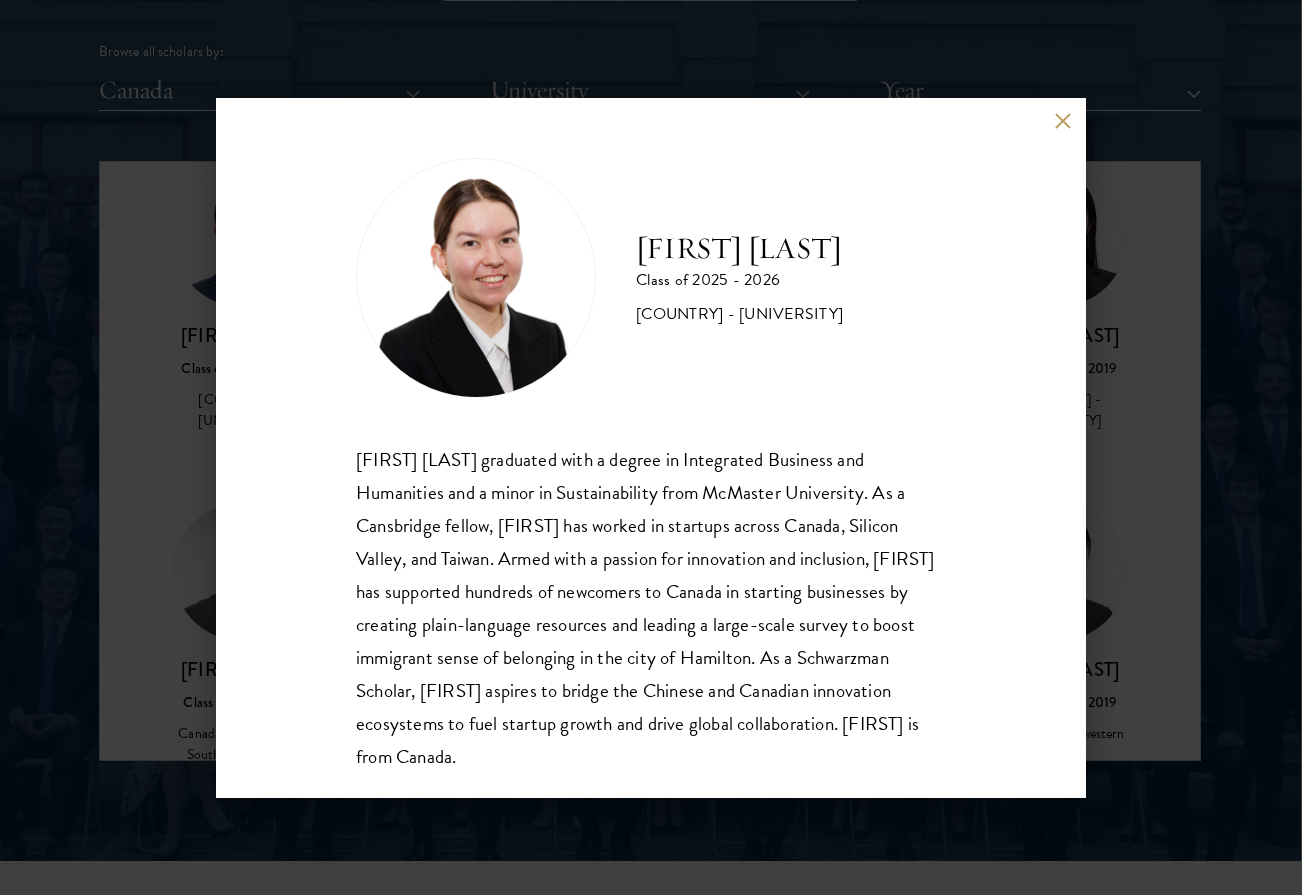 click at bounding box center [1062, 121] 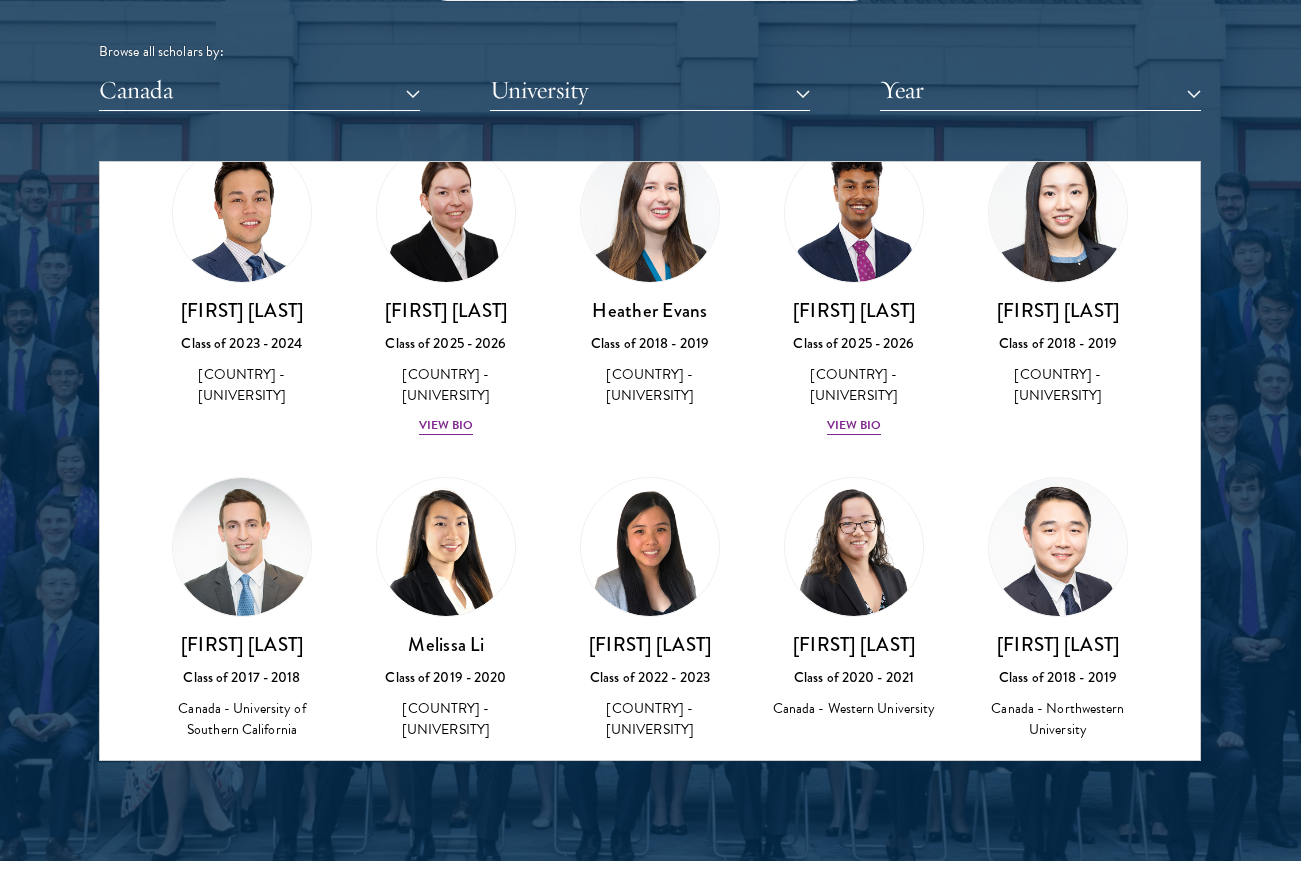 scroll, scrollTop: 424, scrollLeft: 0, axis: vertical 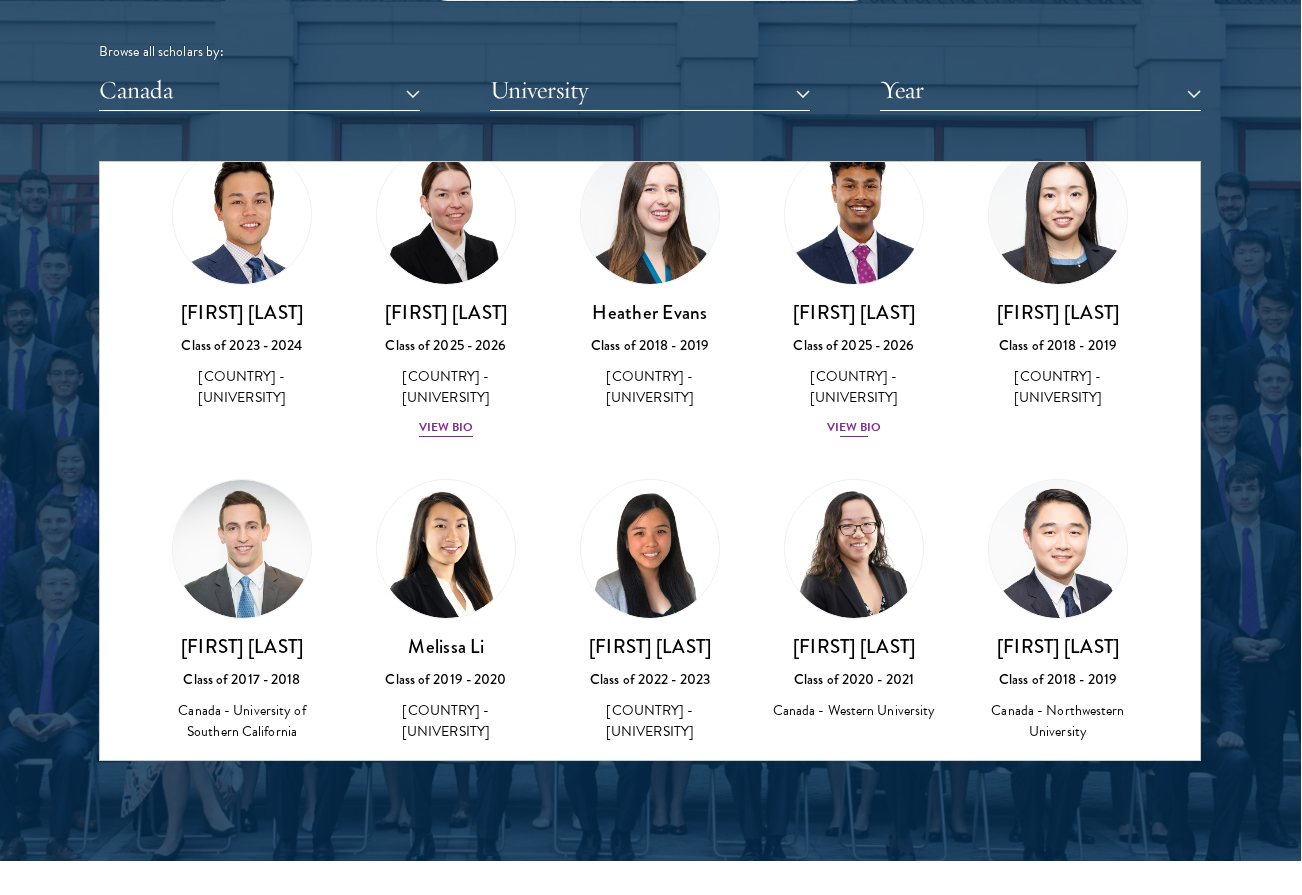 click on "View Bio" at bounding box center (854, 427) 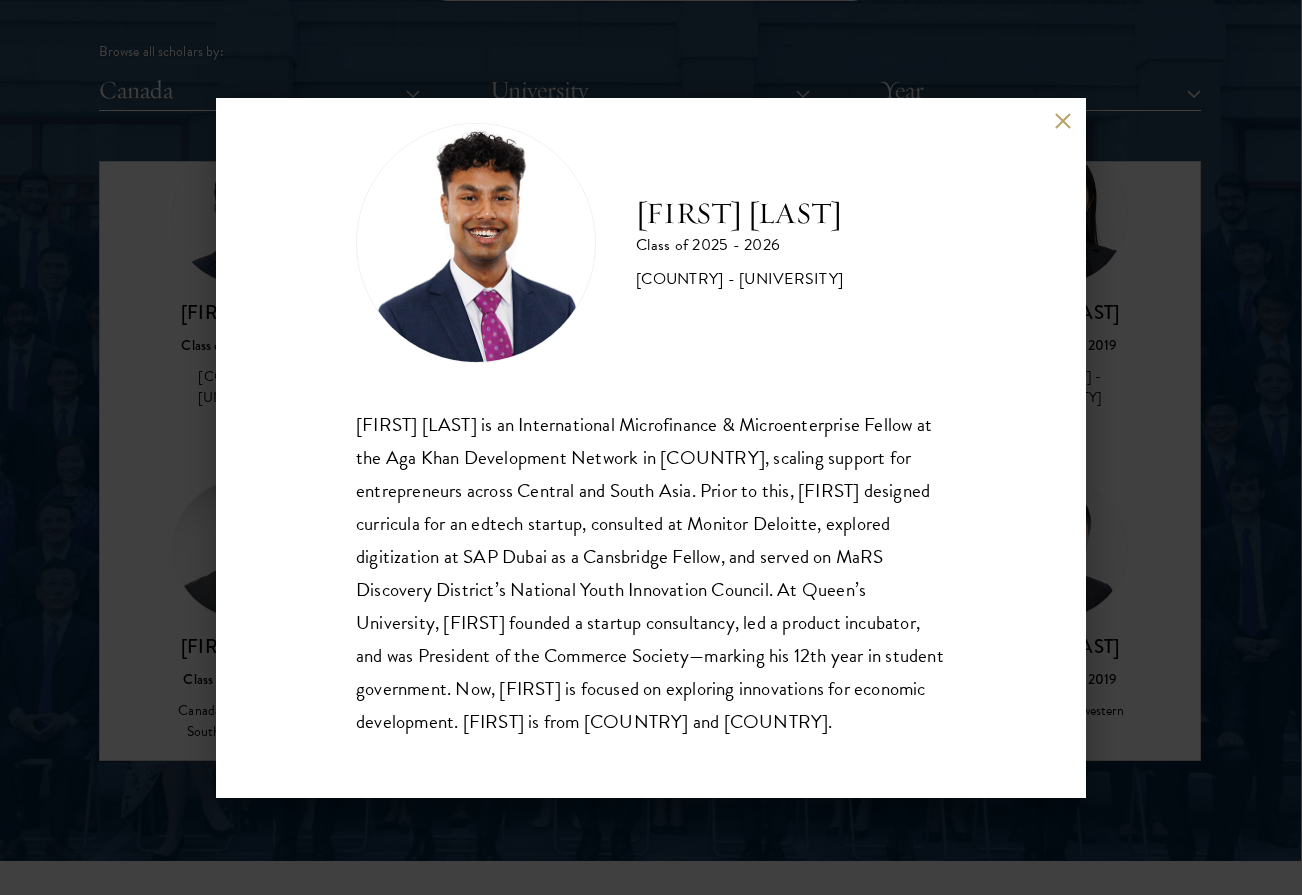 scroll, scrollTop: 35, scrollLeft: 0, axis: vertical 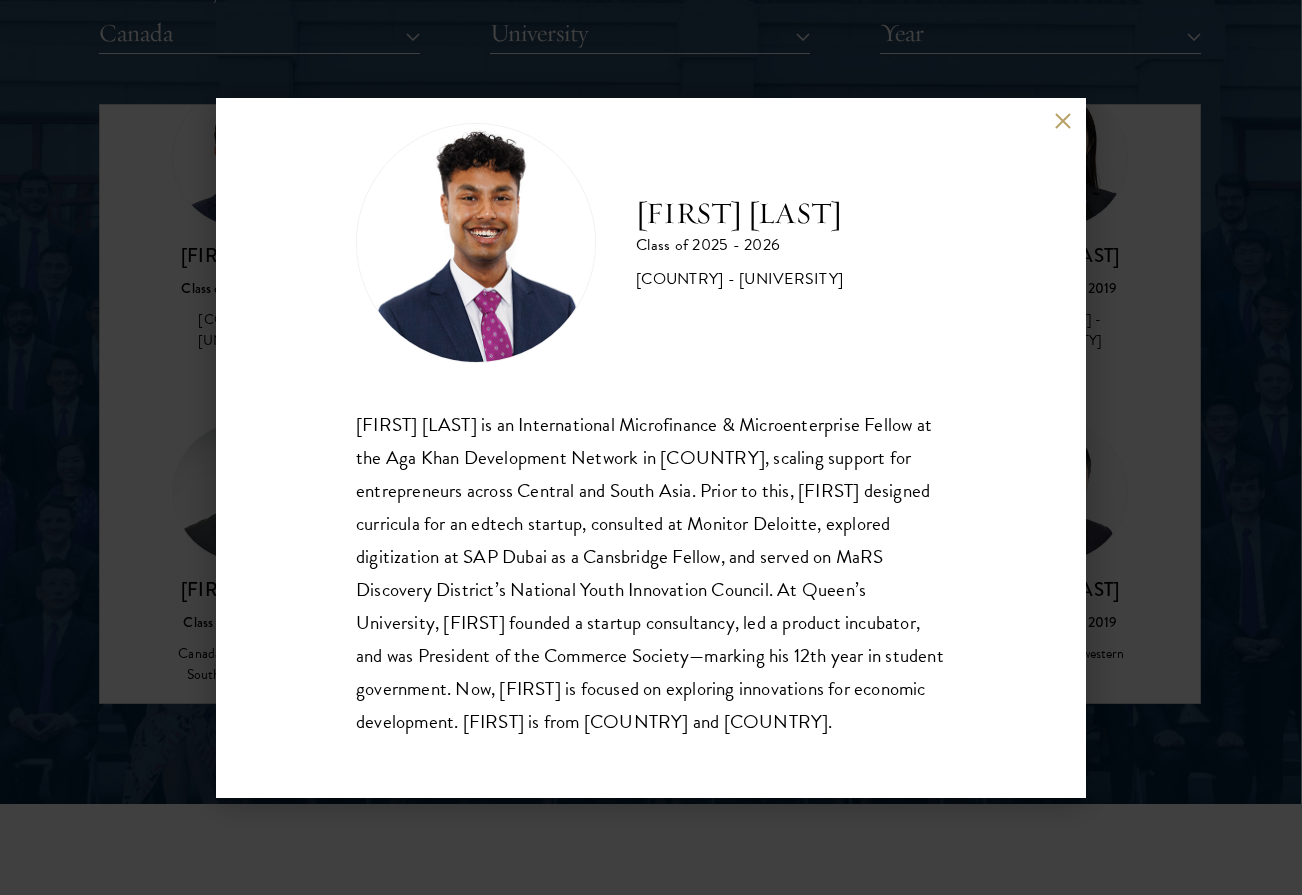 click at bounding box center [1062, 121] 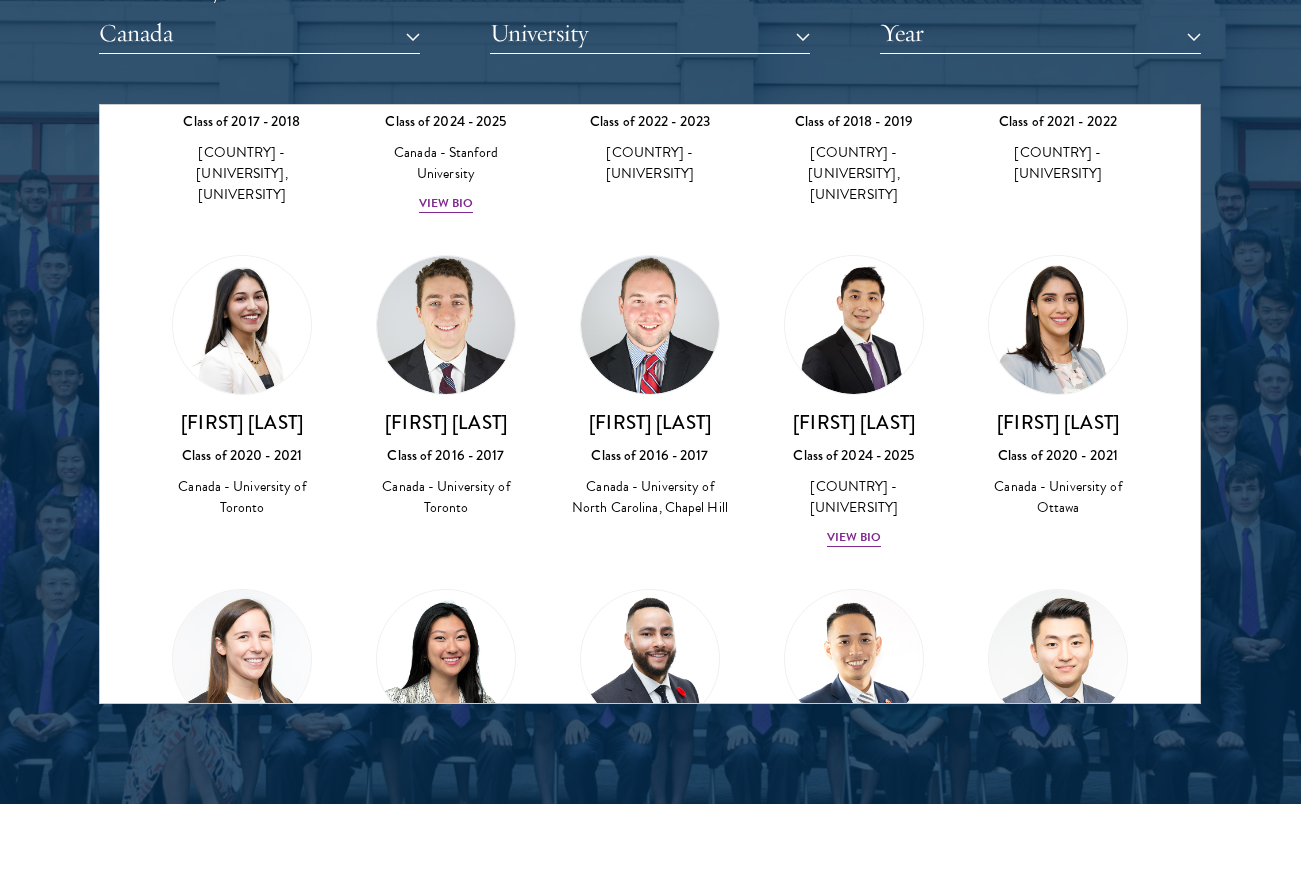 scroll, scrollTop: 1565, scrollLeft: 0, axis: vertical 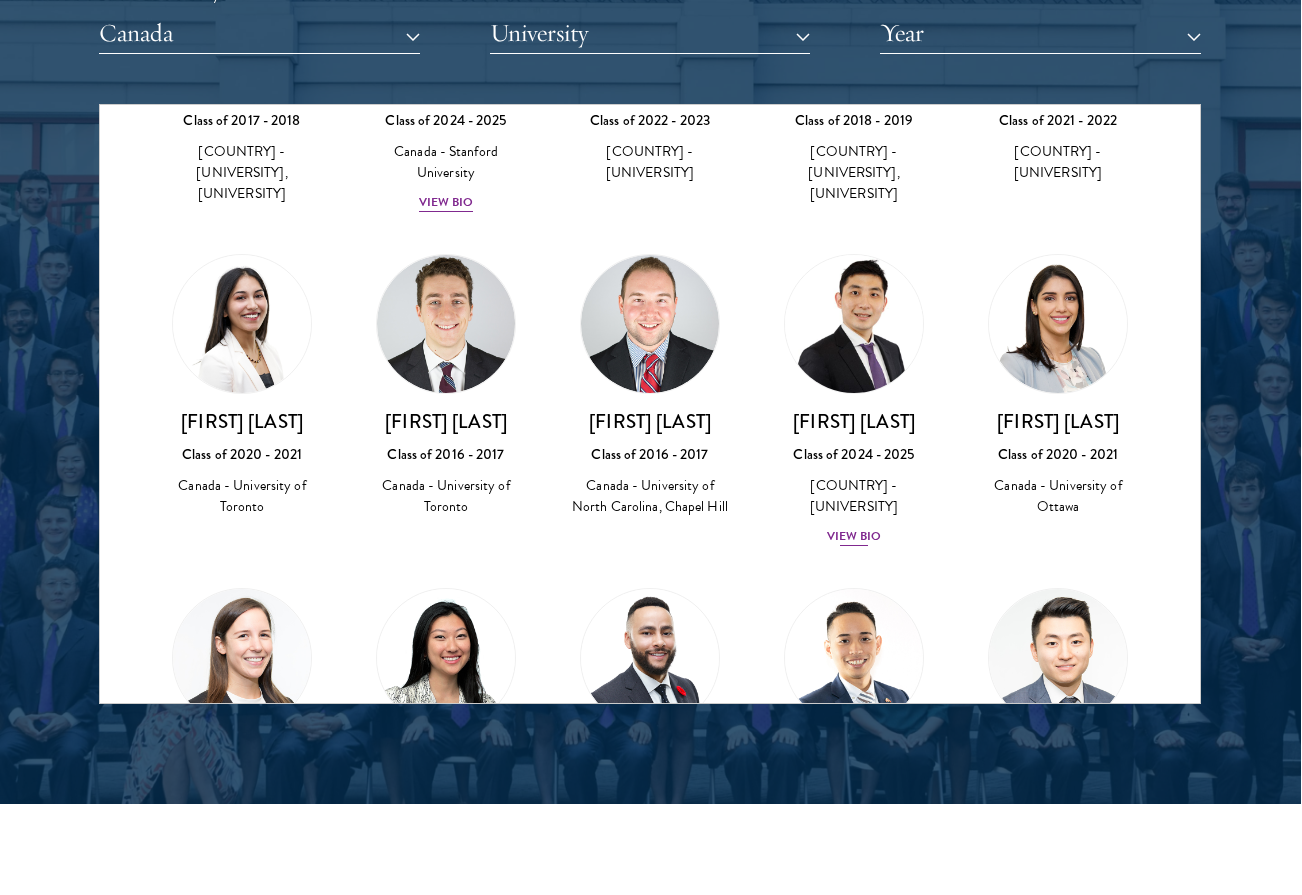 click on "View Bio" at bounding box center [854, 536] 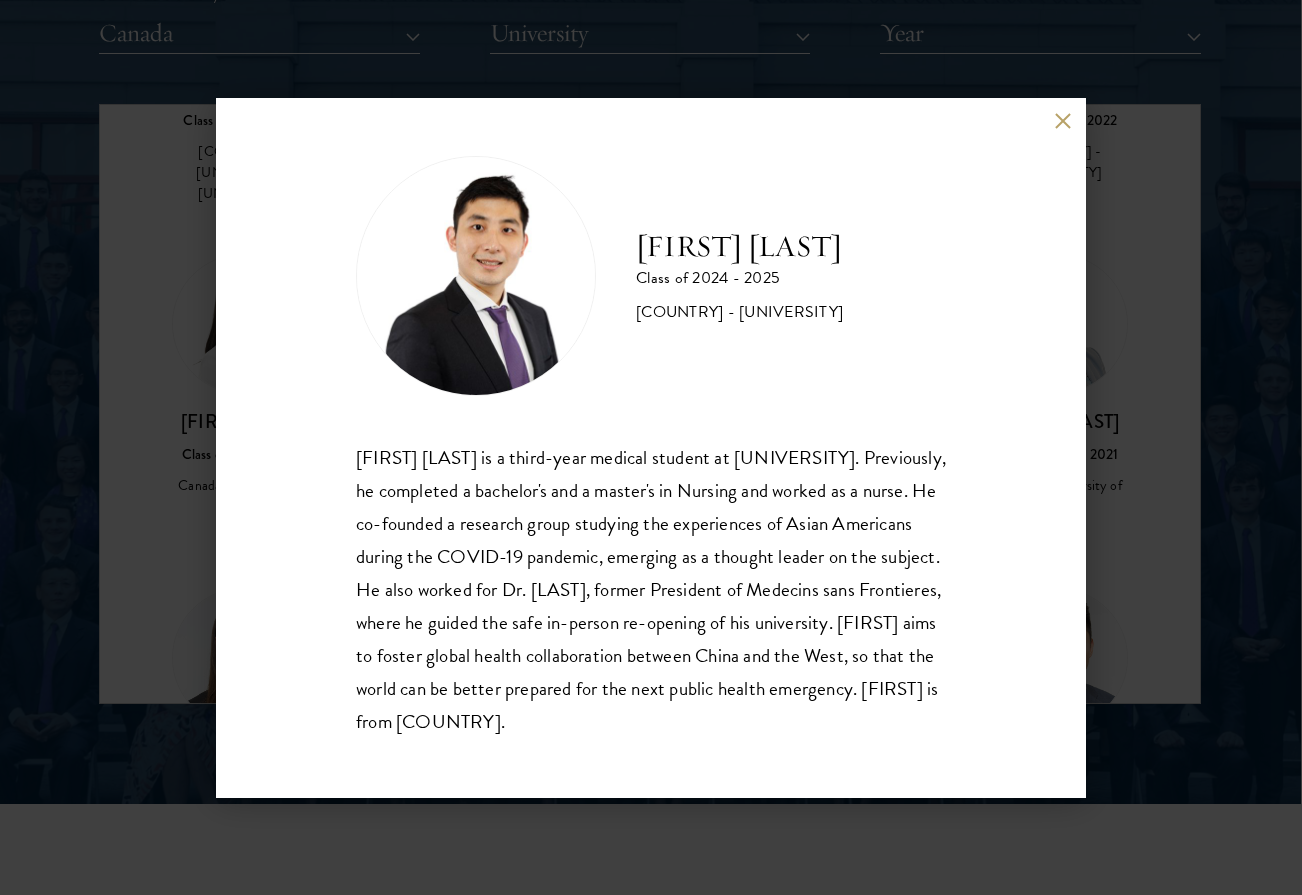 scroll, scrollTop: 2, scrollLeft: 0, axis: vertical 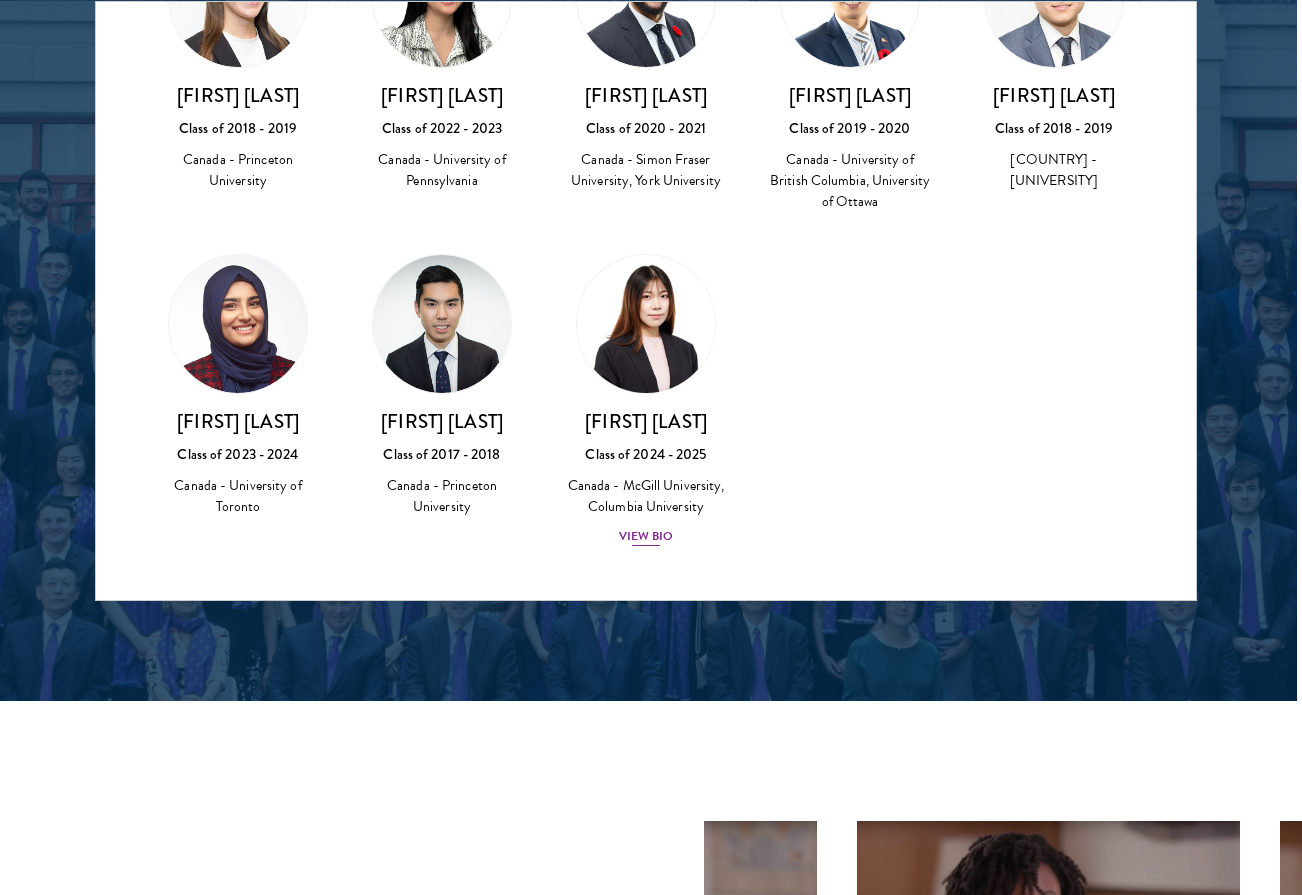 click on "View Bio" at bounding box center (646, 536) 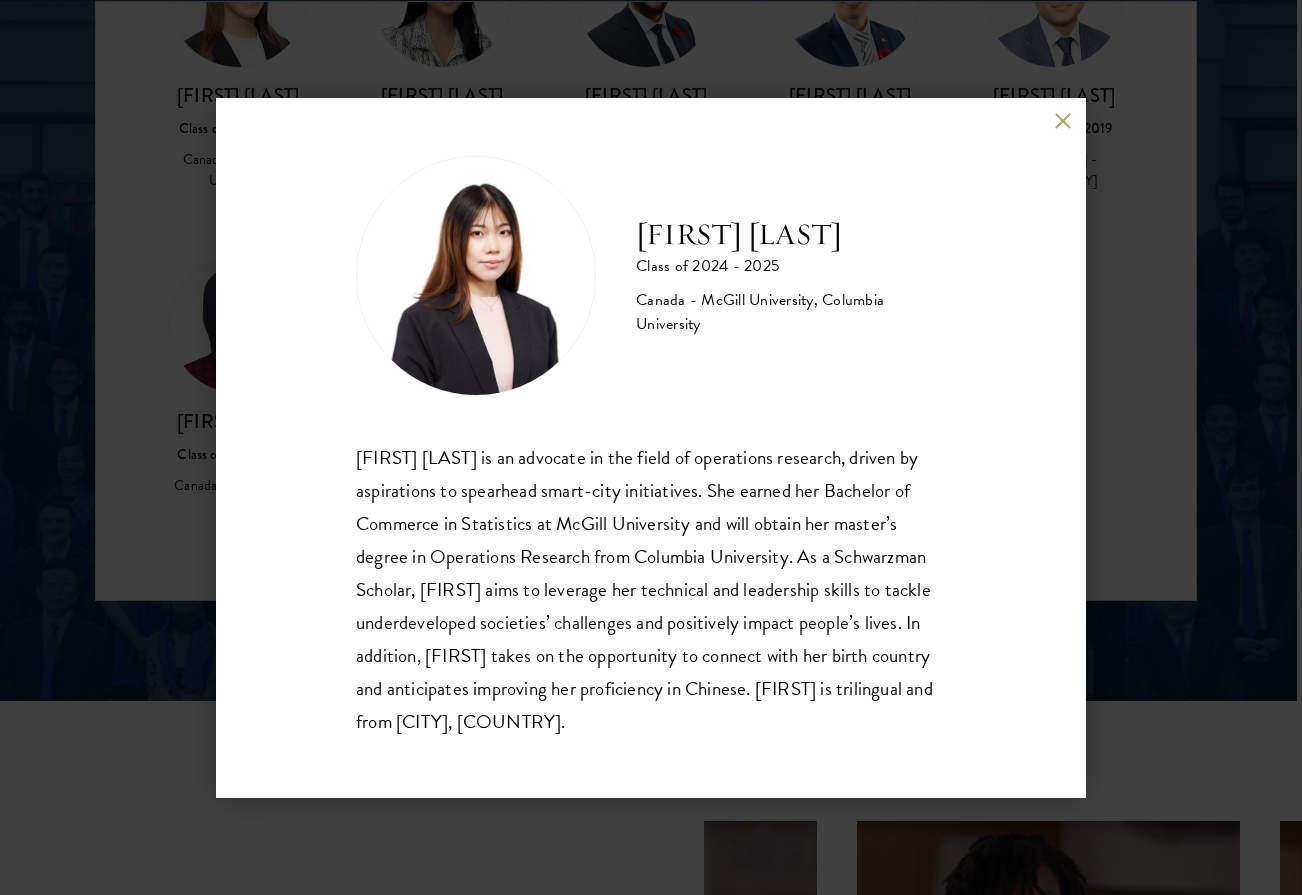 scroll, scrollTop: 2, scrollLeft: 0, axis: vertical 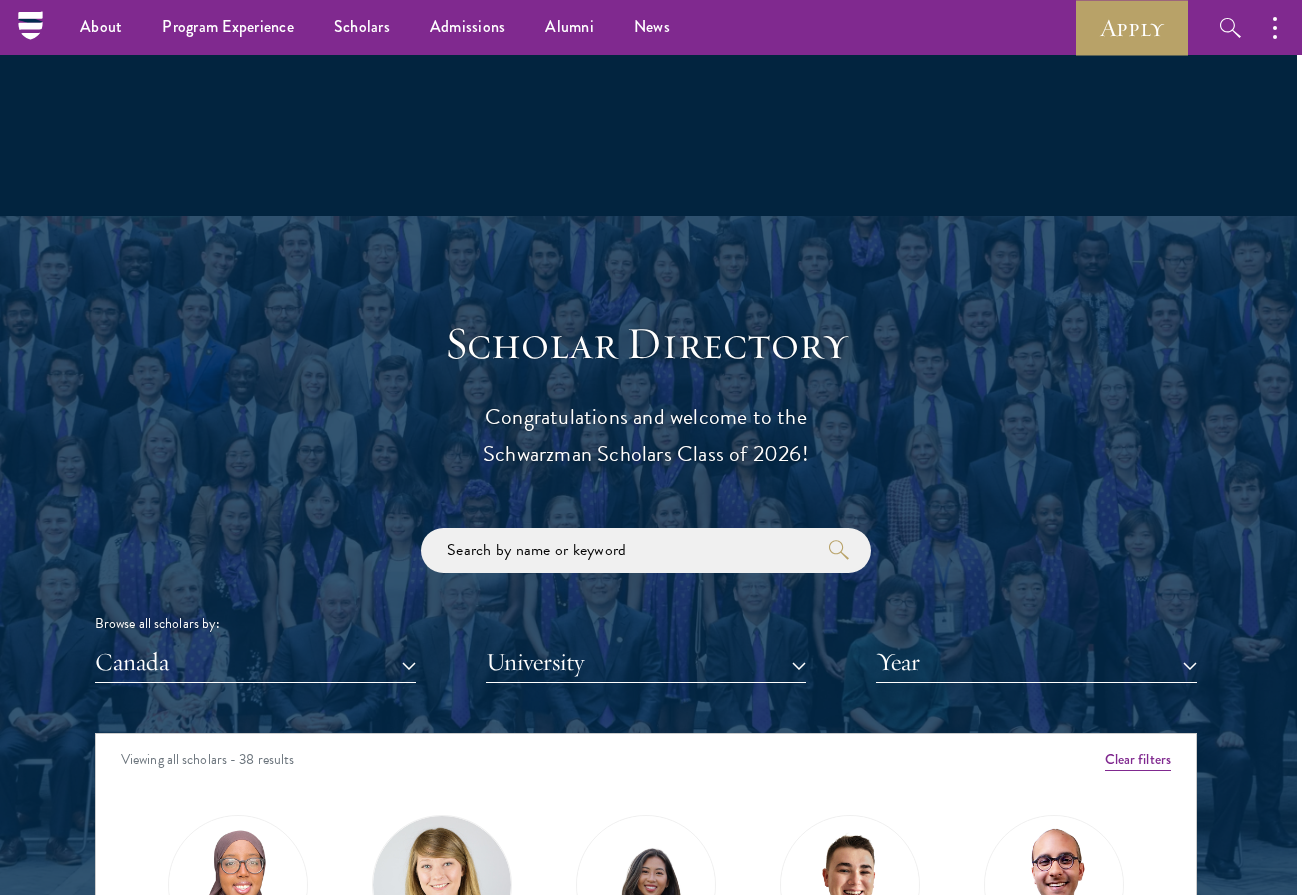 click on "Scholar Directory
Congratulations and welcome to the
Schwarzman Scholars Class of [YEAR]!
Browse all scholars by:
[COUNTRY]
All Countries and Regions
Afghanistan
Antigua and Barbuda
Argentina
Armenia
Australia
Austria
Azerbaijan
Bangladesh
Belarus
Benin
Bosnia and Herzegovina
Botswana
Brazil
Burkina Faso
Burundi
Cameroon
Canada
Chile
China
Colombia
cote D'Ivoire
Croatia
Denmark
Egypt" at bounding box center [646, 824] 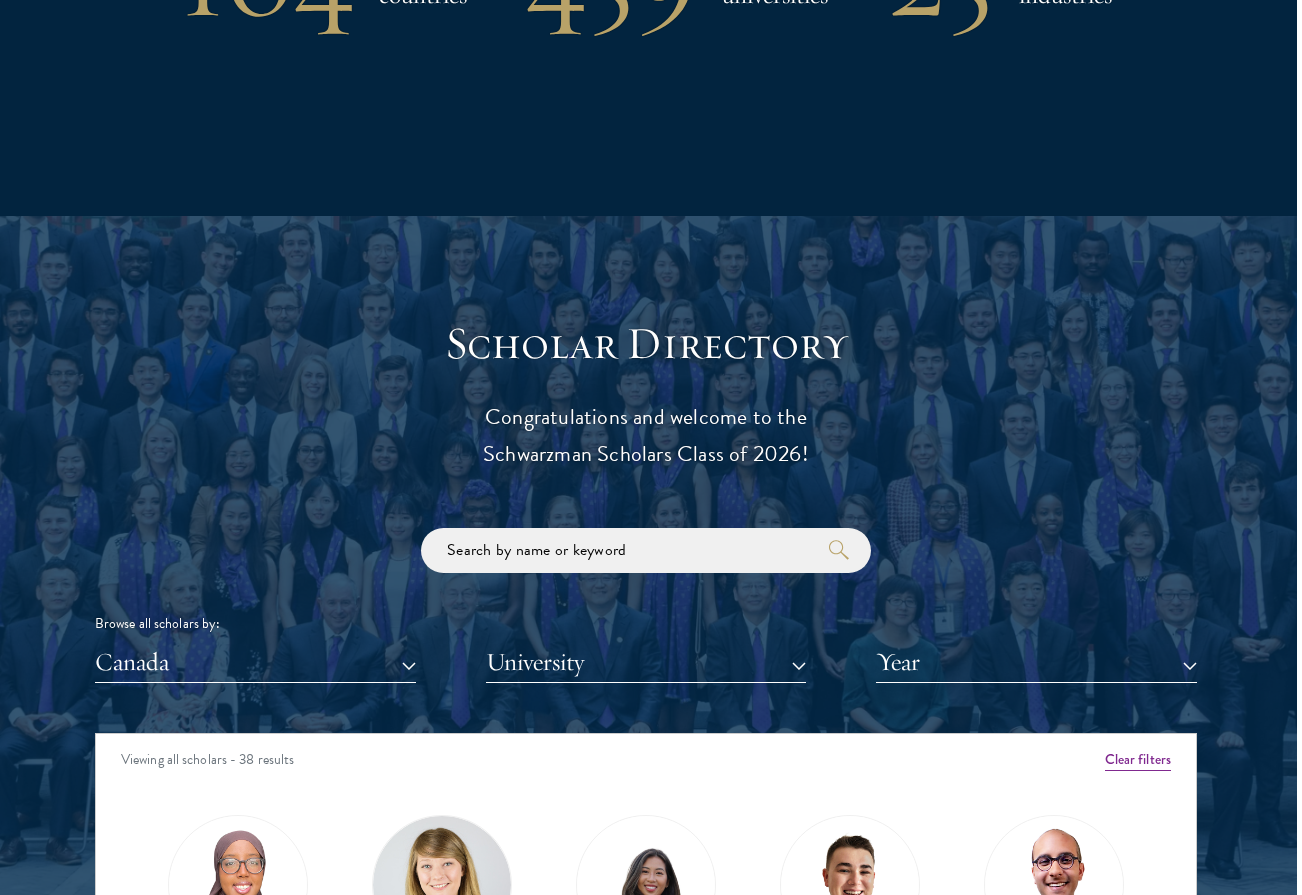click on "Canada" at bounding box center [255, 662] 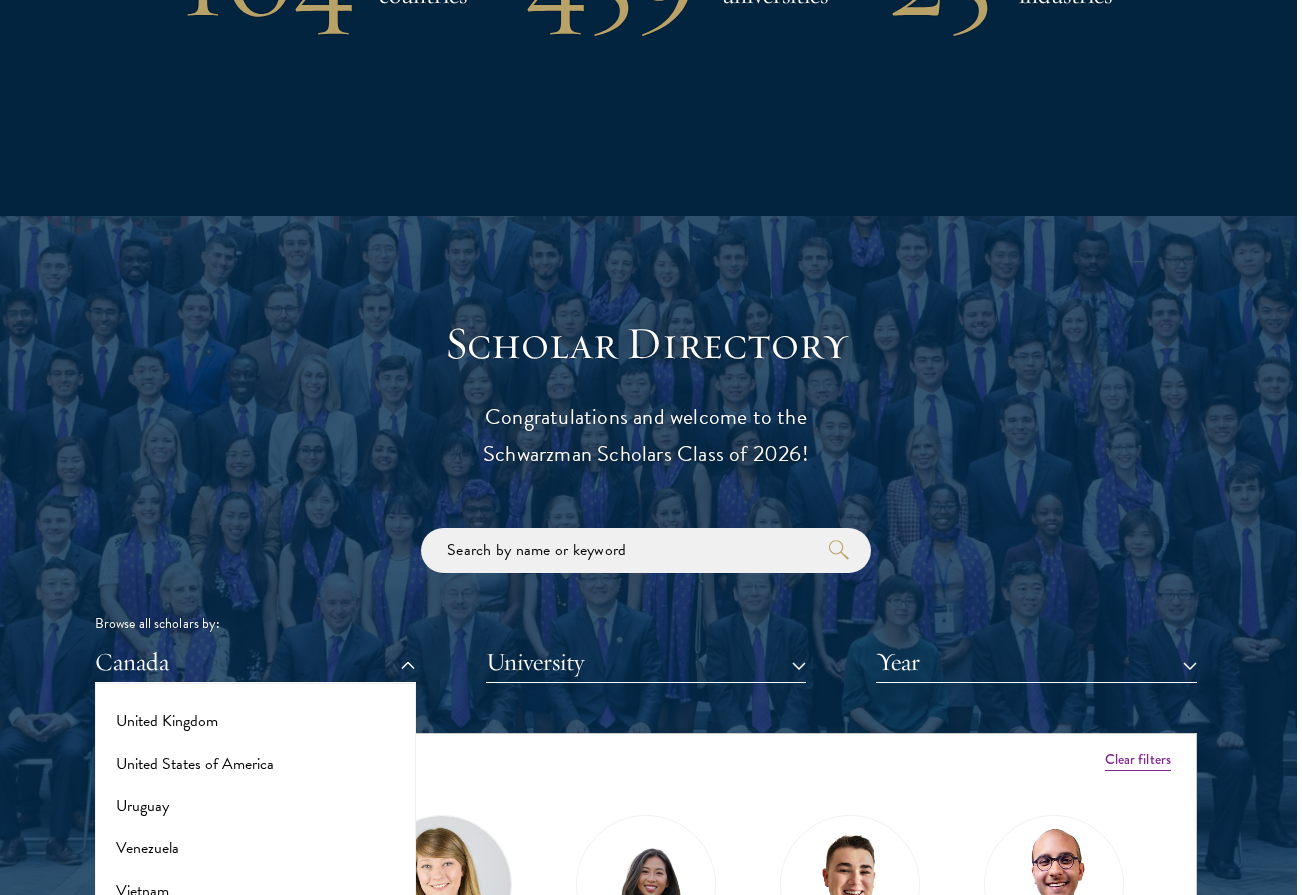 scroll, scrollTop: 4152, scrollLeft: 0, axis: vertical 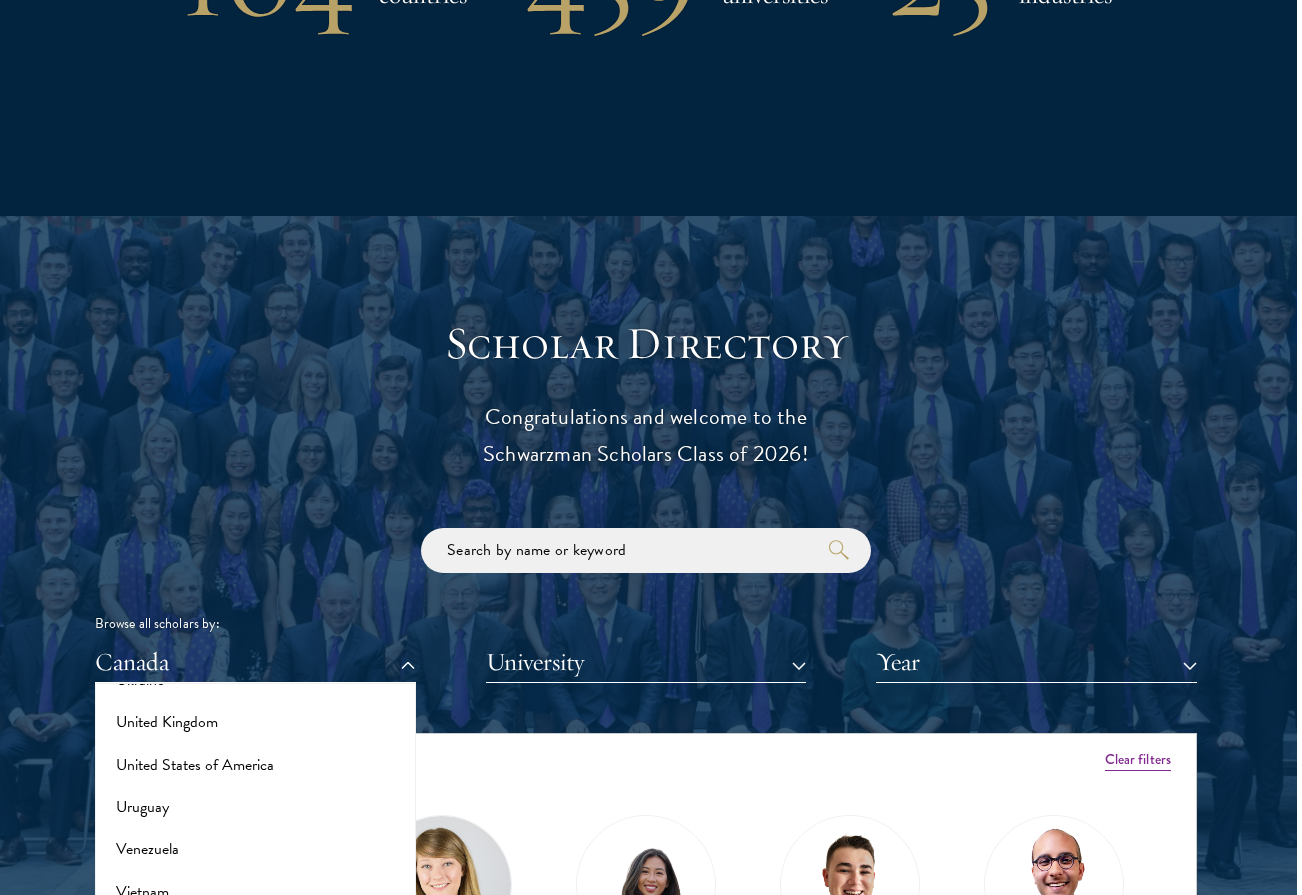 click on "Zambia" at bounding box center [255, 934] 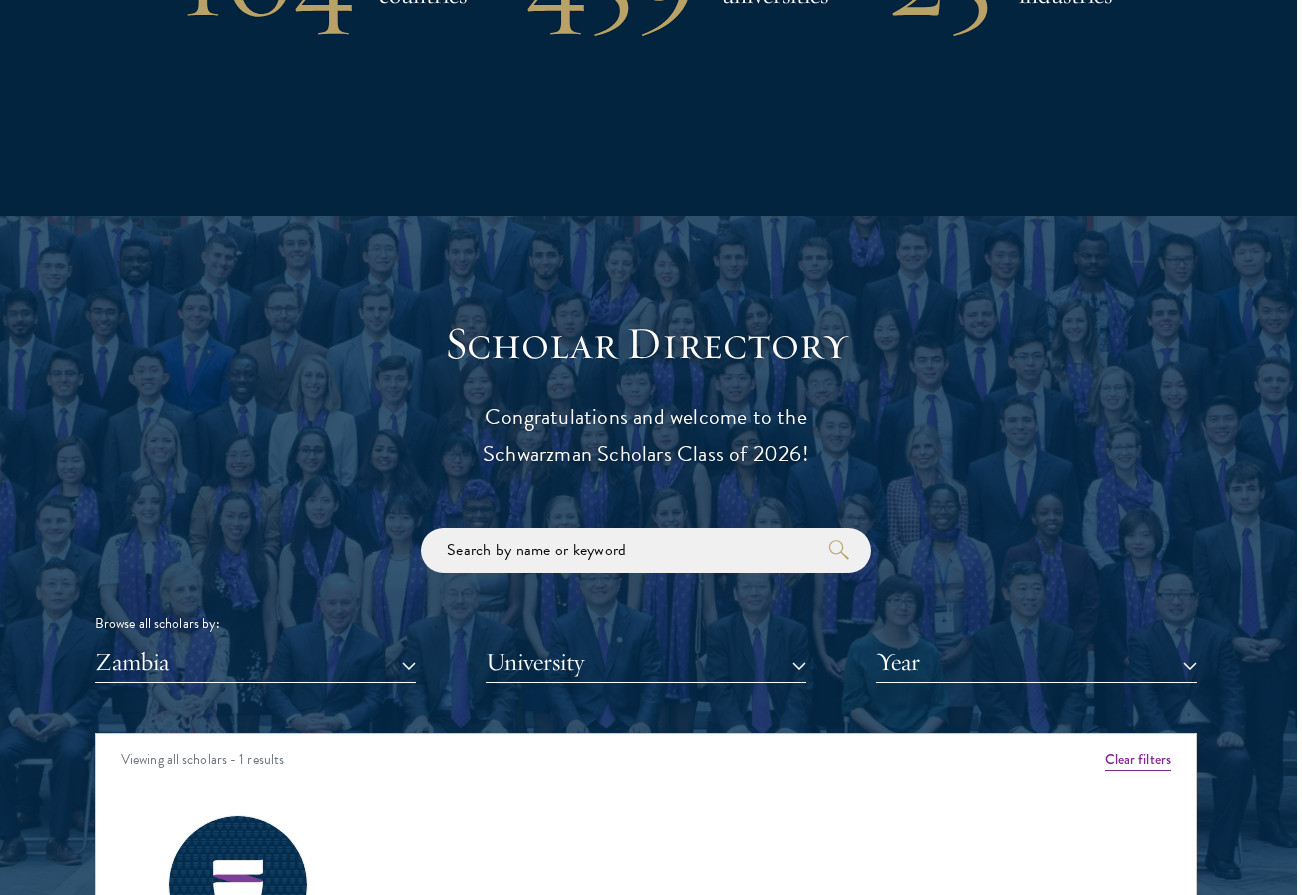click on "[FIRST] [LAST]
Class of 2024 - 2025
[COUNTRY] - [UNIVERSITY]
View Bio" at bounding box center (238, 962) 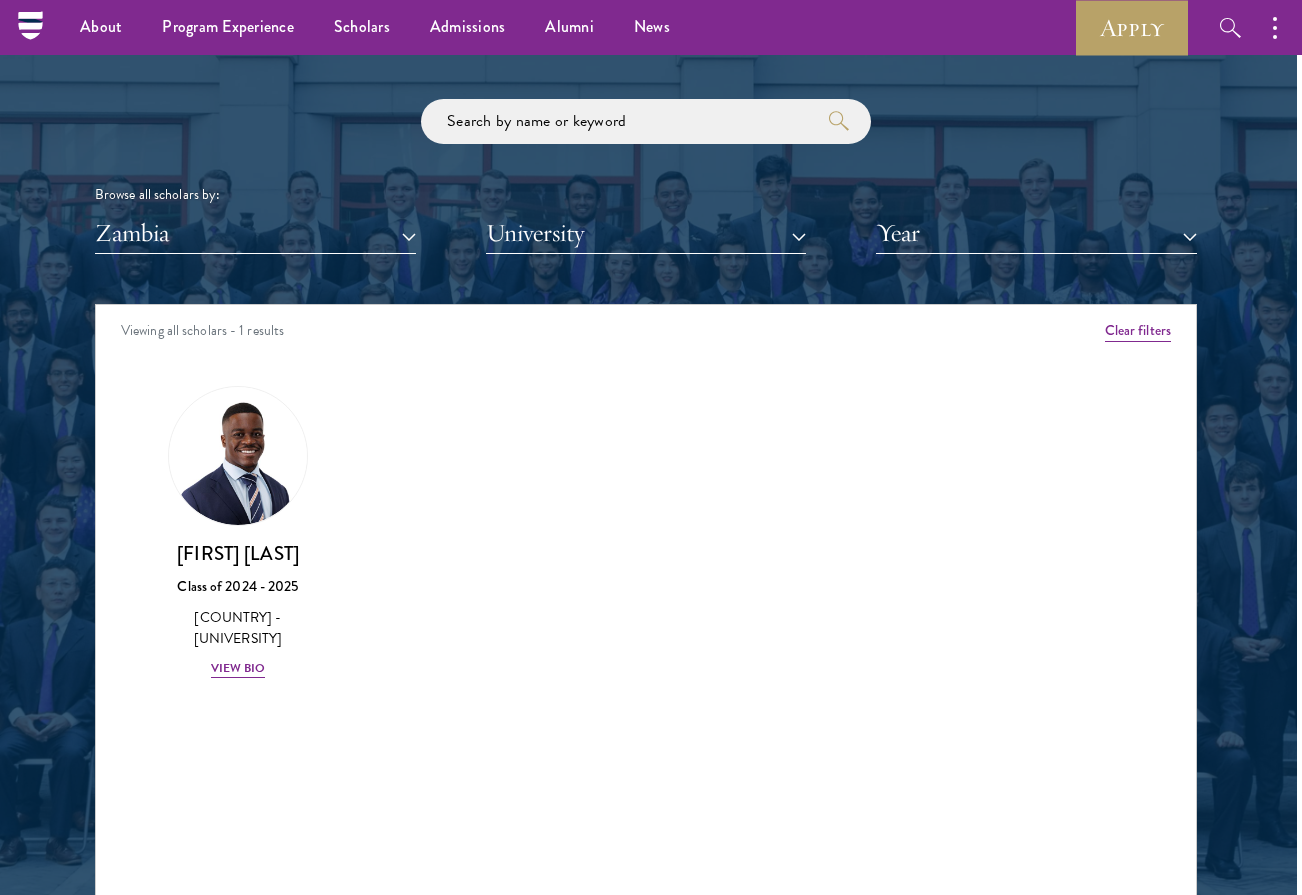 scroll, scrollTop: 2283, scrollLeft: 5, axis: both 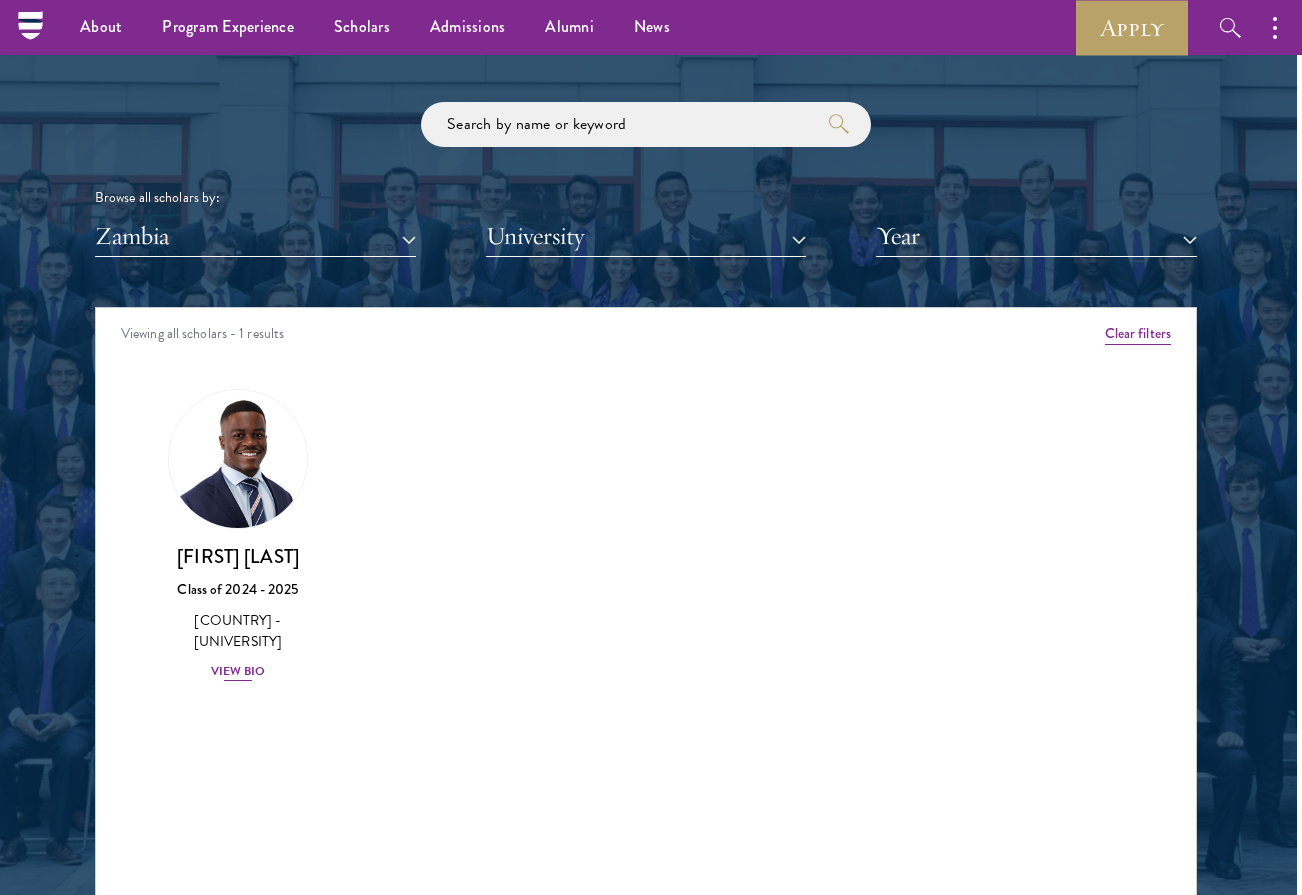 click on "View Bio" at bounding box center (238, 671) 